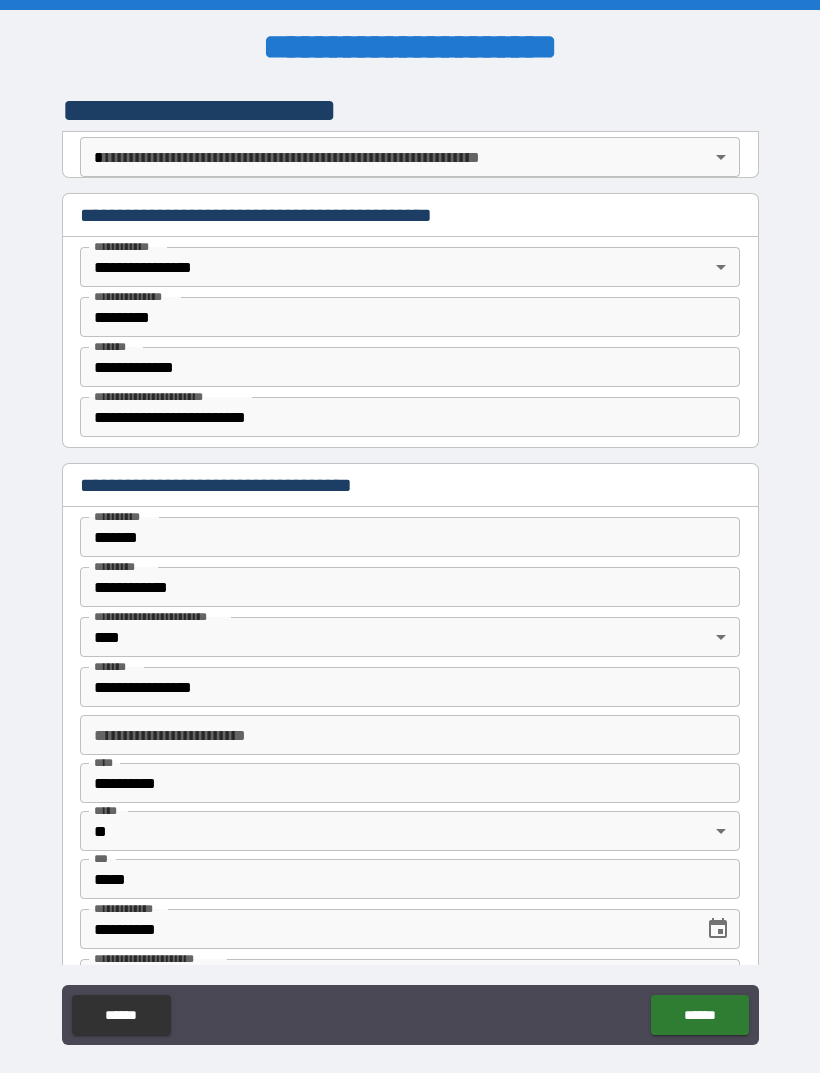 scroll, scrollTop: 53, scrollLeft: 0, axis: vertical 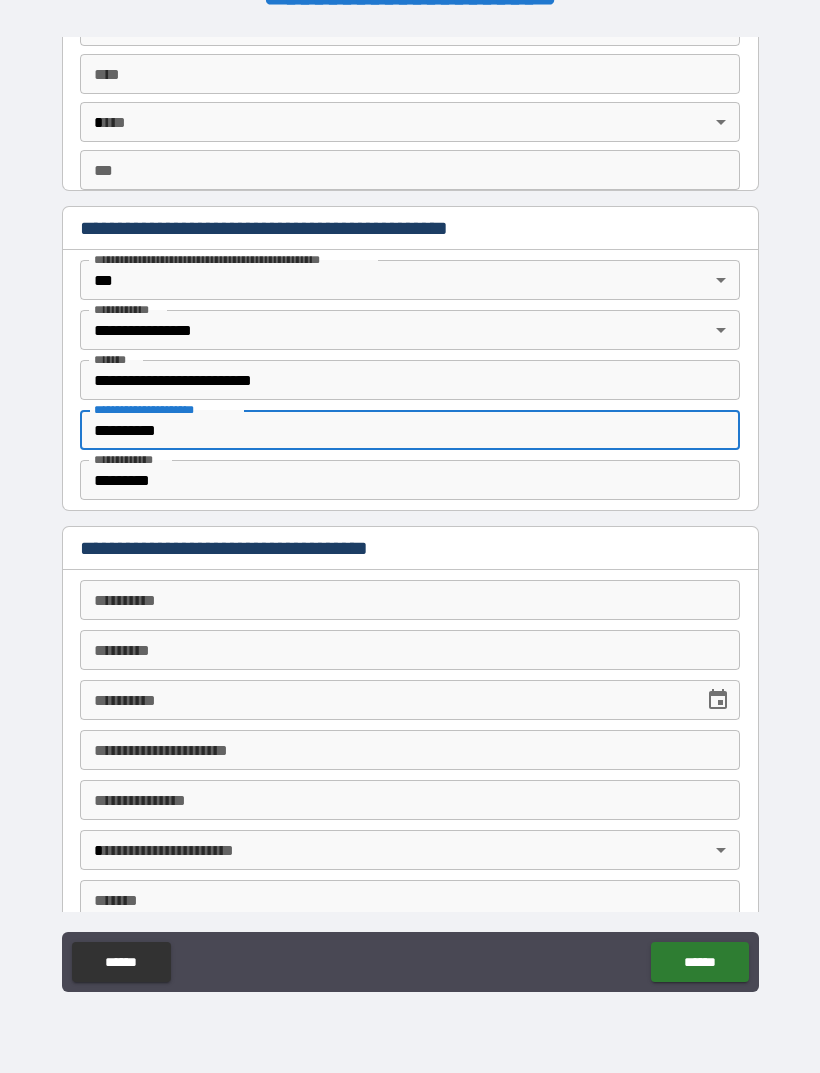 click on "**********" at bounding box center (232, 259) 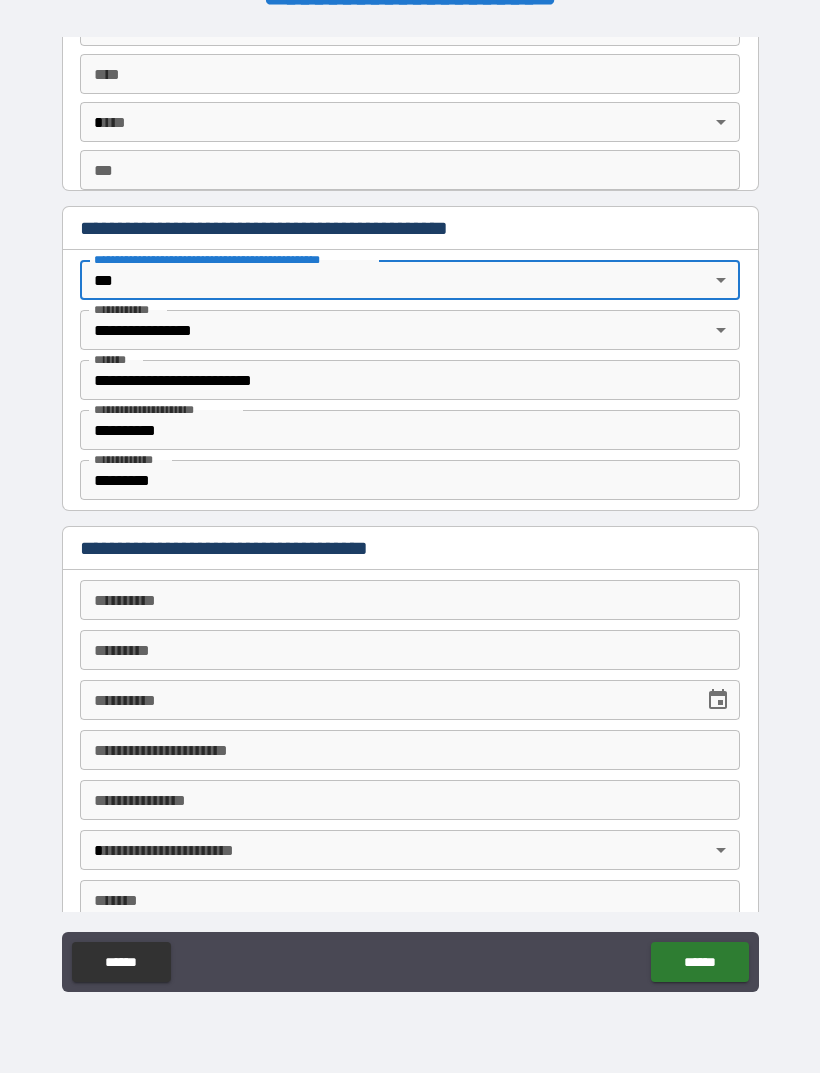 click on "**********" at bounding box center [410, 800] 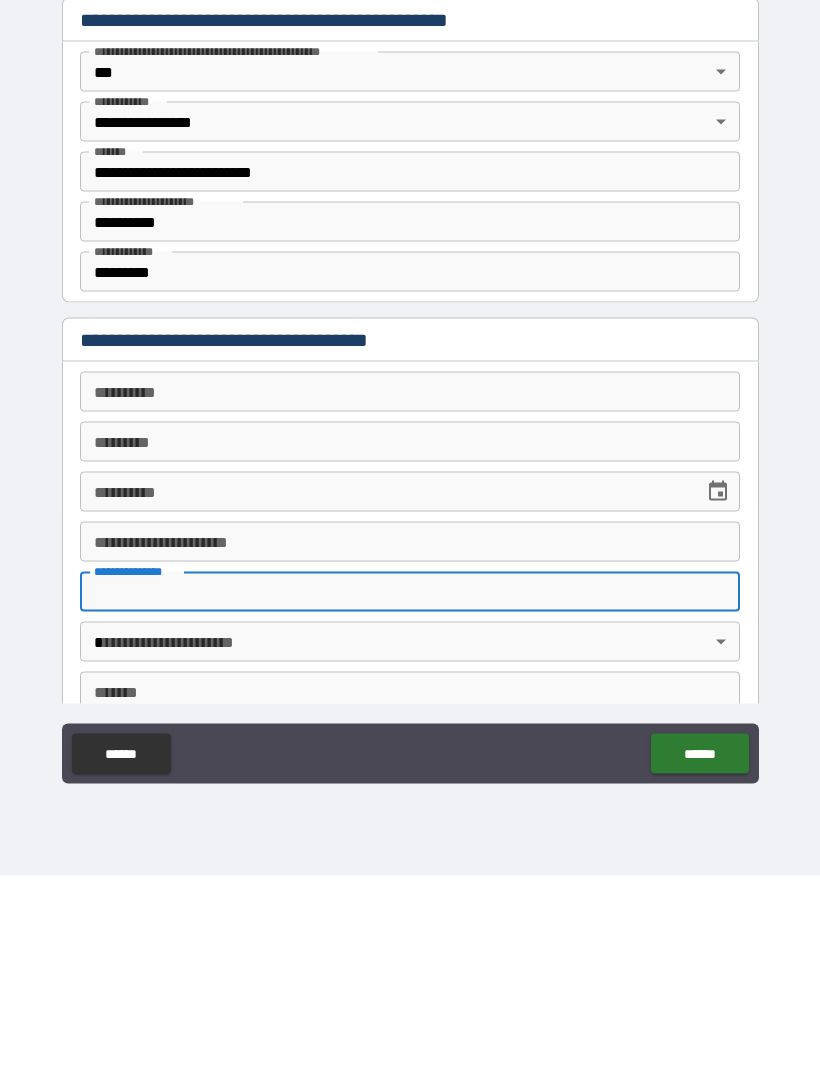 click on "**********" at bounding box center (410, 507) 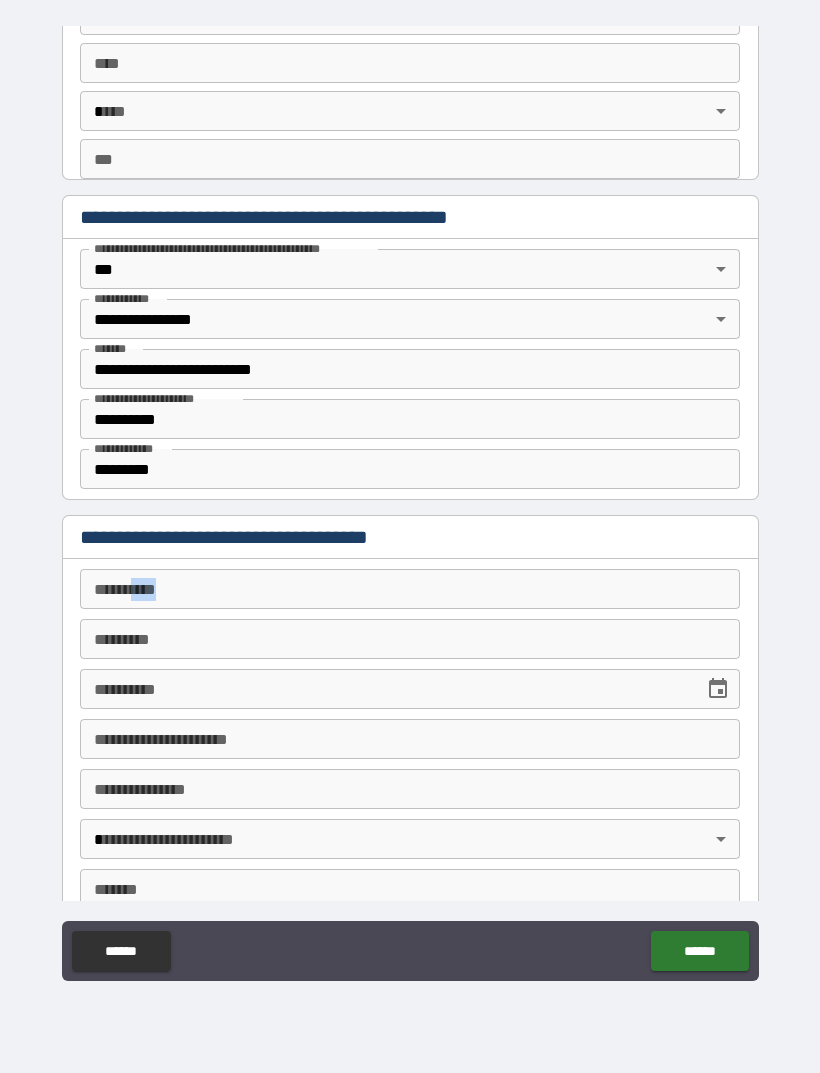 click on "**********" at bounding box center (410, 419) 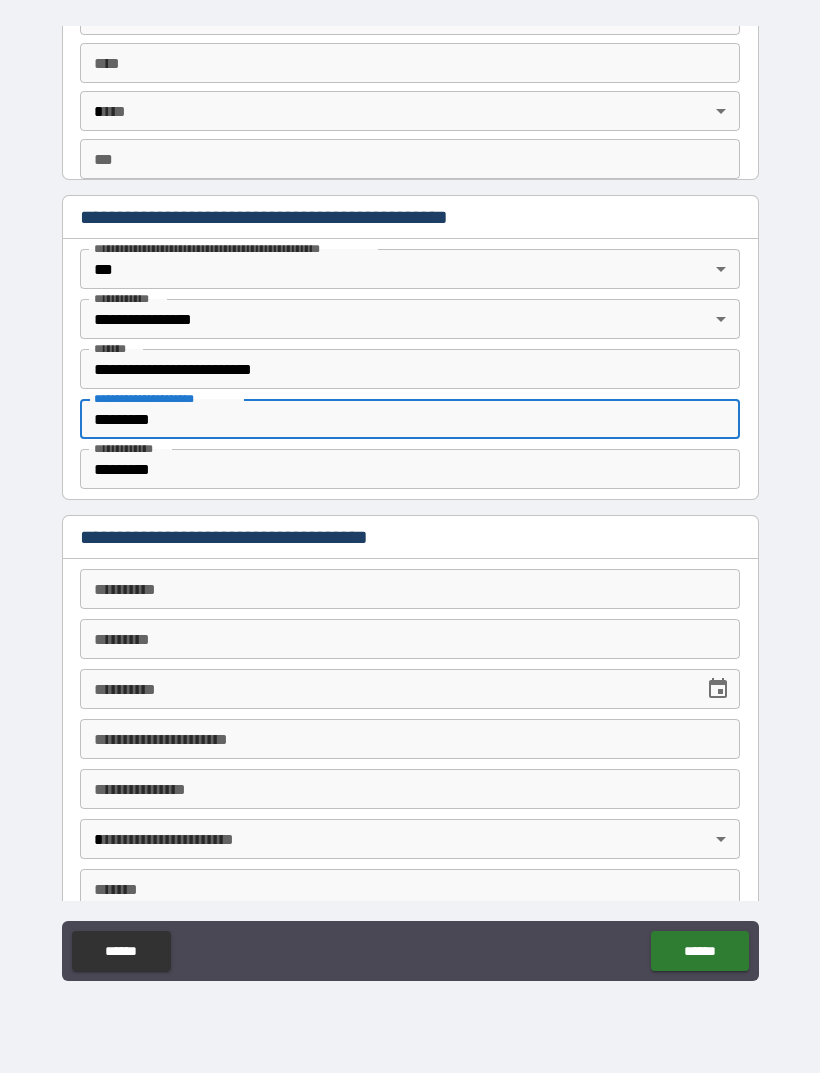 type on "********" 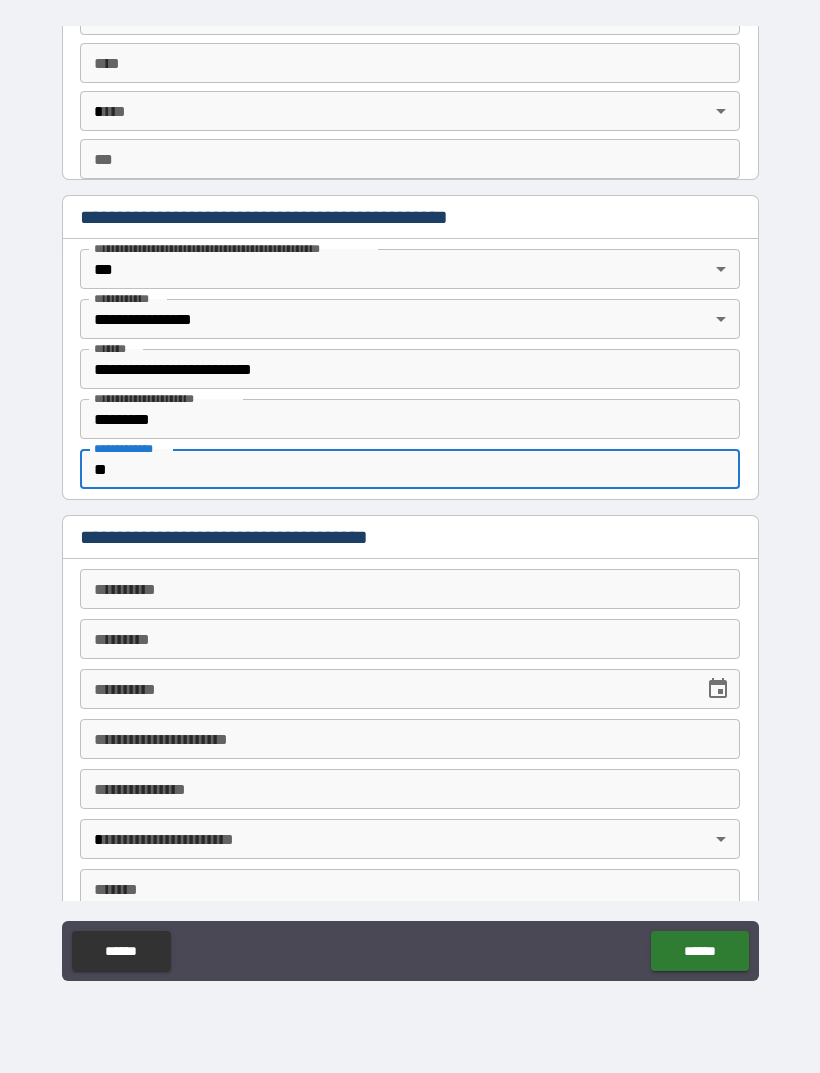 type on "*" 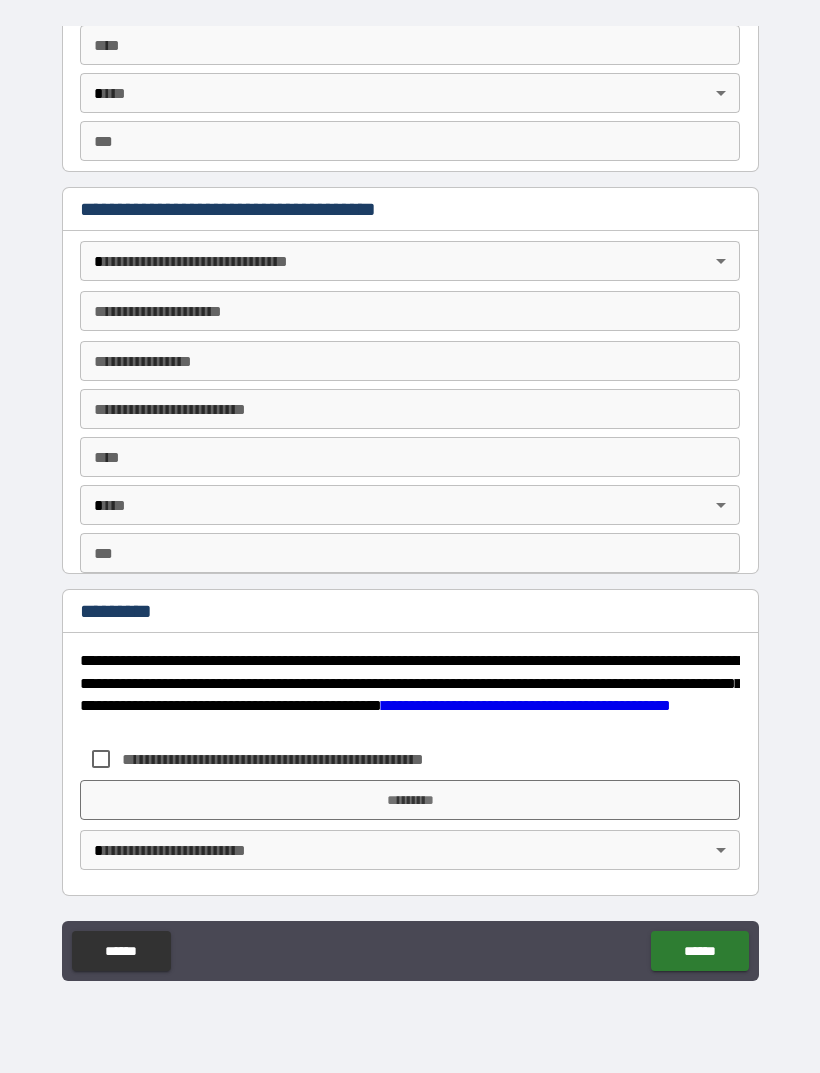 scroll, scrollTop: 2108, scrollLeft: 0, axis: vertical 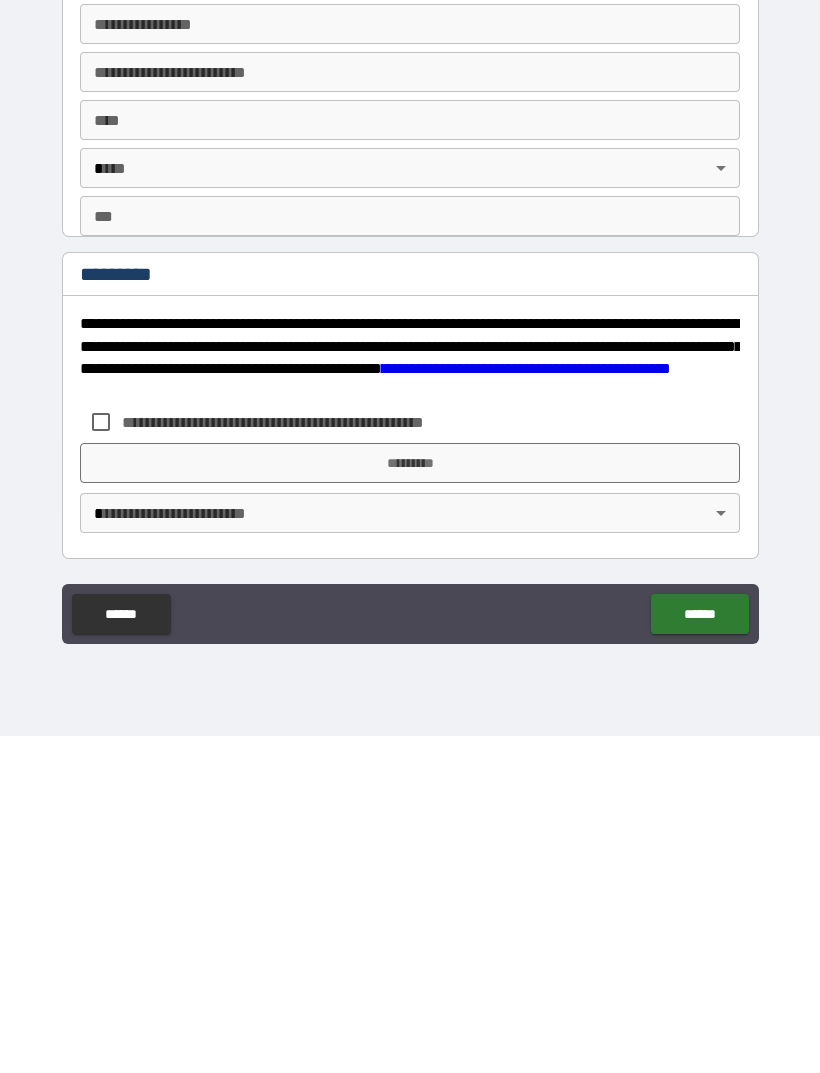 type on "**********" 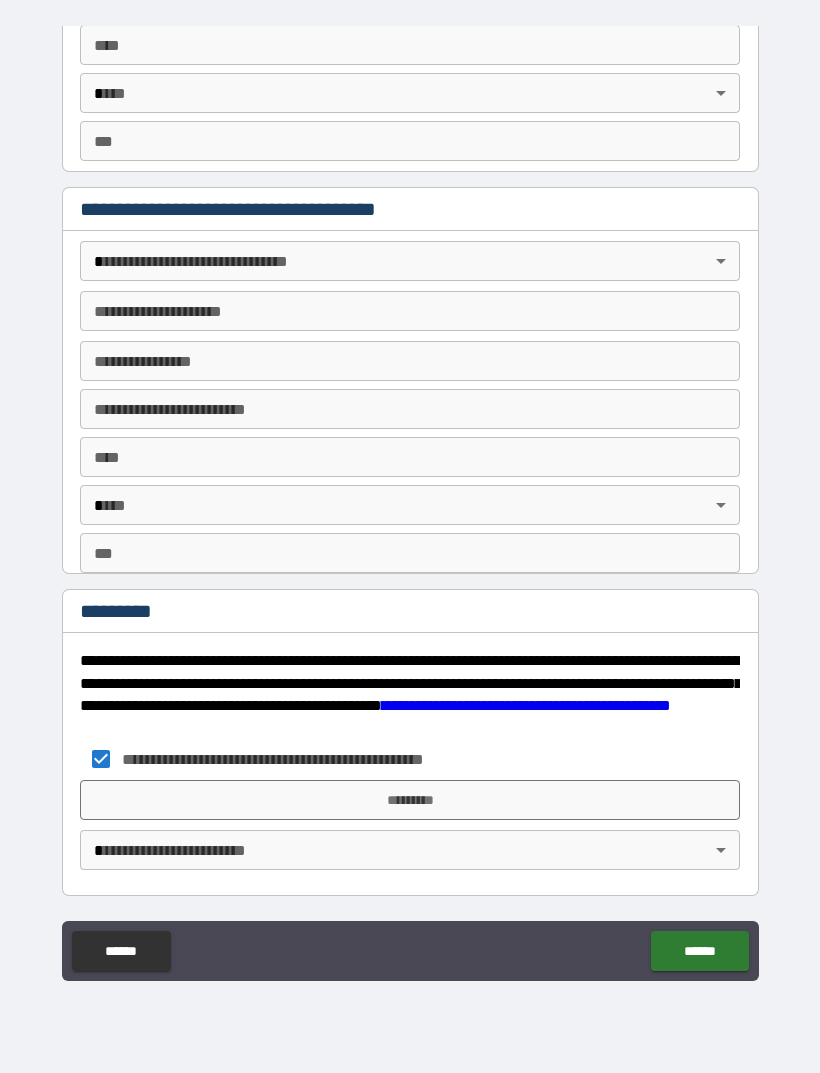 scroll, scrollTop: 2108, scrollLeft: 0, axis: vertical 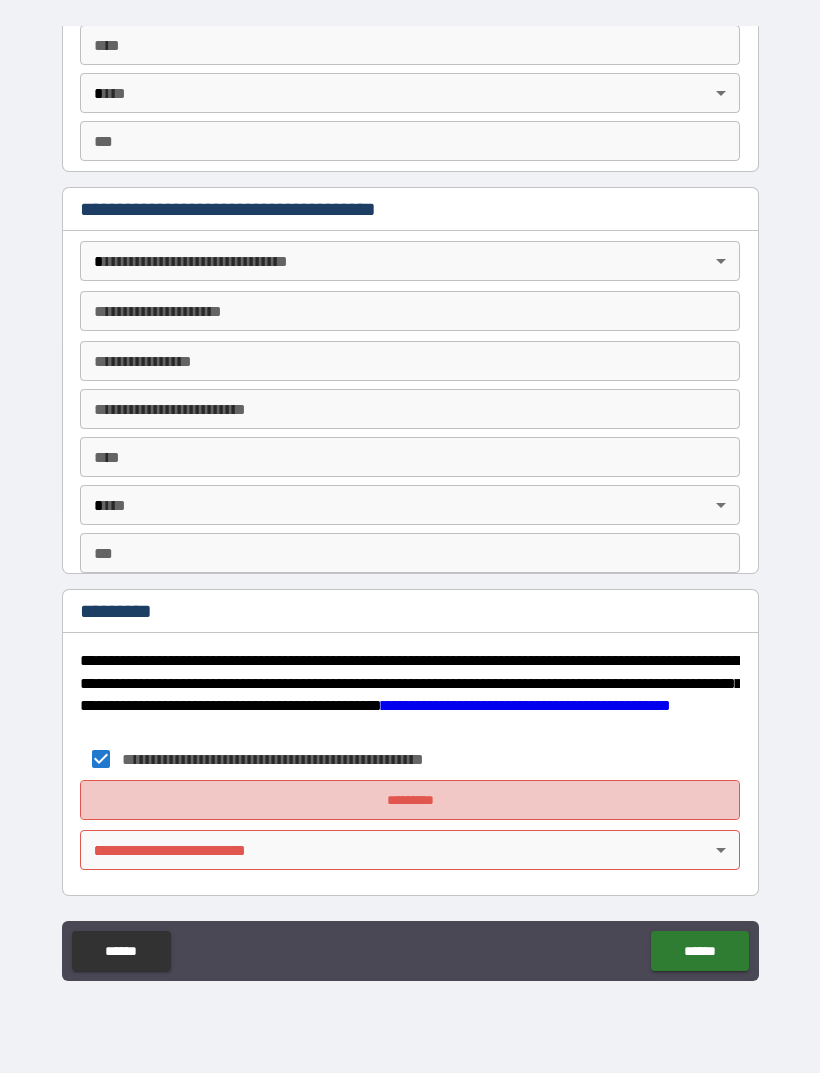 click on "*********" at bounding box center [410, 800] 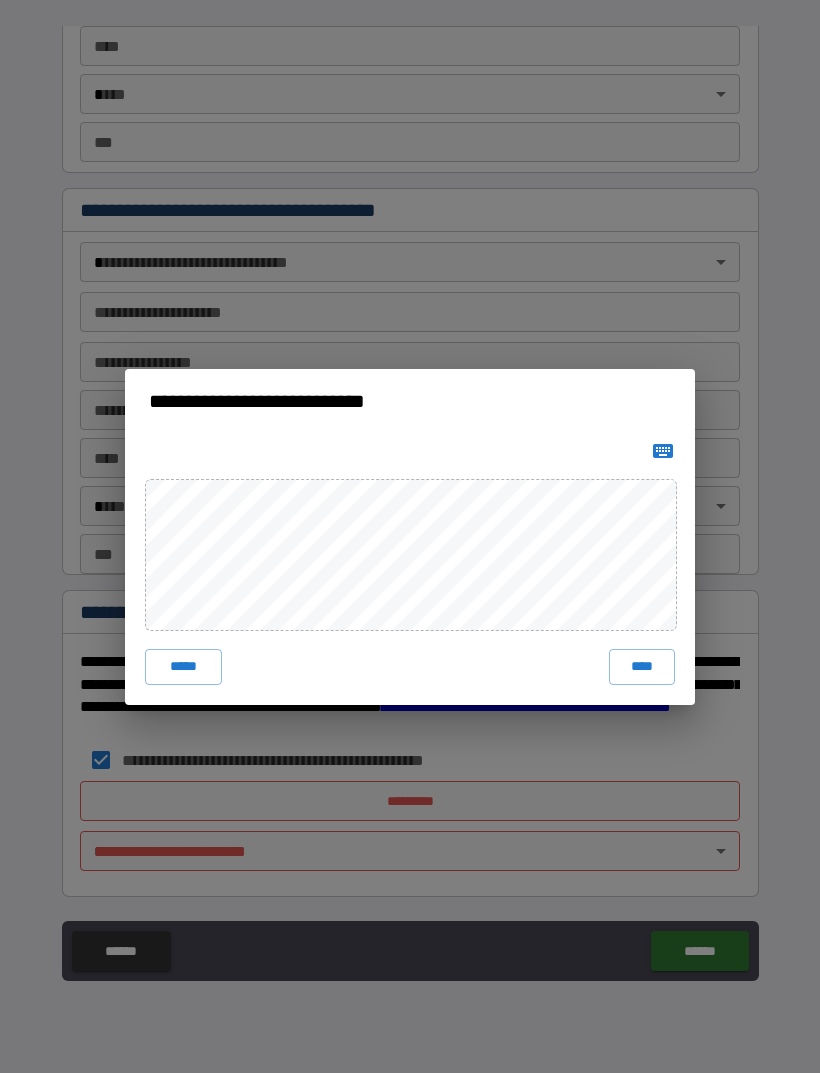scroll, scrollTop: 2108, scrollLeft: 0, axis: vertical 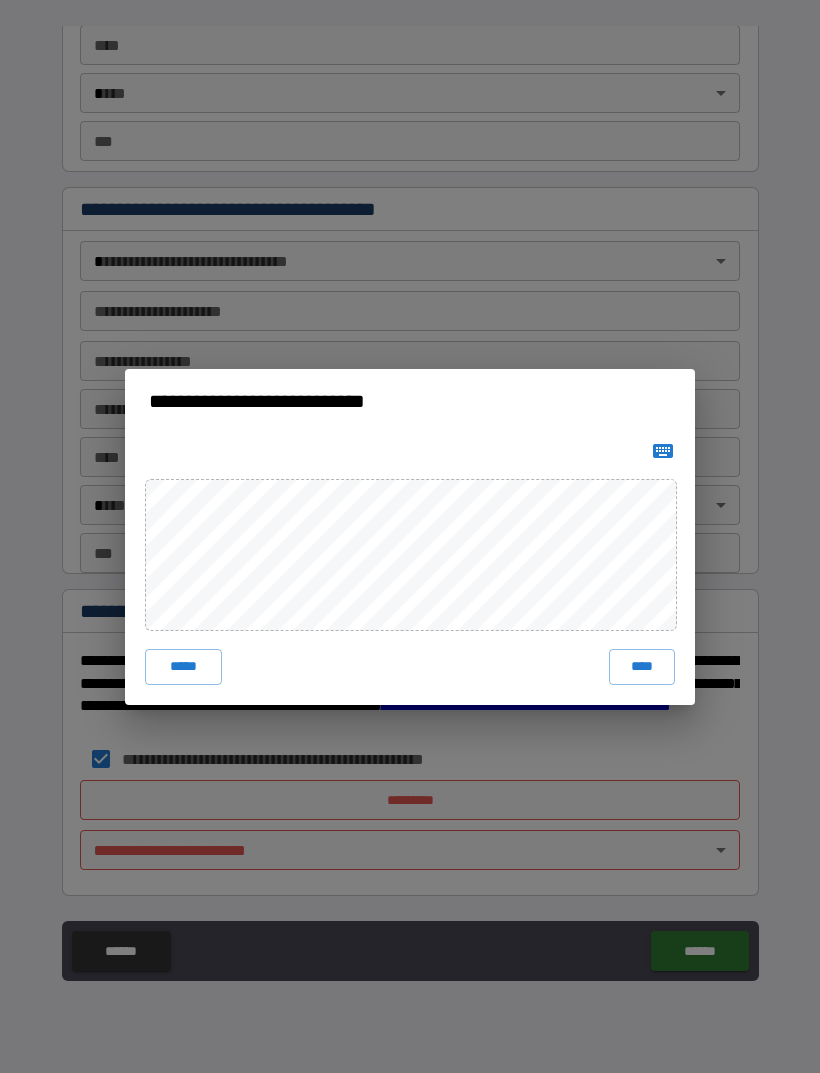 click on "****" at bounding box center (642, 667) 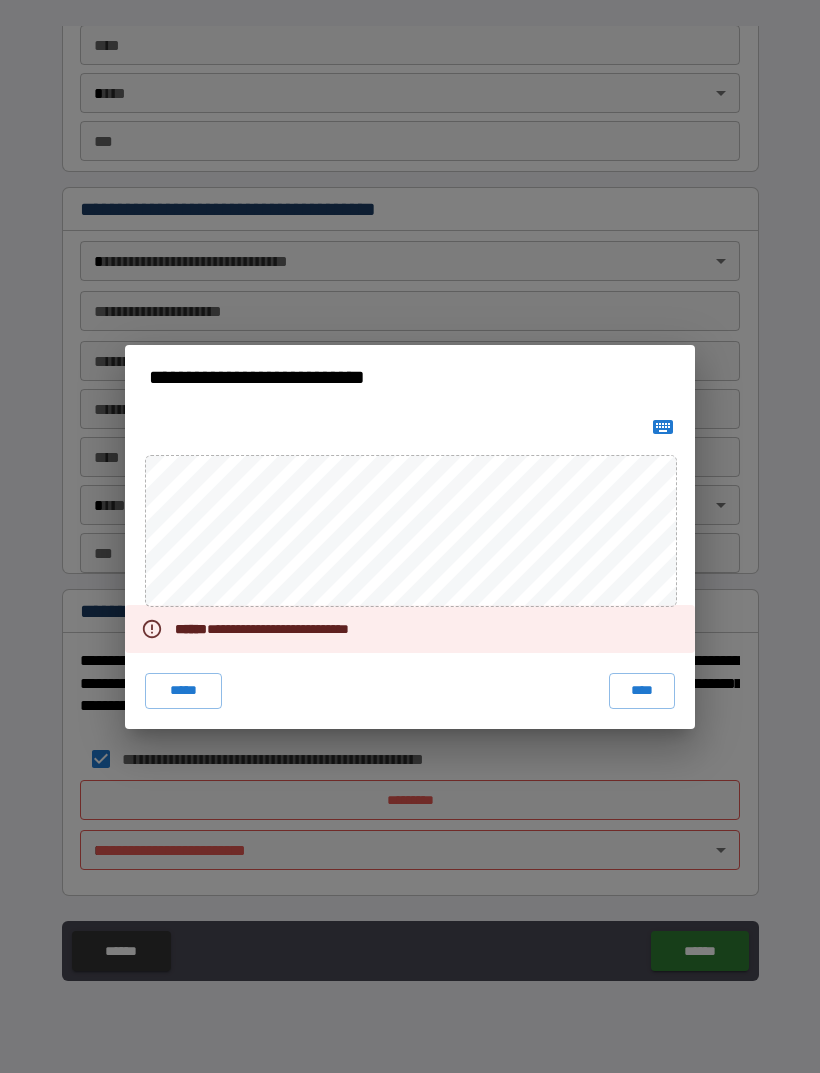 click on "****" at bounding box center [642, 691] 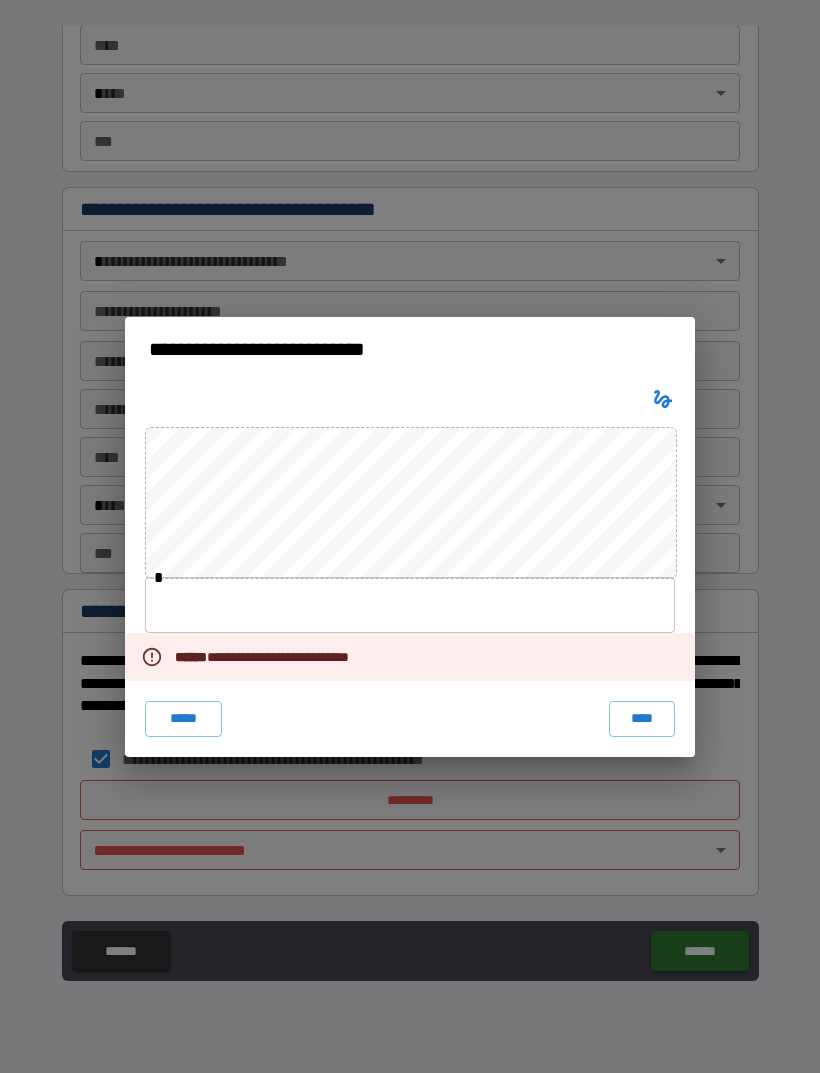 click on "****" at bounding box center [642, 719] 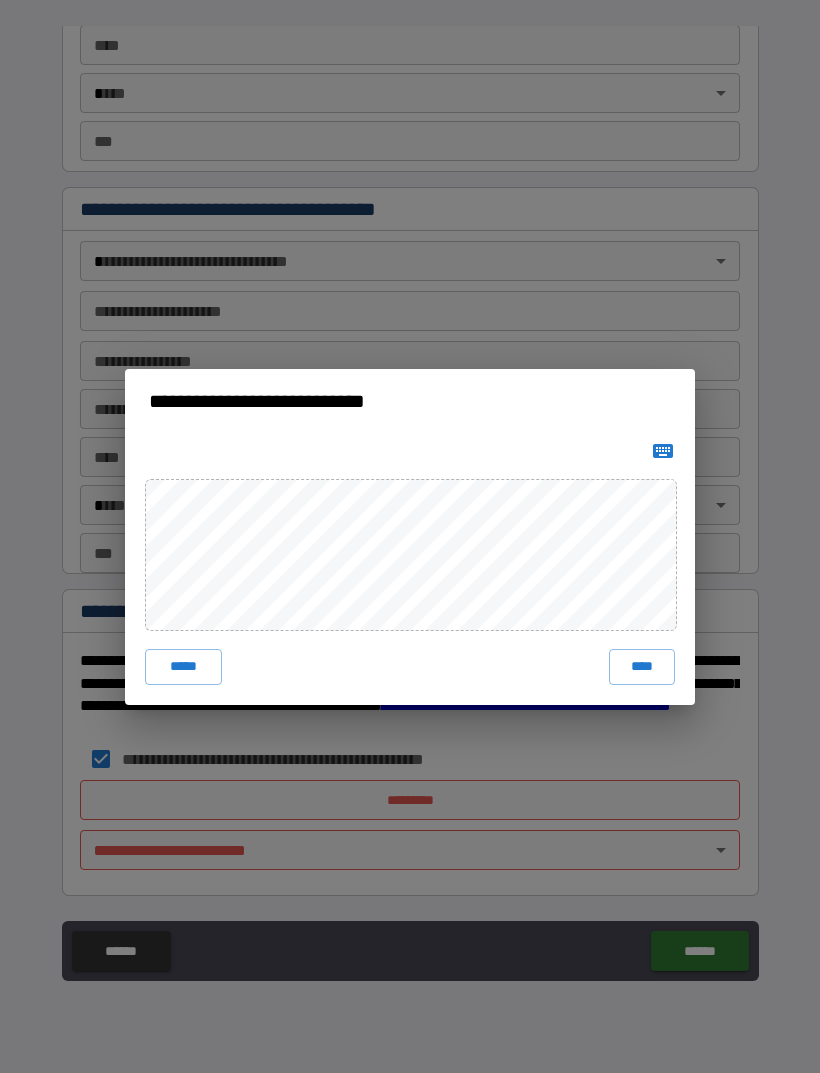click on "****" at bounding box center (642, 667) 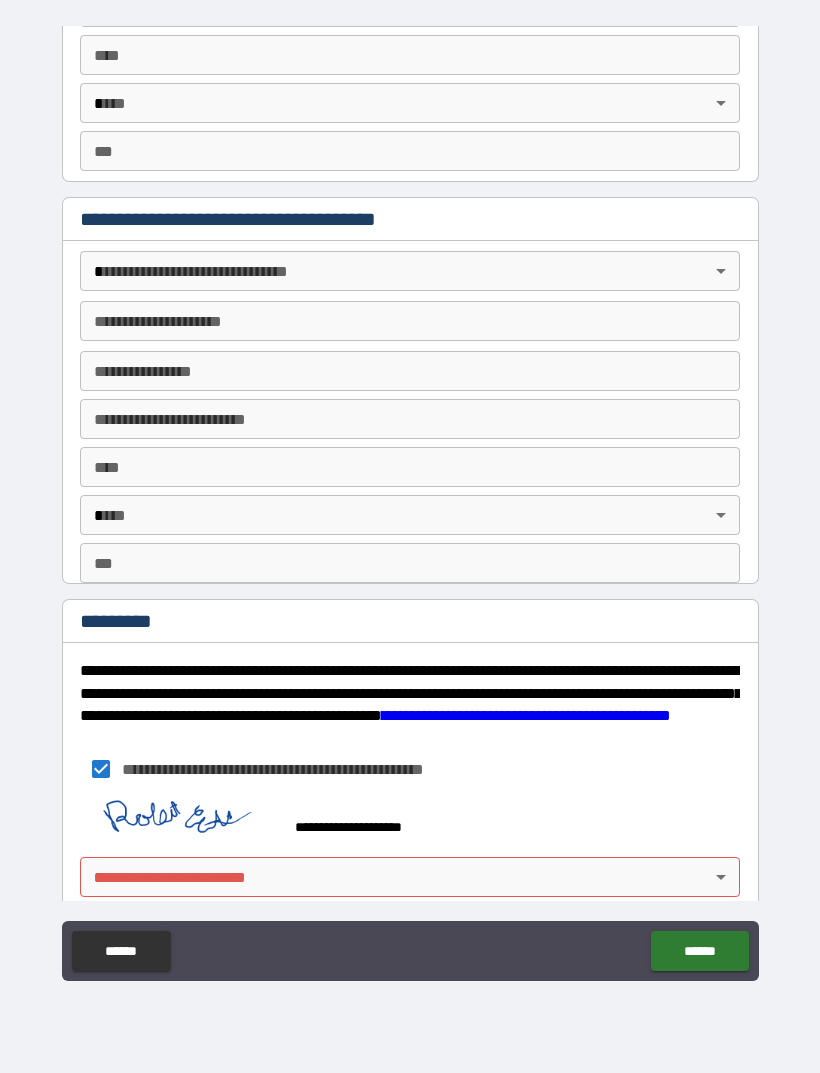click on "**********" at bounding box center (410, 504) 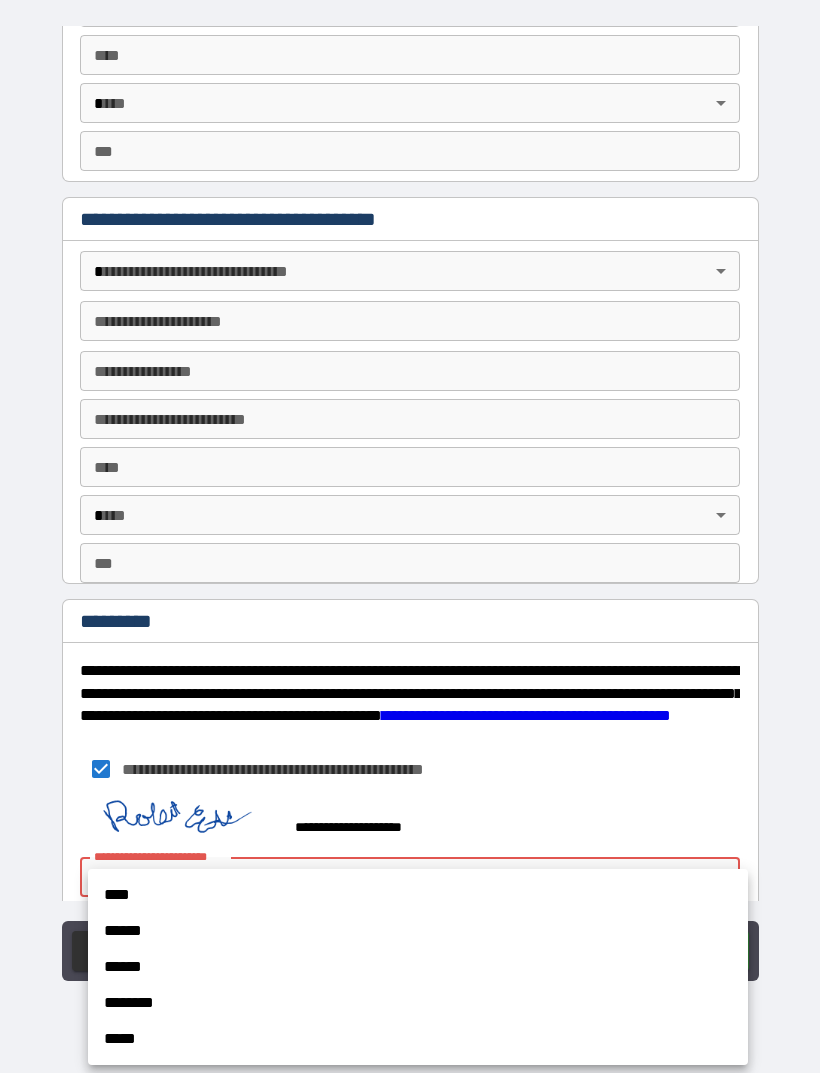 click on "****" at bounding box center [418, 895] 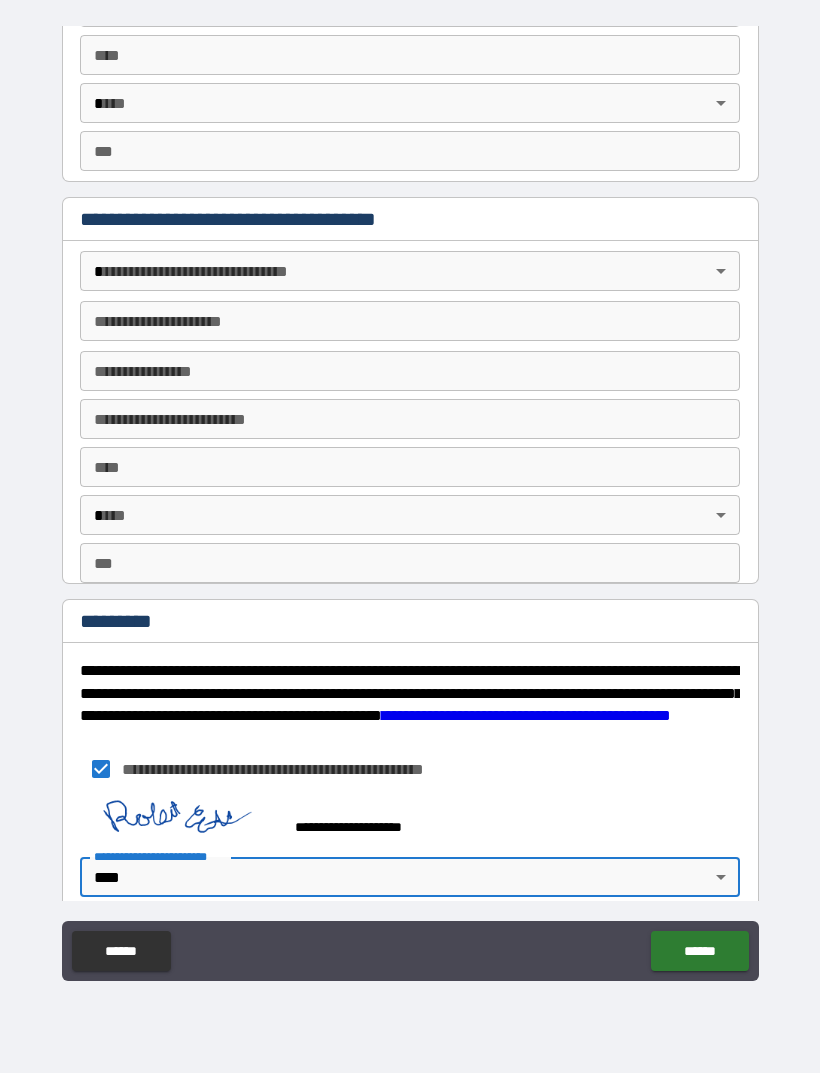 click on "******" at bounding box center [699, 951] 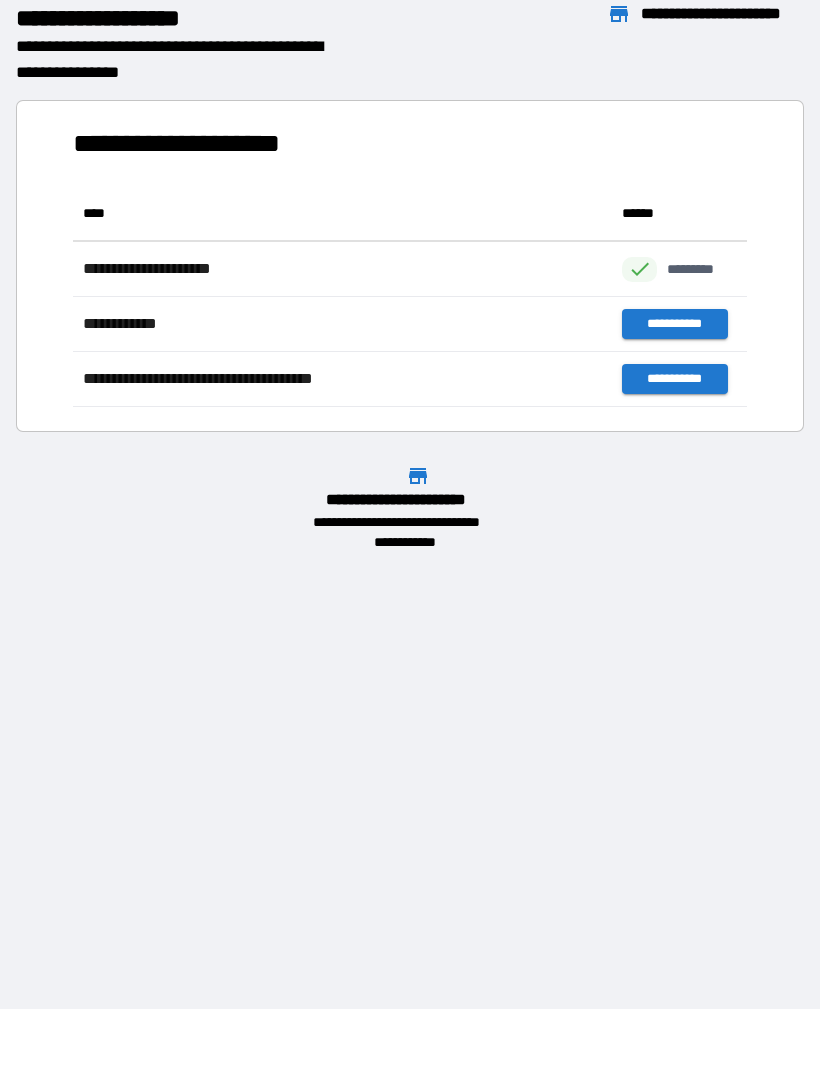 scroll, scrollTop: 221, scrollLeft: 674, axis: both 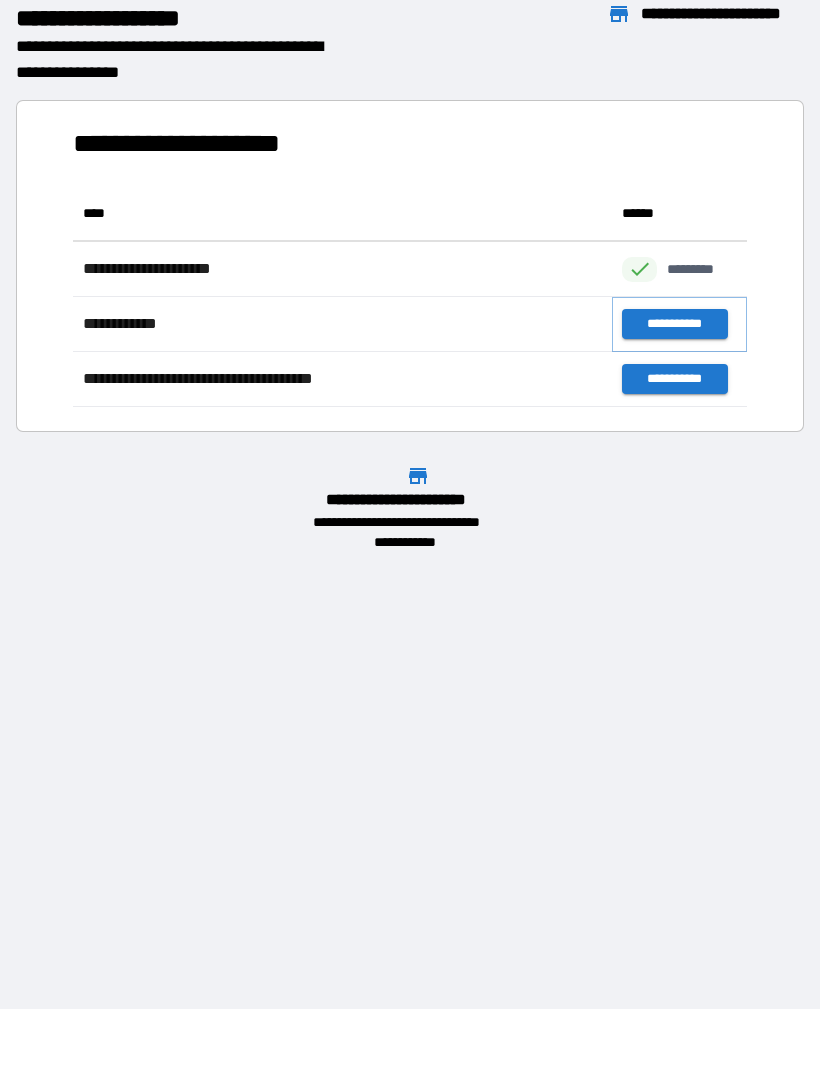 click on "**********" at bounding box center (674, 324) 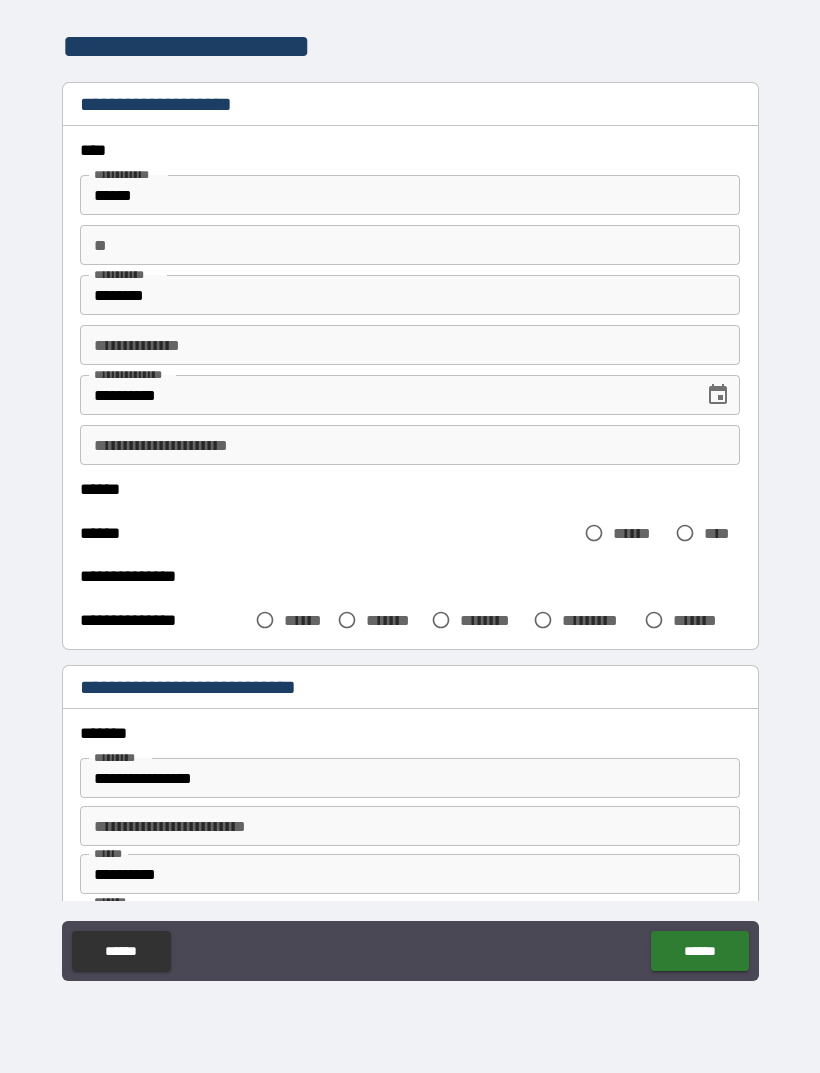 click on "******" at bounding box center [699, 951] 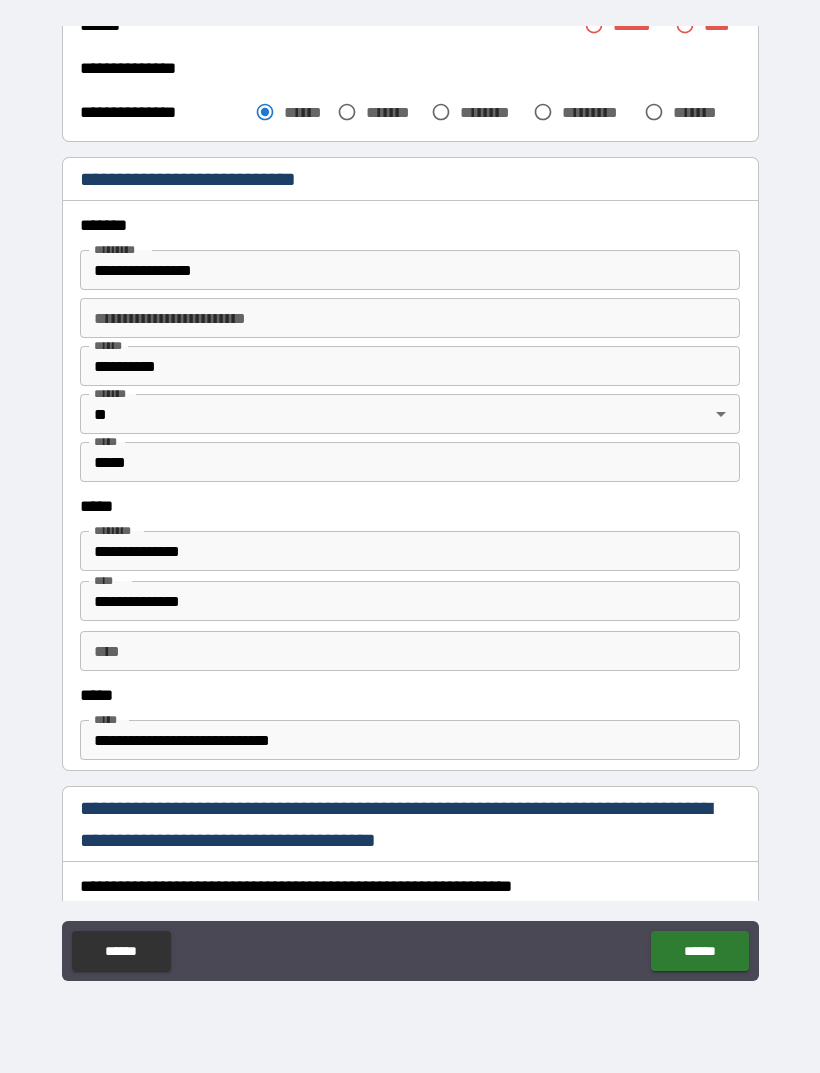 scroll, scrollTop: 509, scrollLeft: 0, axis: vertical 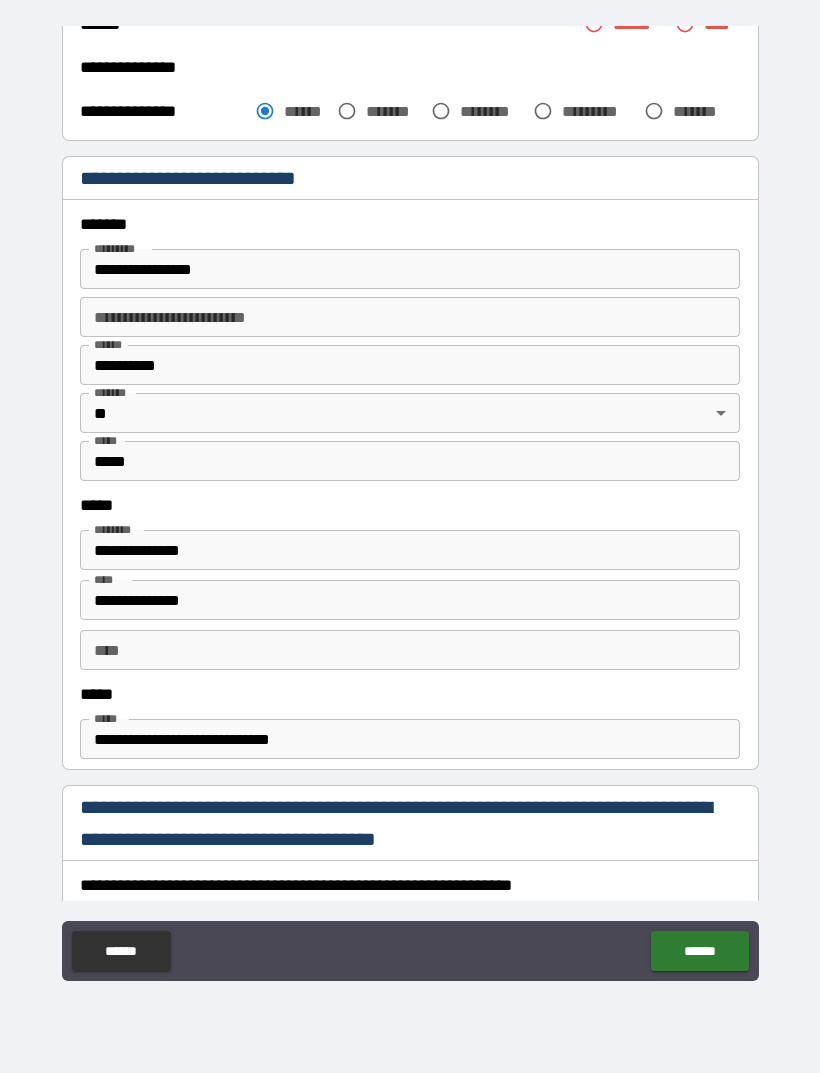 click on "**********" at bounding box center (410, 600) 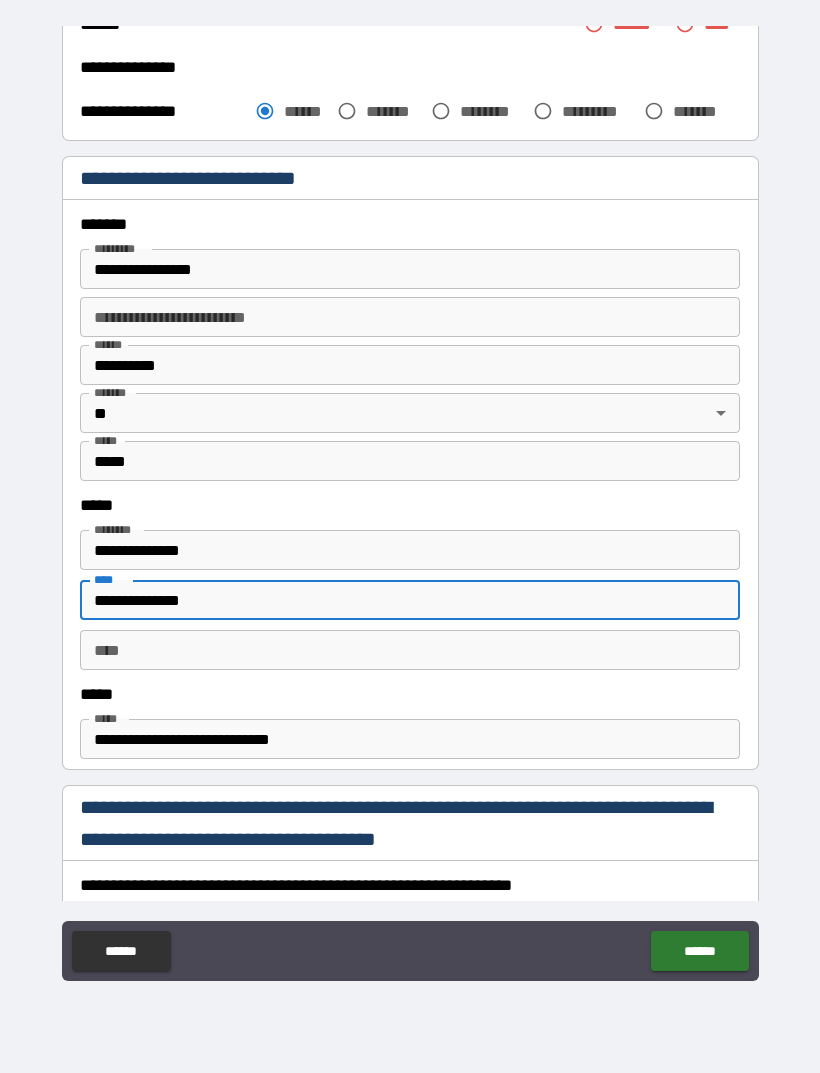 click on "**********" at bounding box center (410, 600) 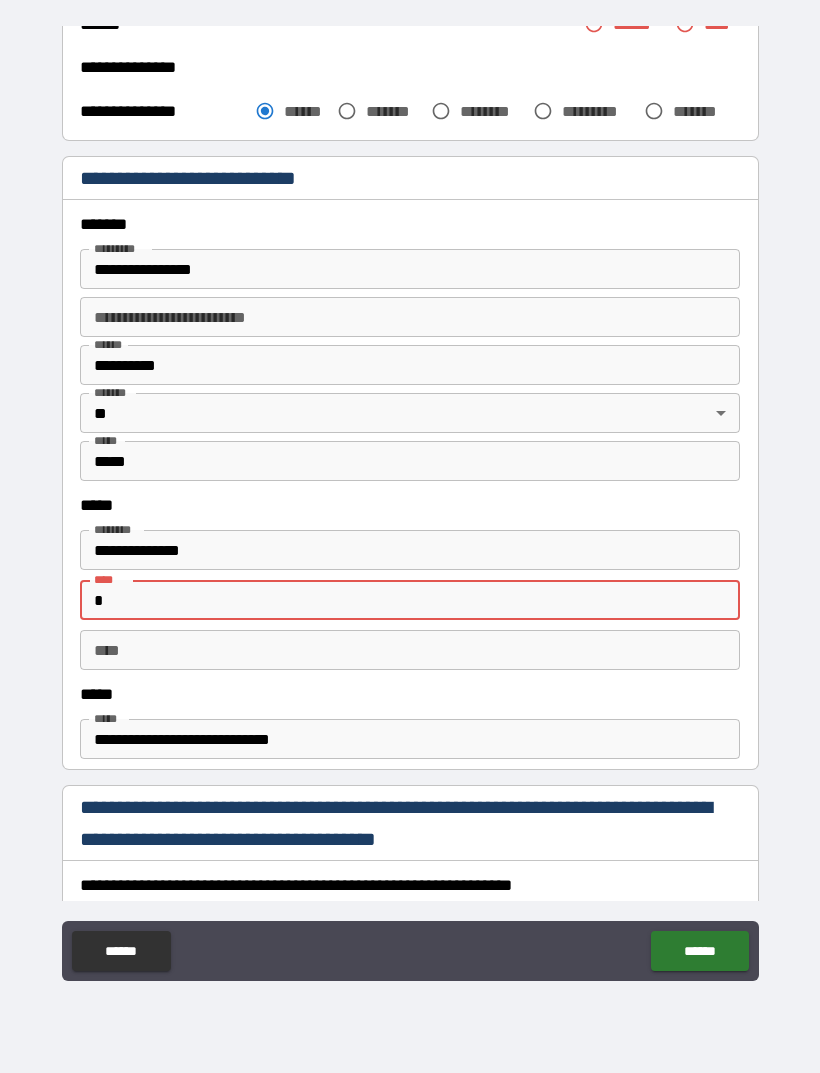 type on "*" 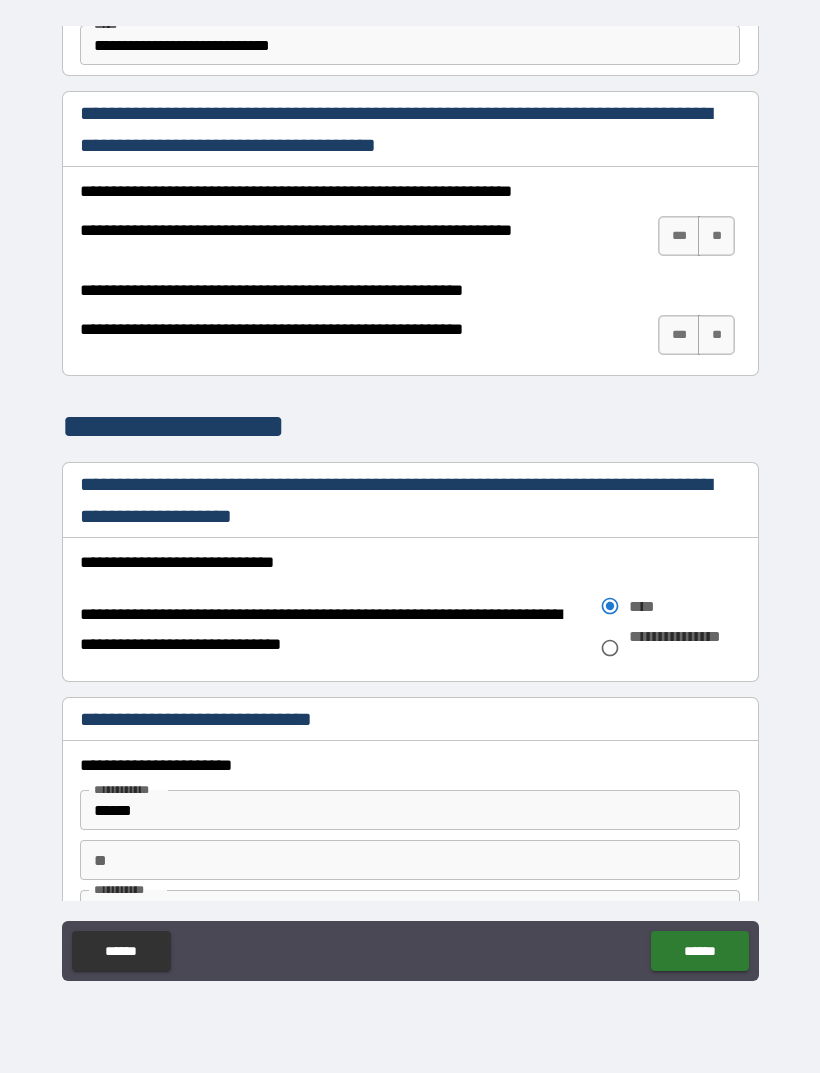scroll, scrollTop: 1205, scrollLeft: 0, axis: vertical 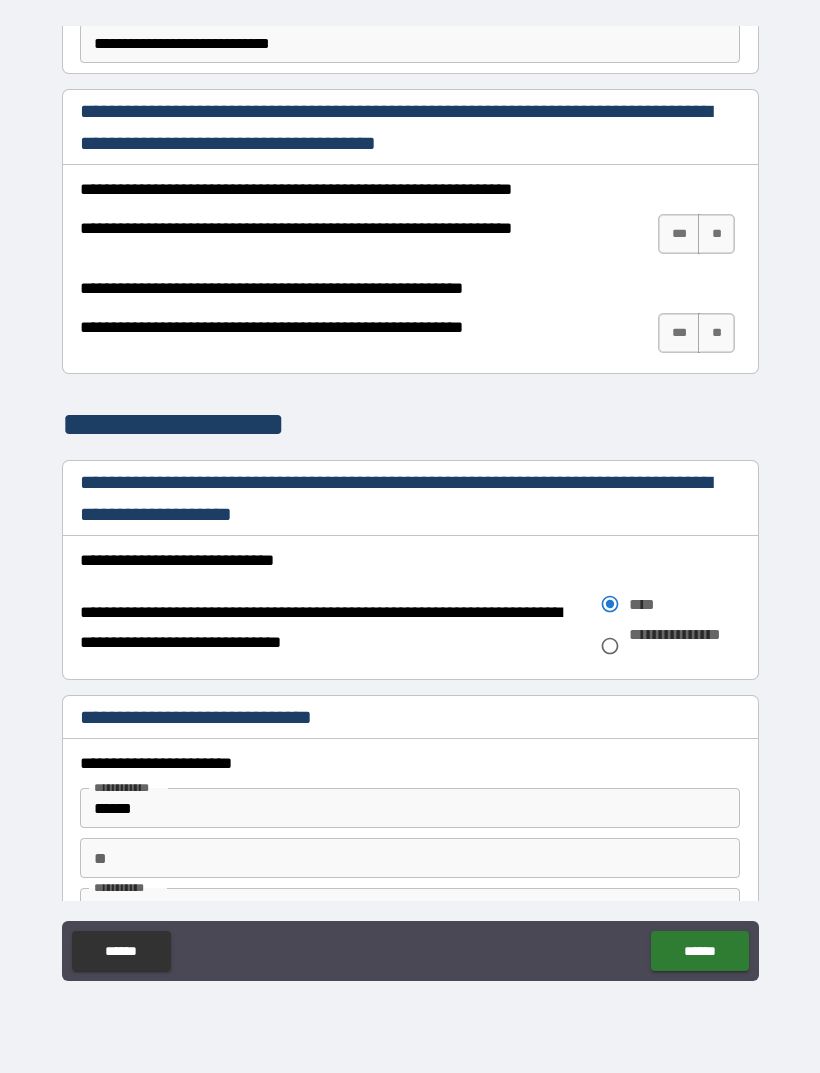 click on "***" at bounding box center (679, 234) 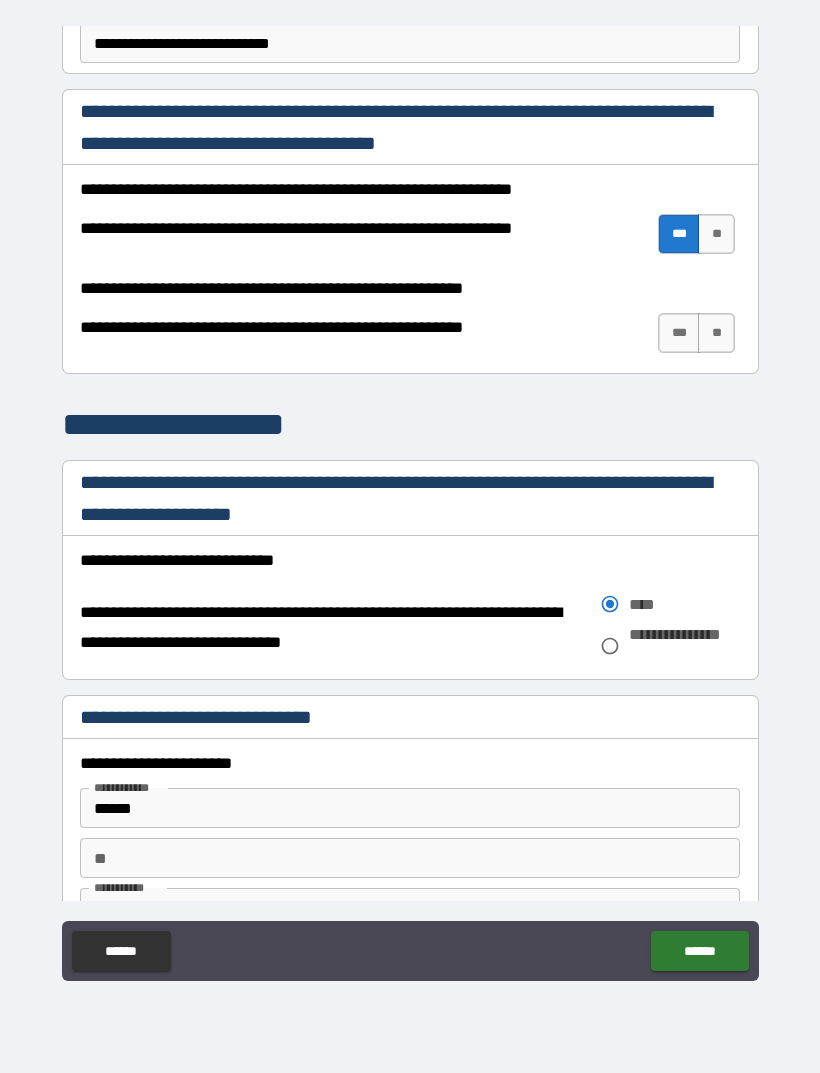 click on "***" at bounding box center [679, 333] 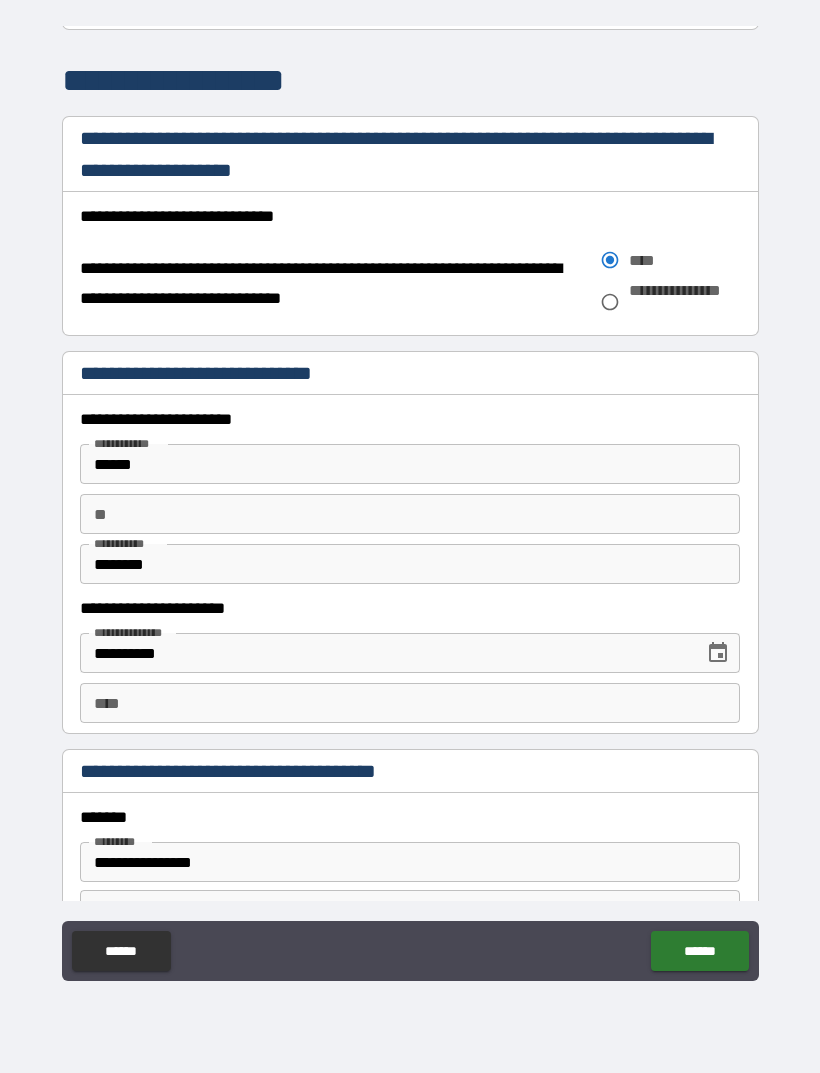 scroll, scrollTop: 1552, scrollLeft: 0, axis: vertical 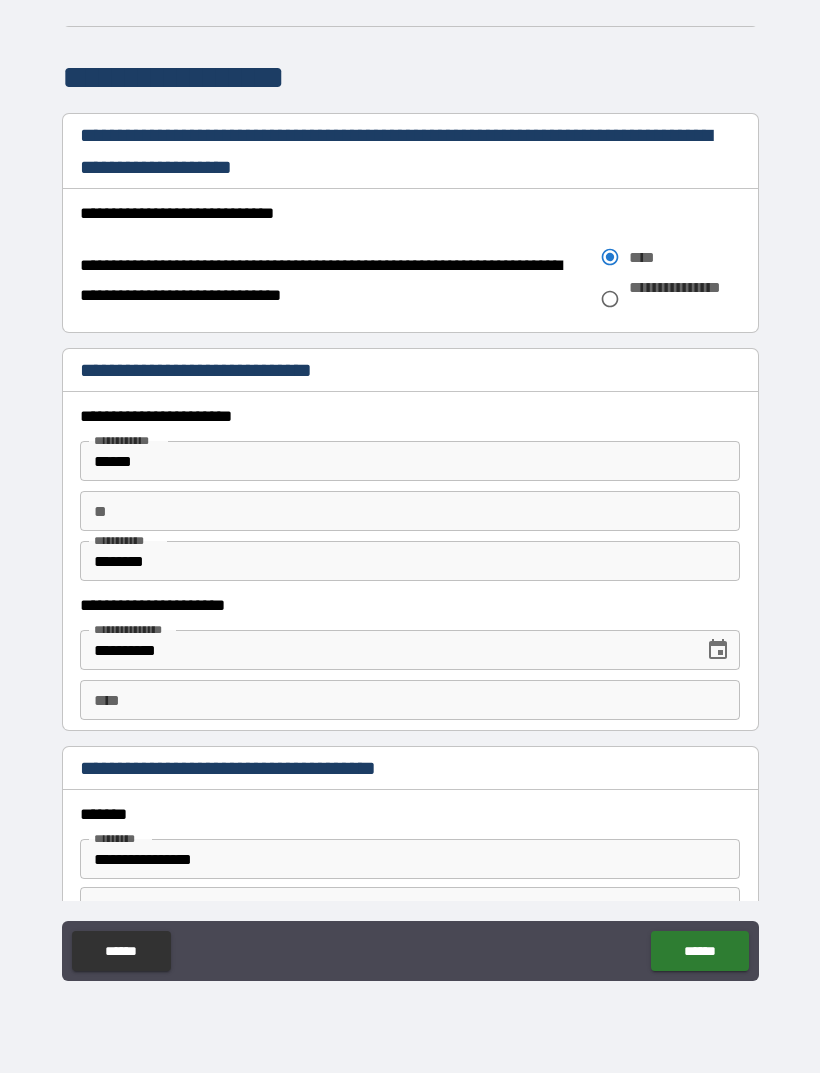 click on "****" at bounding box center (410, 700) 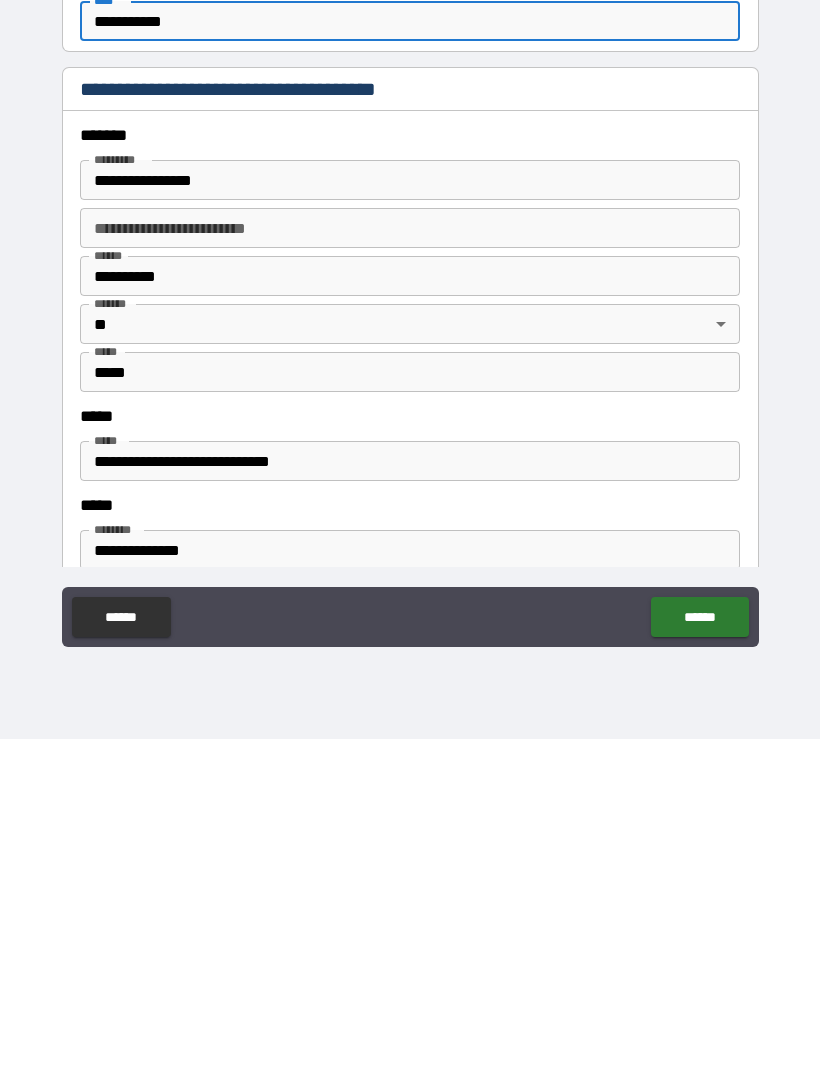 type on "**********" 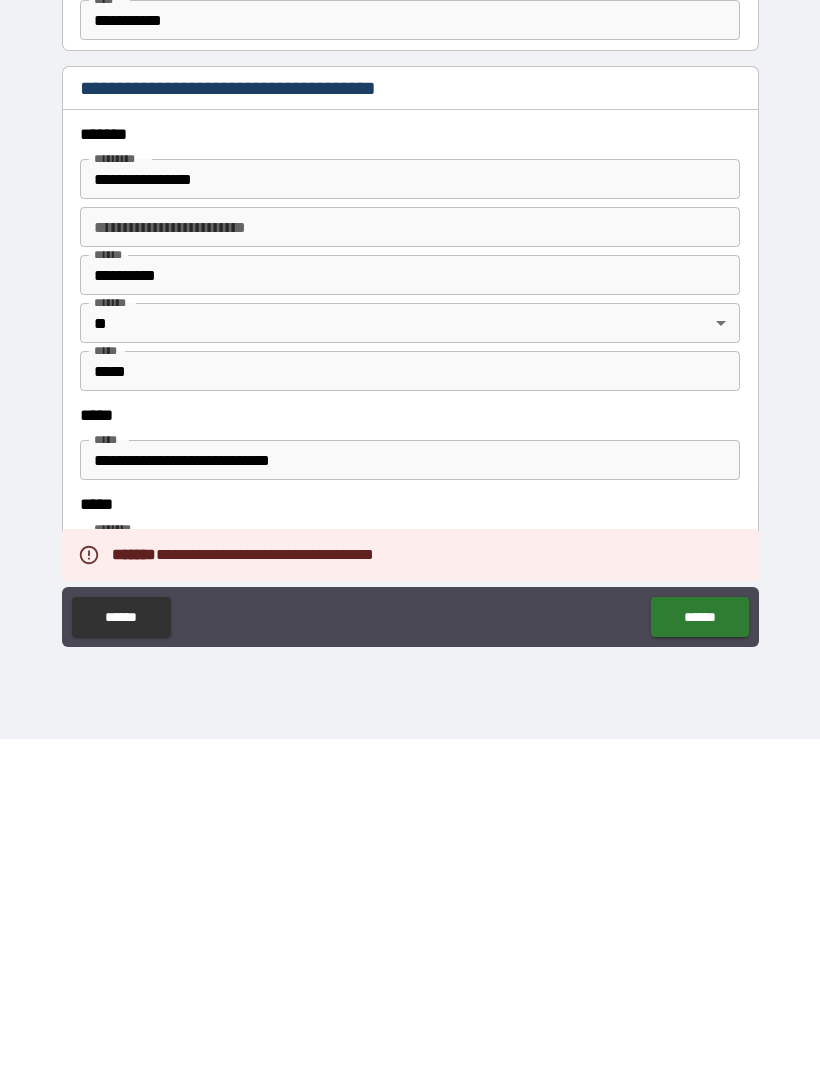 scroll, scrollTop: 1900, scrollLeft: 0, axis: vertical 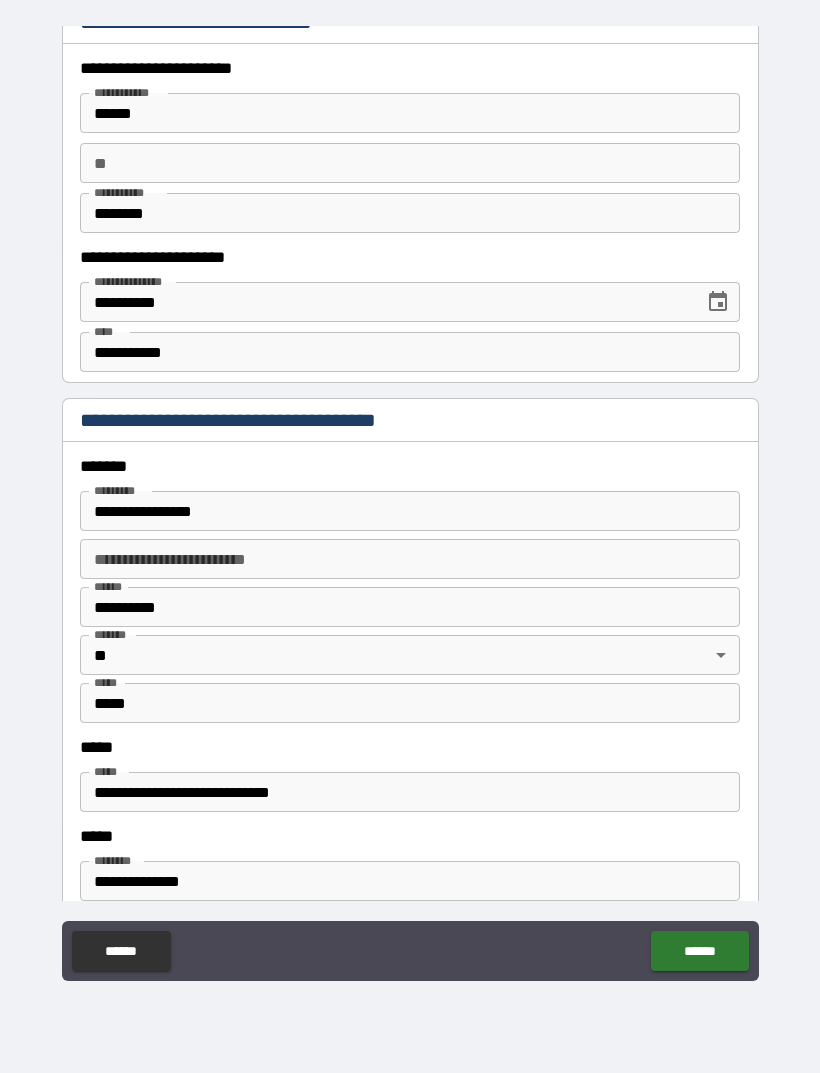 click on "**" at bounding box center [410, 163] 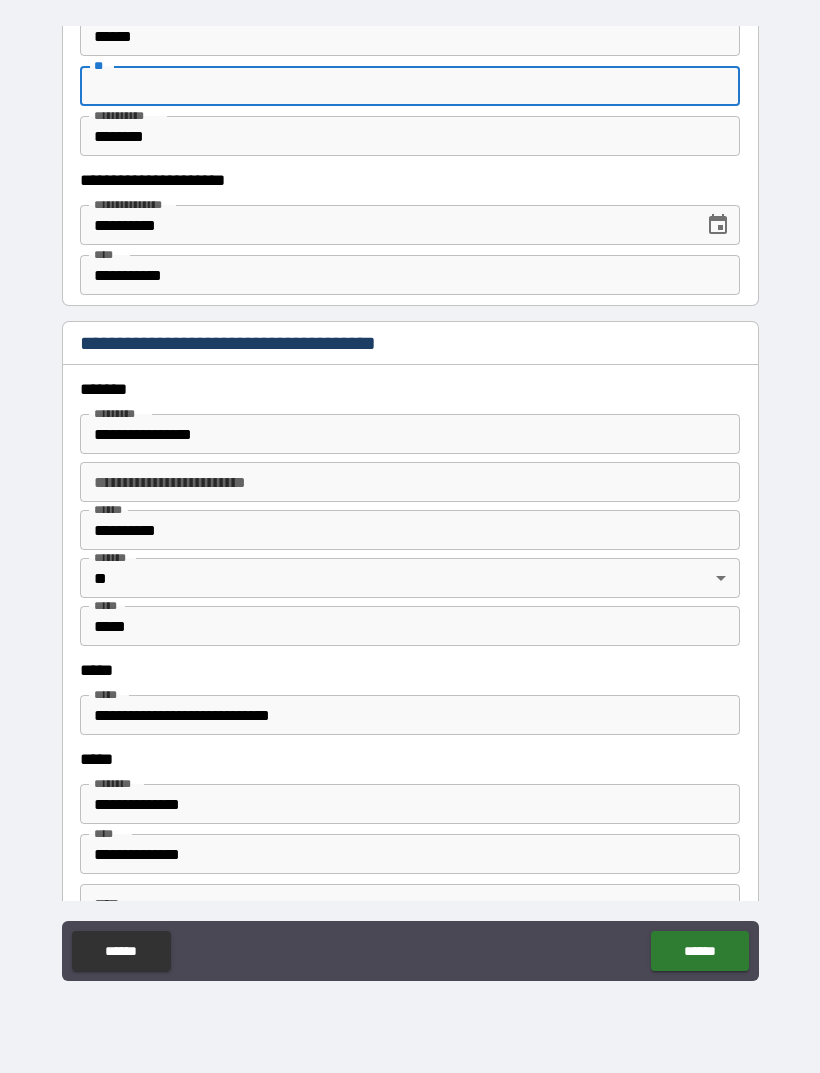 scroll, scrollTop: 1972, scrollLeft: 0, axis: vertical 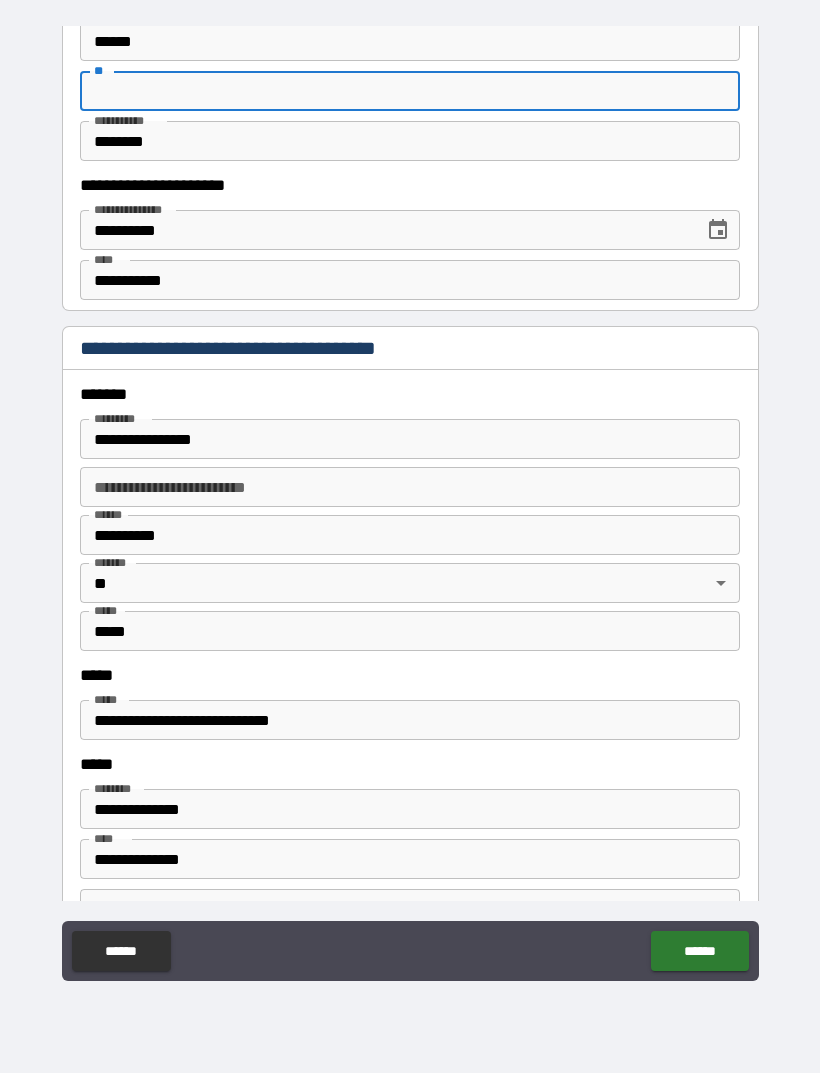 click on "**********" at bounding box center (410, 507) 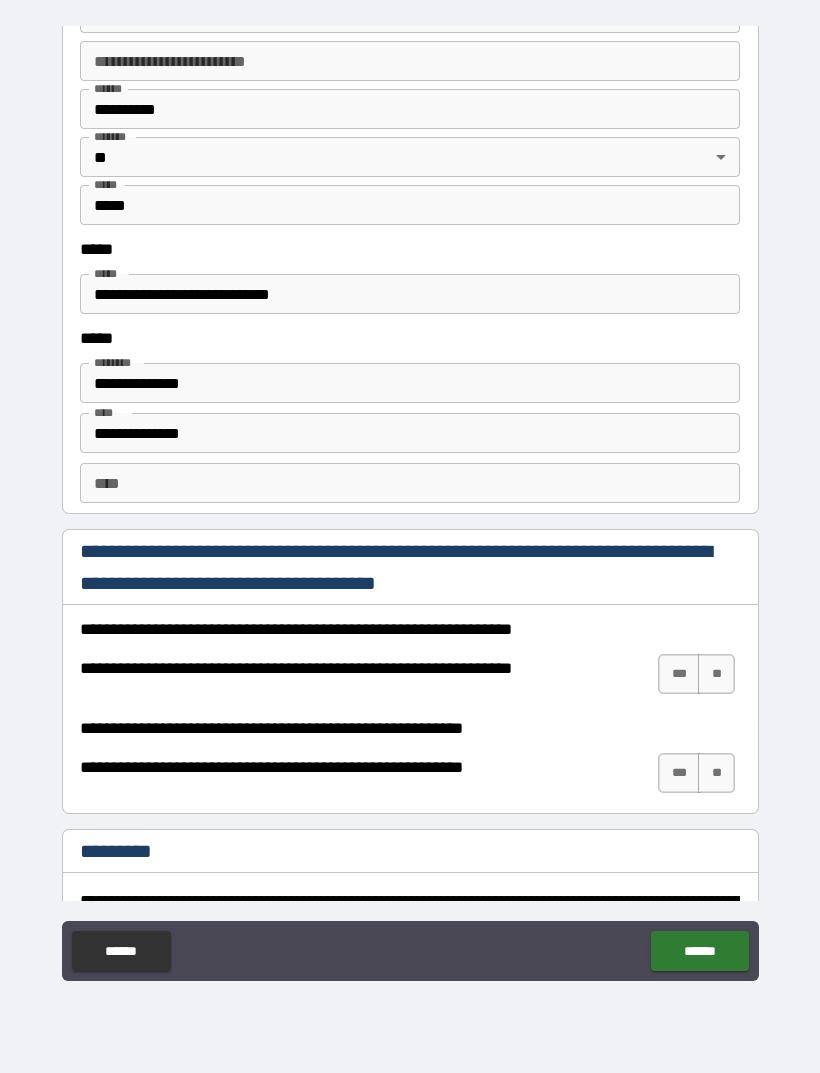 scroll, scrollTop: 2419, scrollLeft: 0, axis: vertical 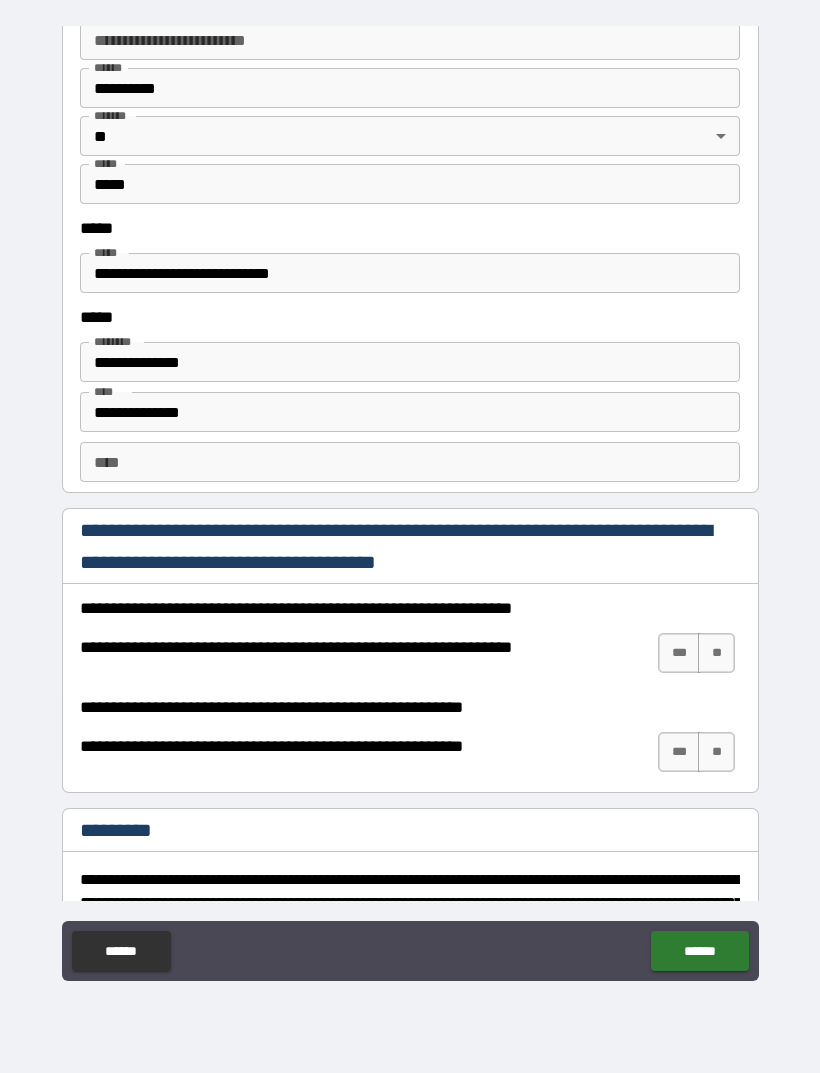 click on "***" at bounding box center (679, 653) 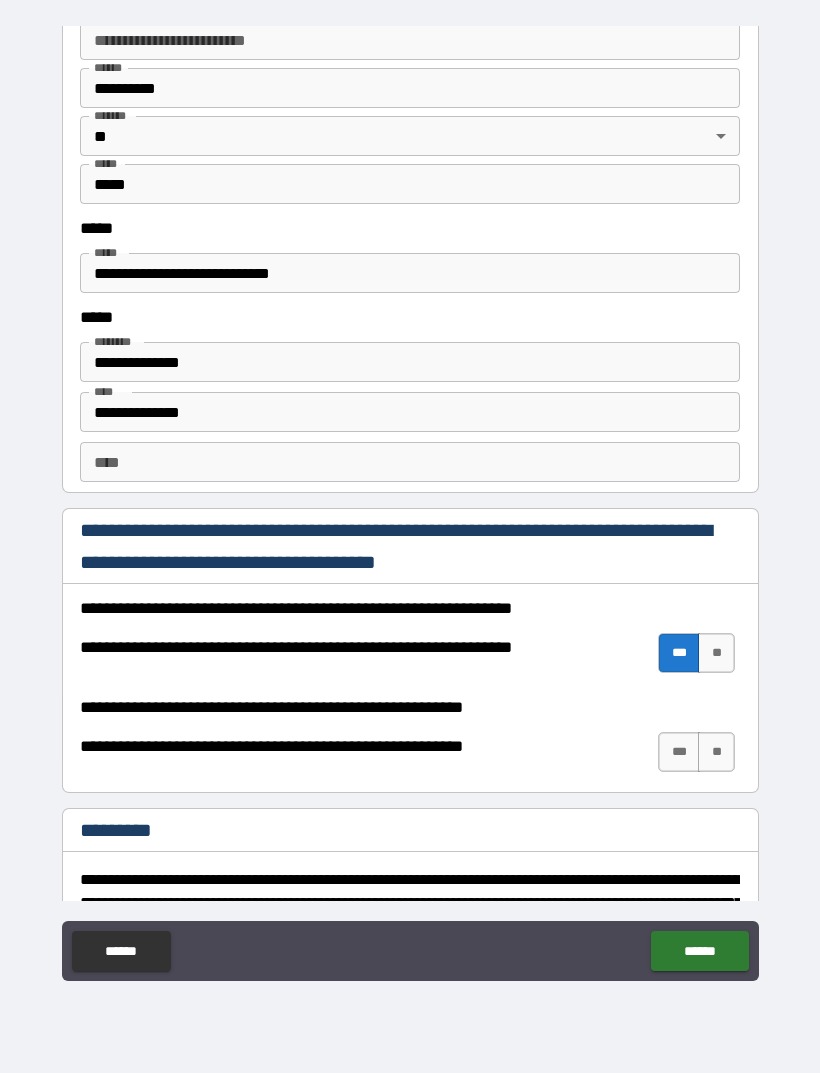 click on "***" at bounding box center [679, 752] 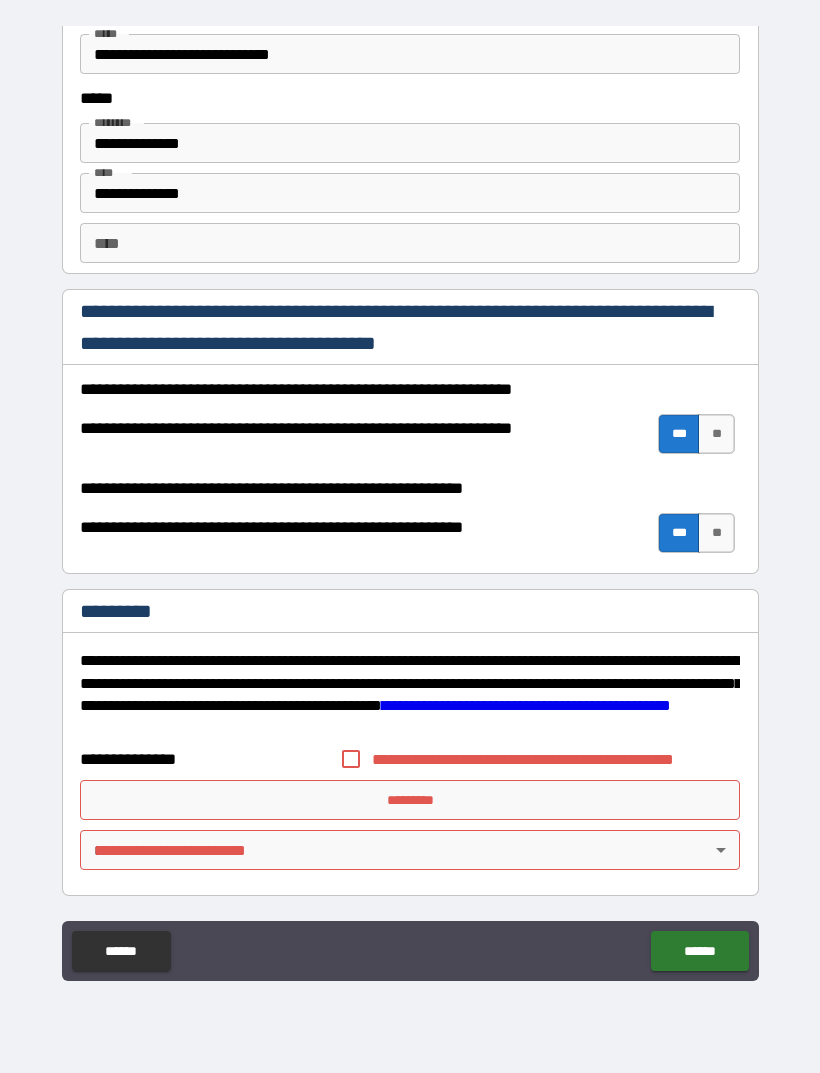 scroll, scrollTop: 2638, scrollLeft: 0, axis: vertical 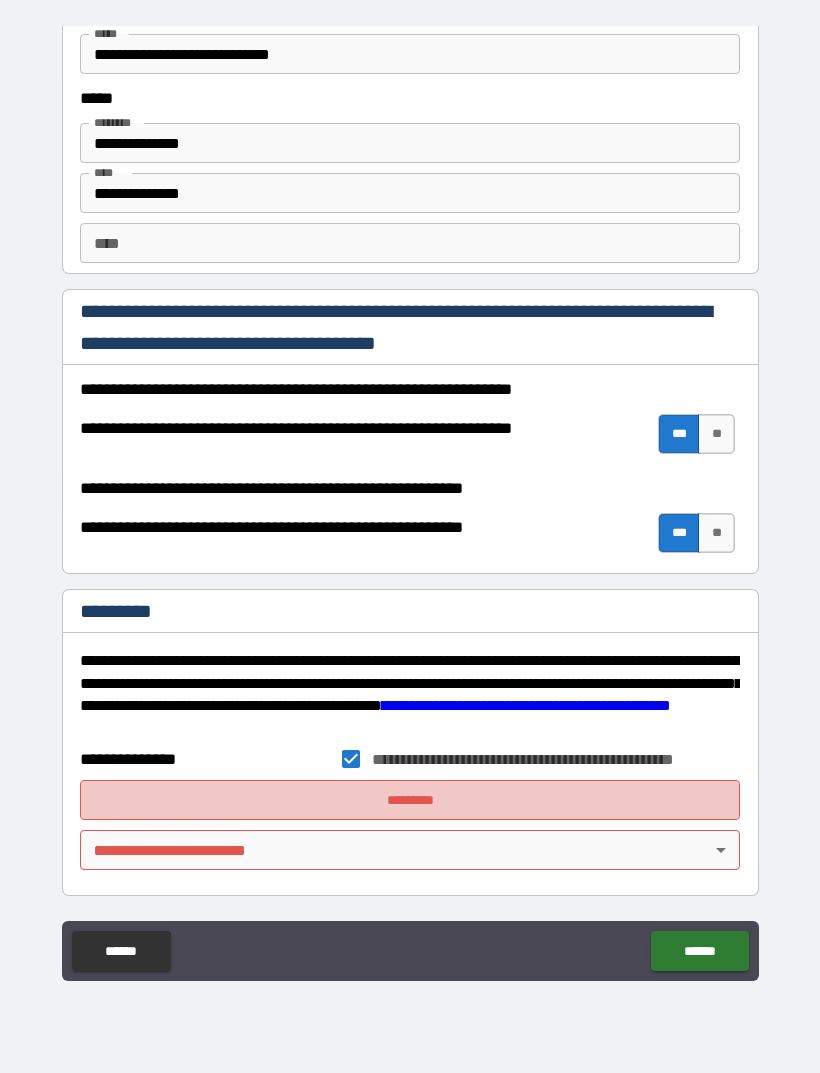 click on "*********" at bounding box center (410, 800) 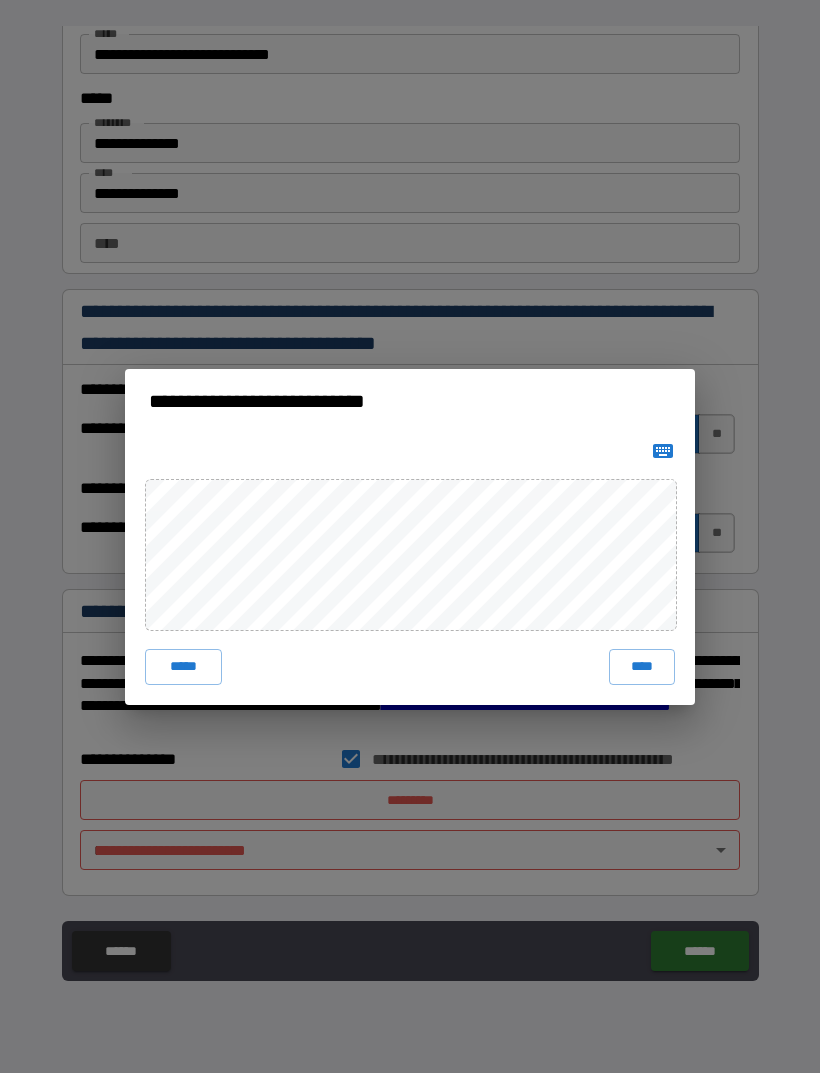 click on "****" at bounding box center [642, 667] 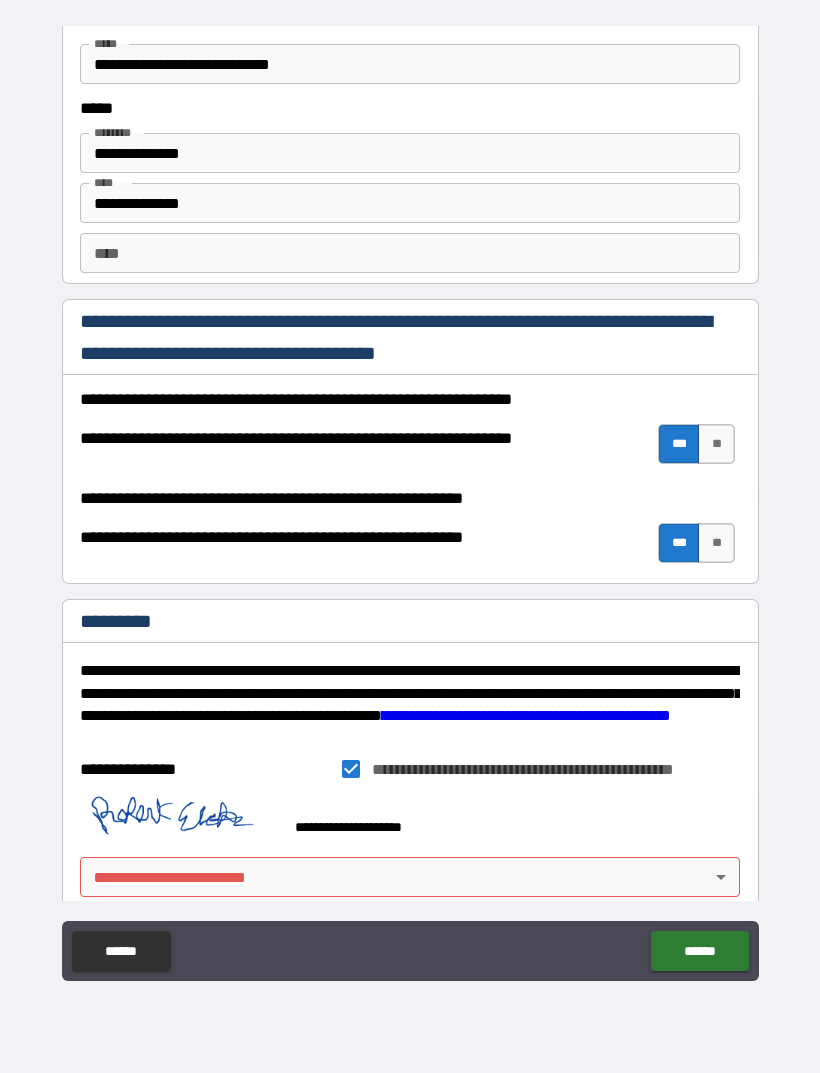 click on "**********" at bounding box center [410, 504] 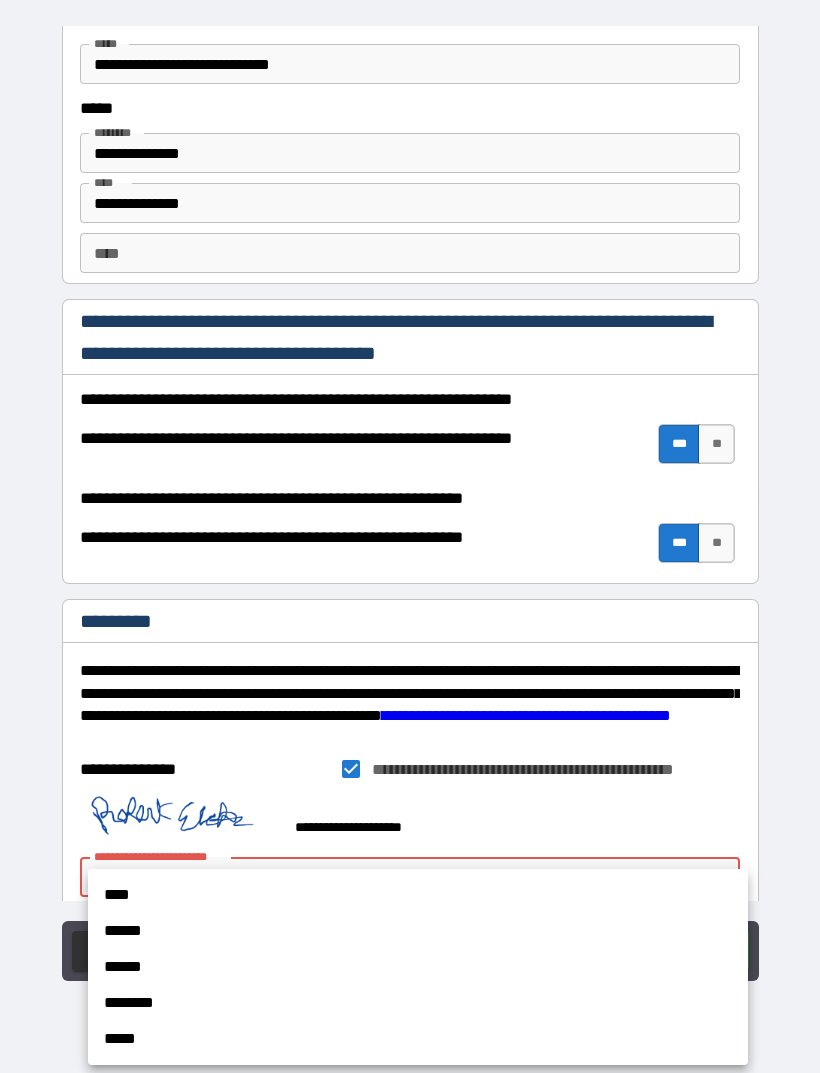 click on "****" at bounding box center [418, 895] 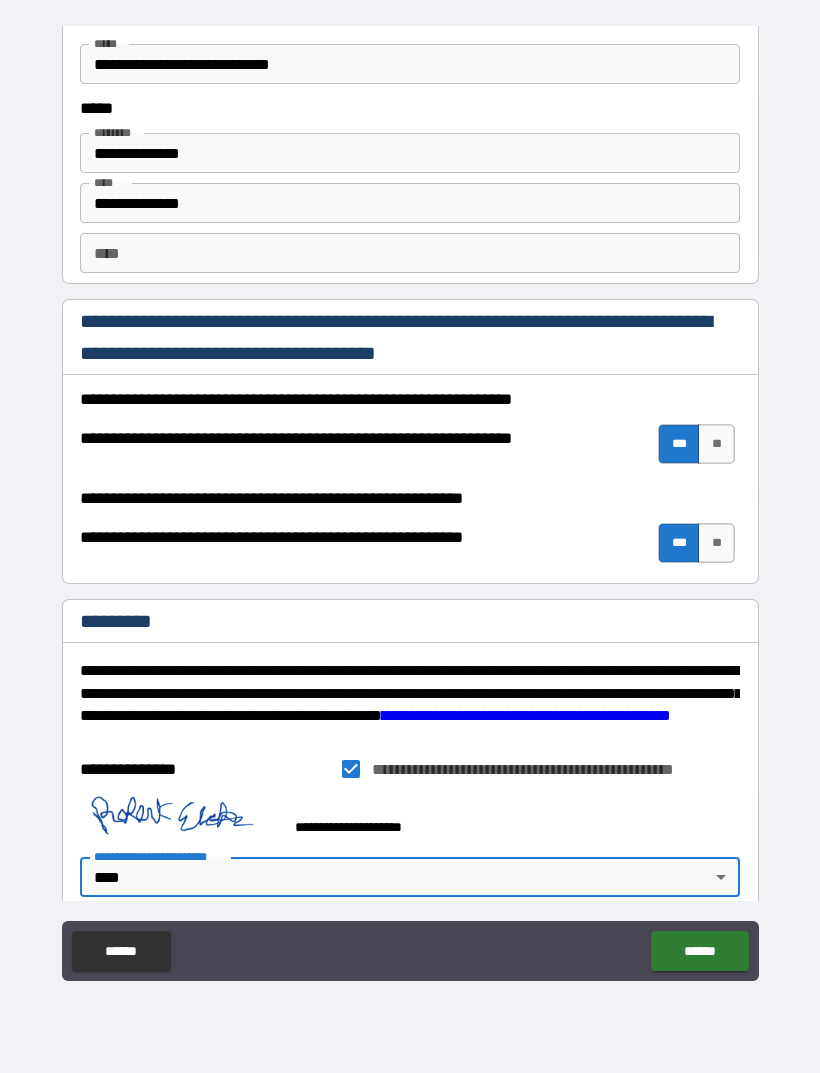 click on "******" at bounding box center (699, 951) 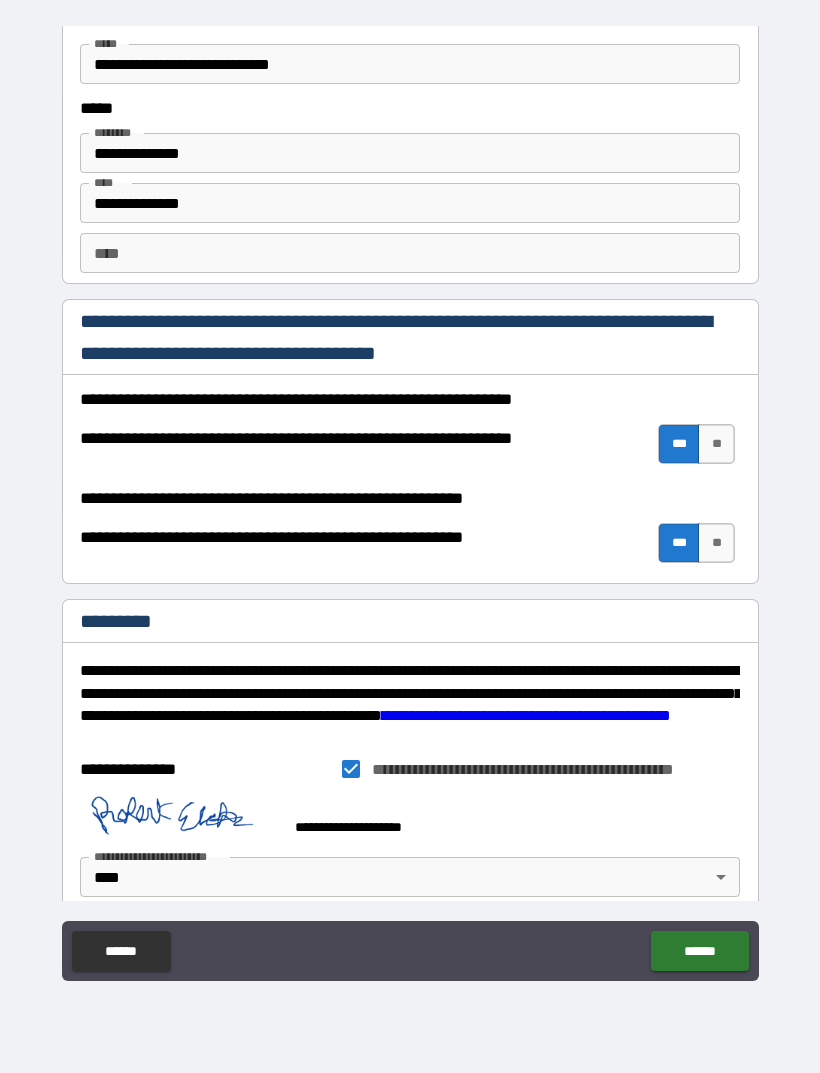 click on "******" at bounding box center [699, 951] 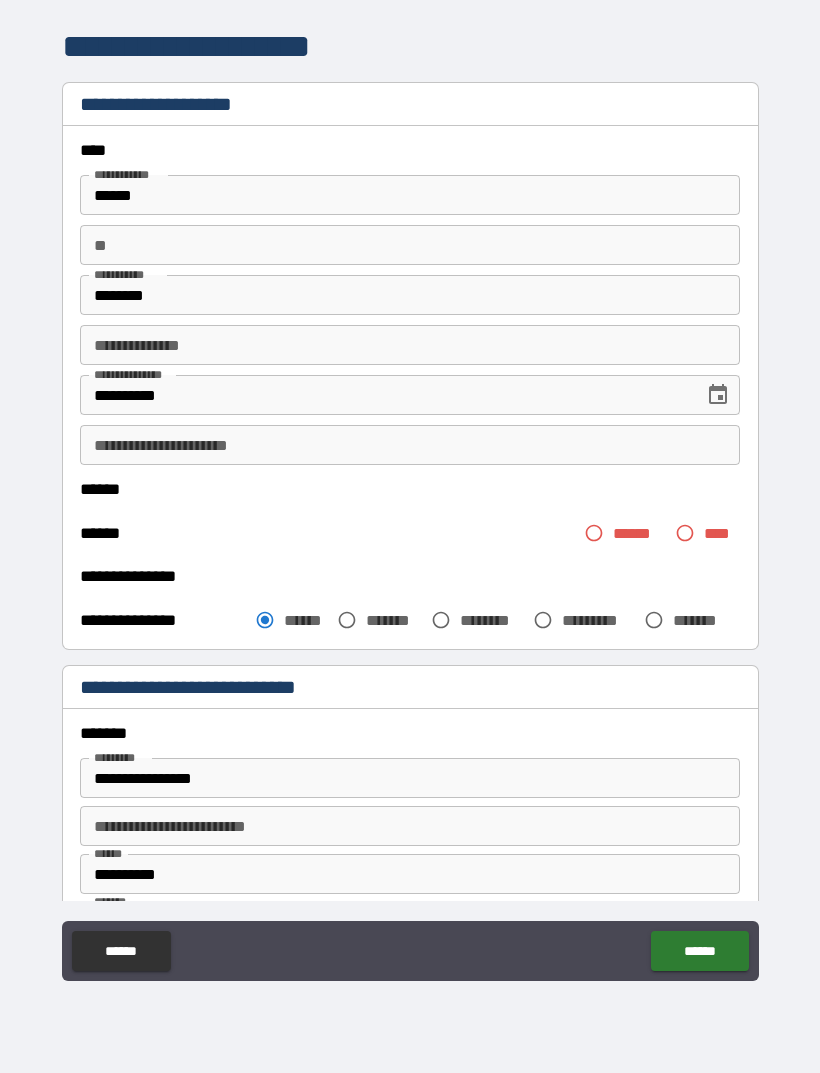 scroll, scrollTop: 0, scrollLeft: 0, axis: both 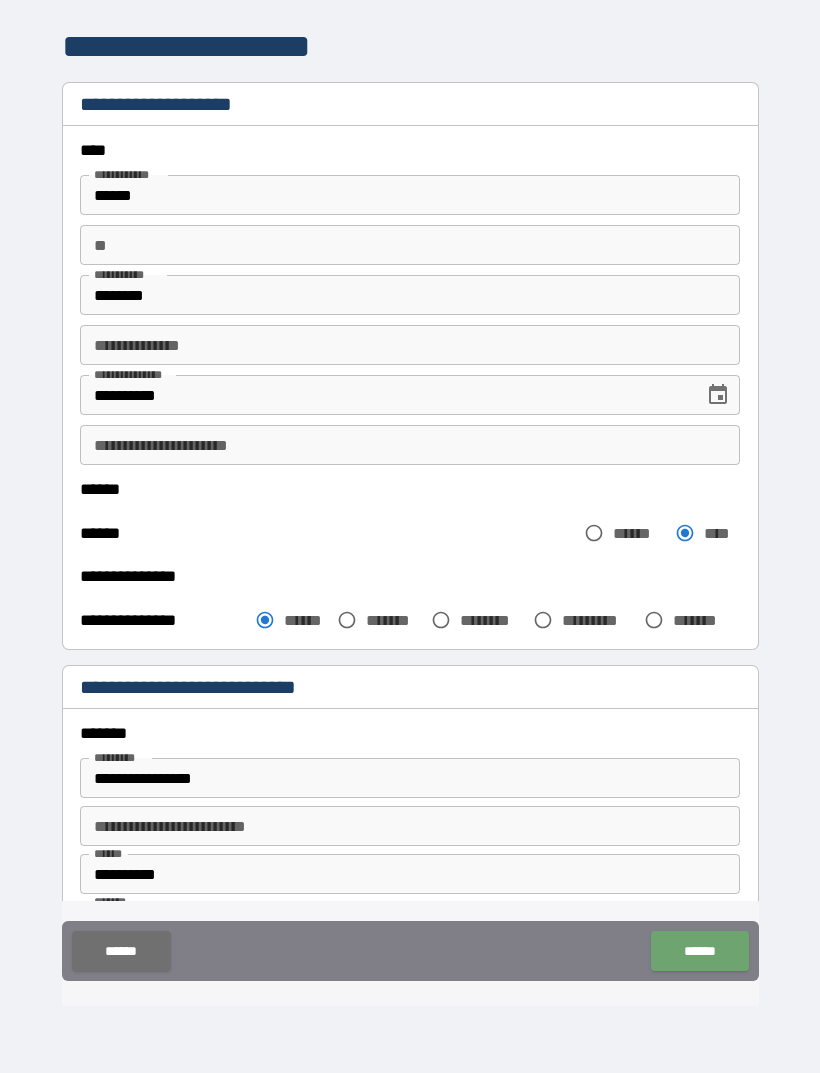 click on "******" at bounding box center [699, 951] 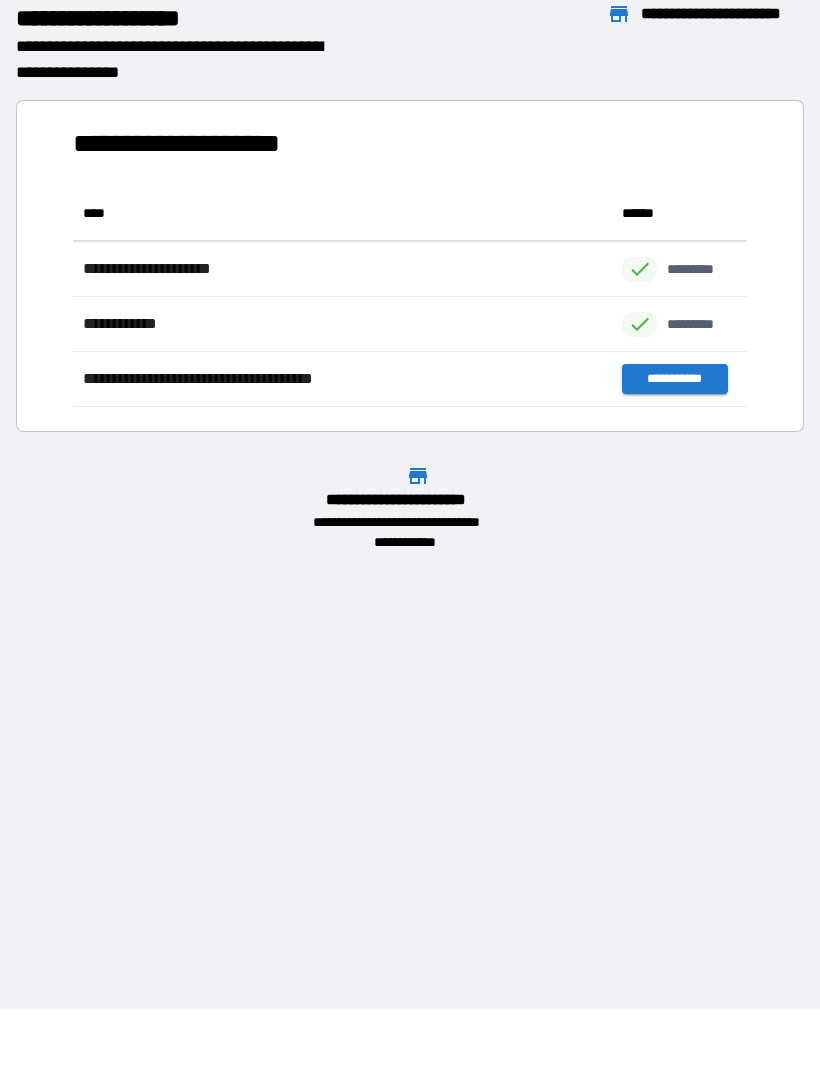 scroll, scrollTop: 1, scrollLeft: 1, axis: both 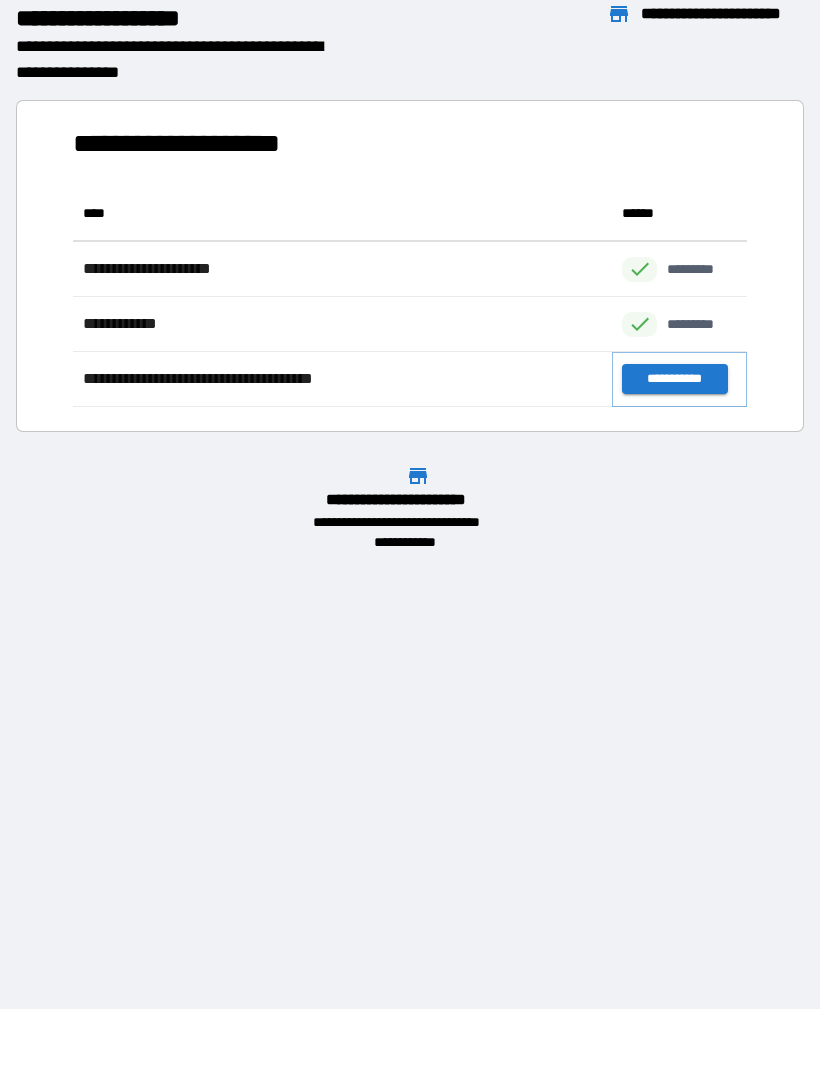 click on "**********" at bounding box center [674, 379] 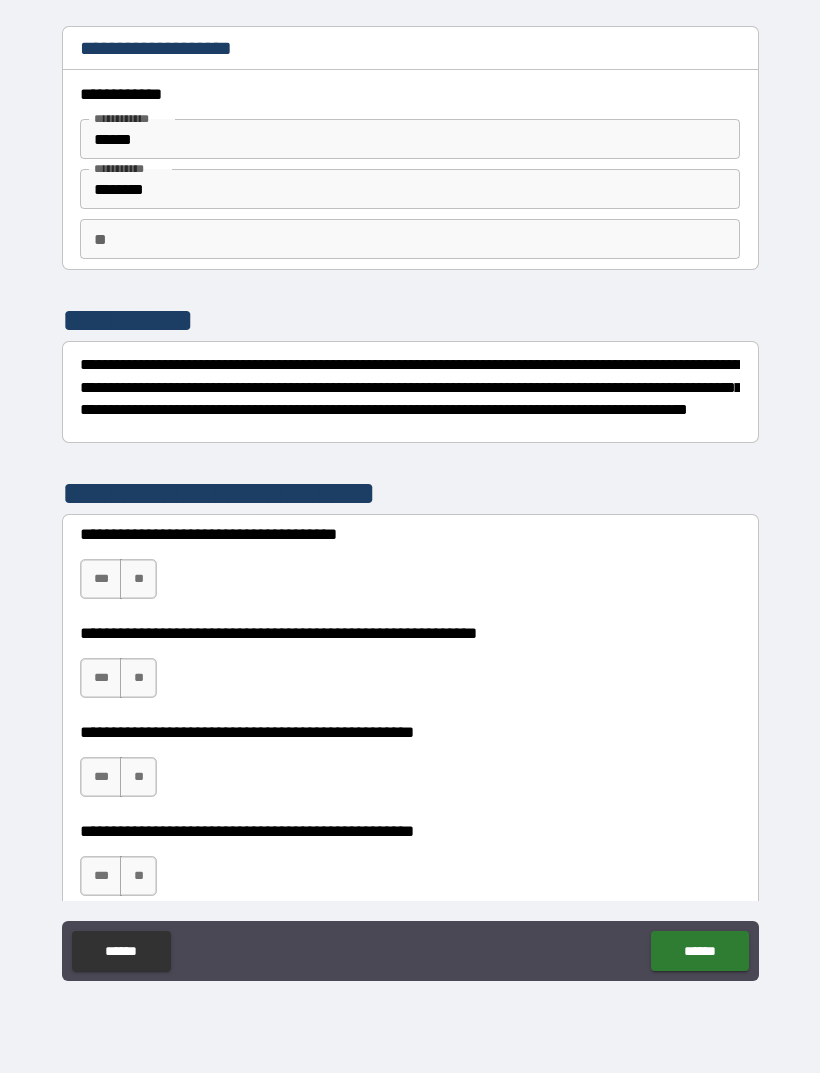 click on "**" at bounding box center (138, 579) 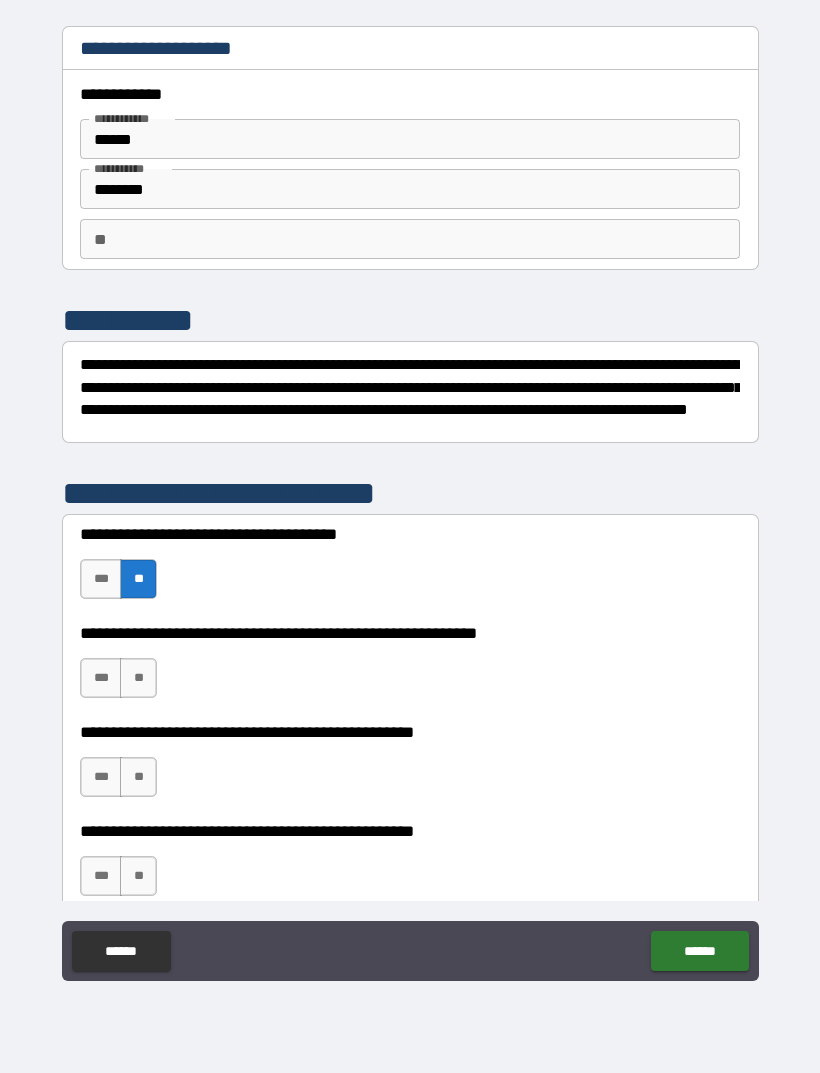 click on "**" at bounding box center [138, 678] 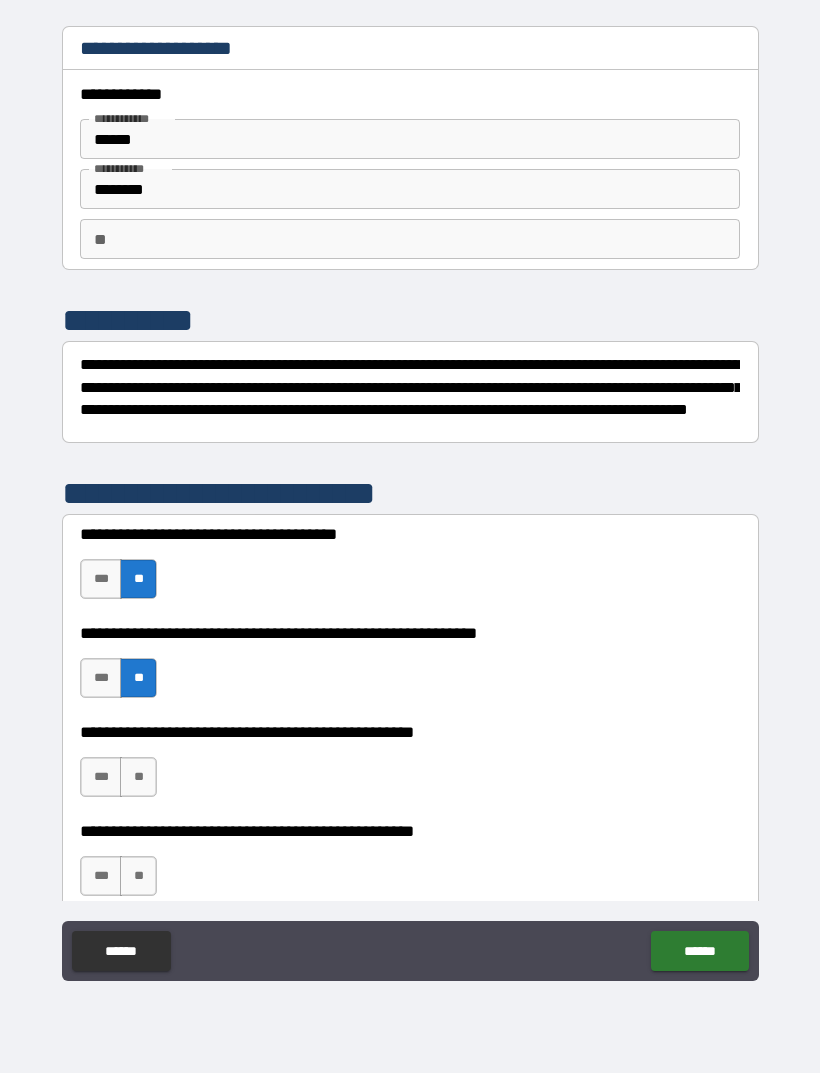 click on "**" at bounding box center [138, 777] 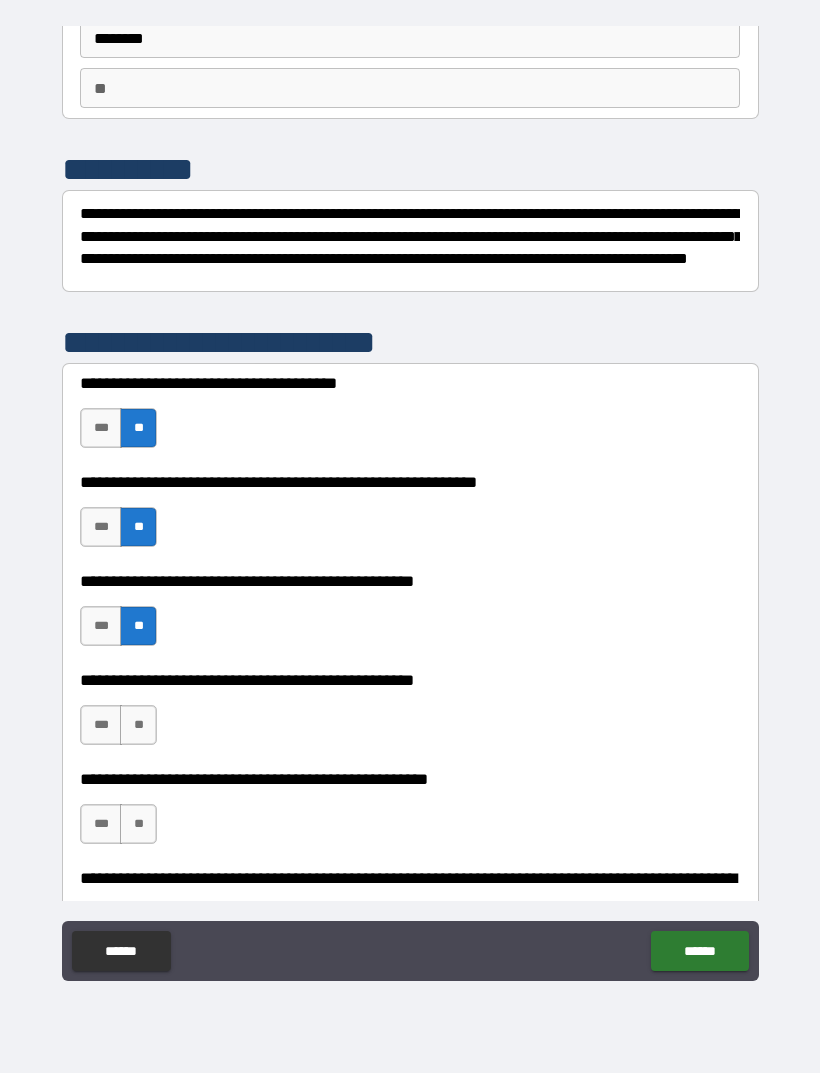 scroll, scrollTop: 152, scrollLeft: 0, axis: vertical 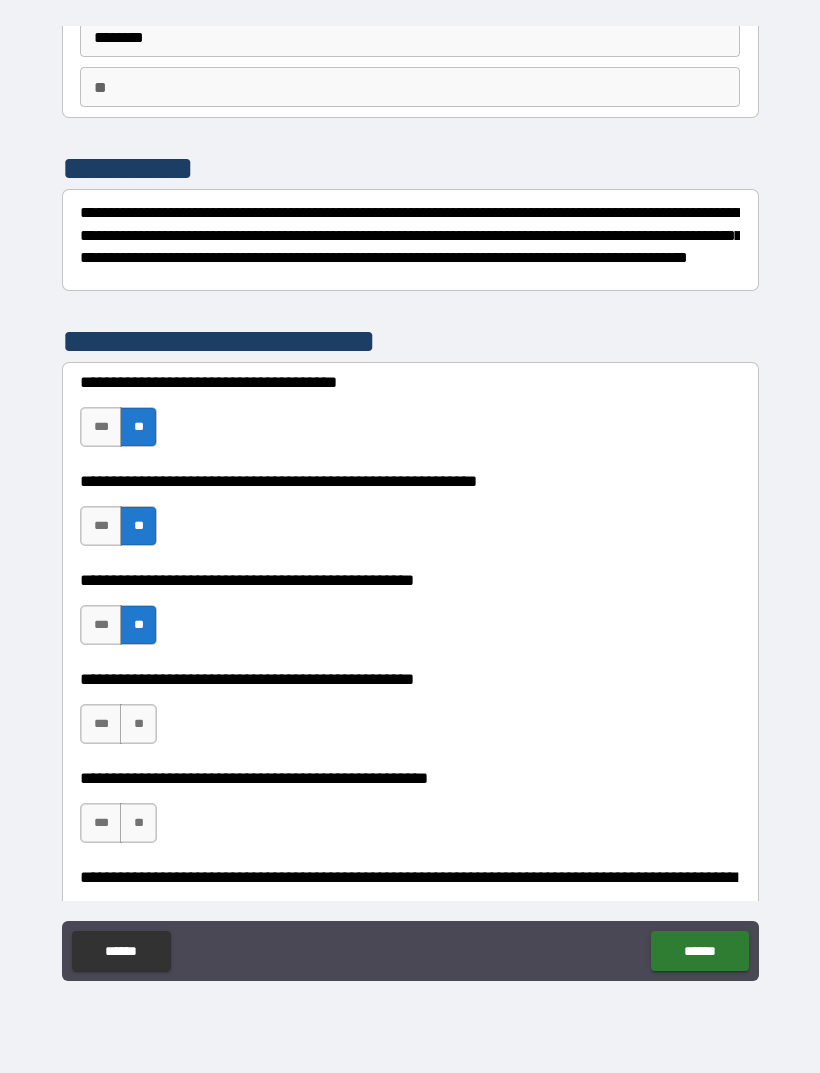 click on "***" at bounding box center [101, 724] 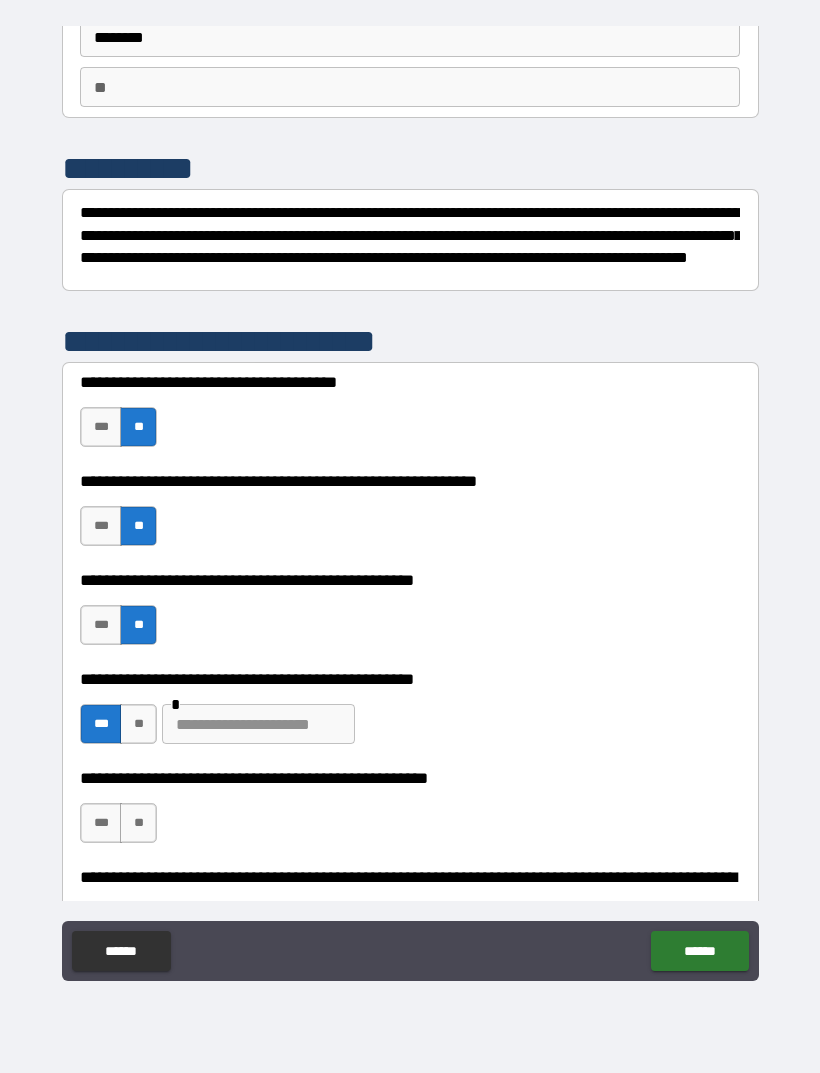 click at bounding box center (258, 724) 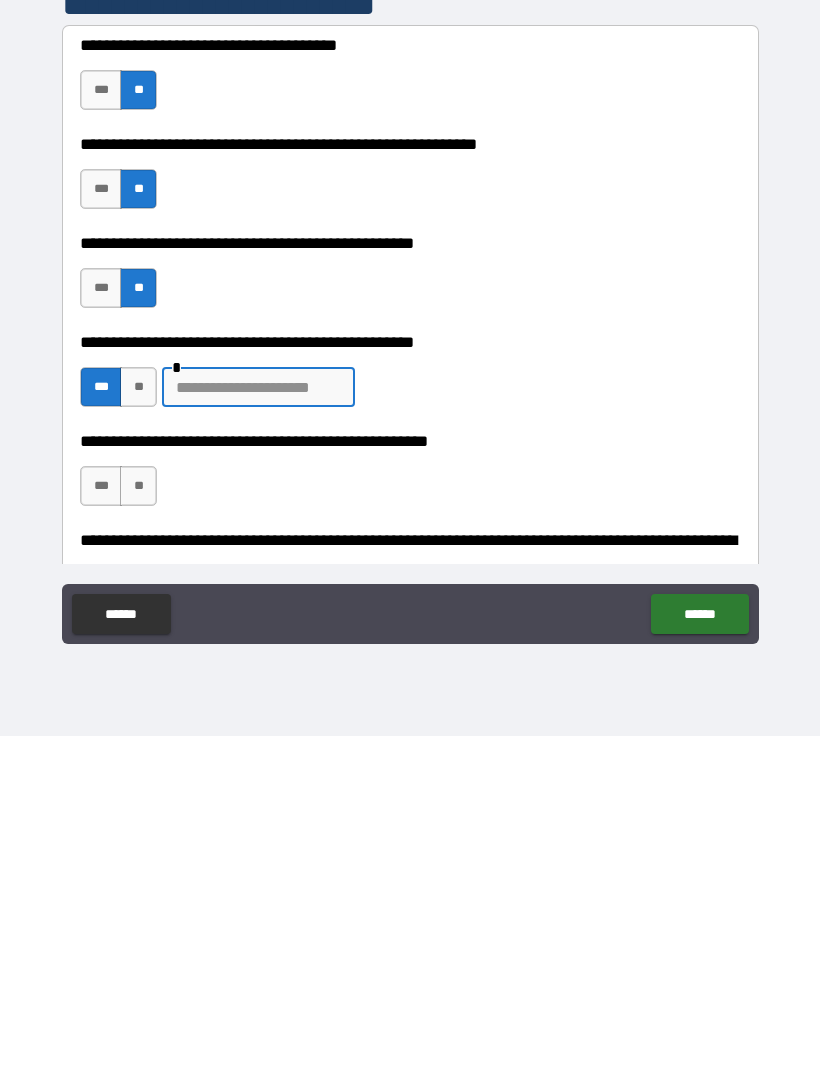 click at bounding box center (258, 724) 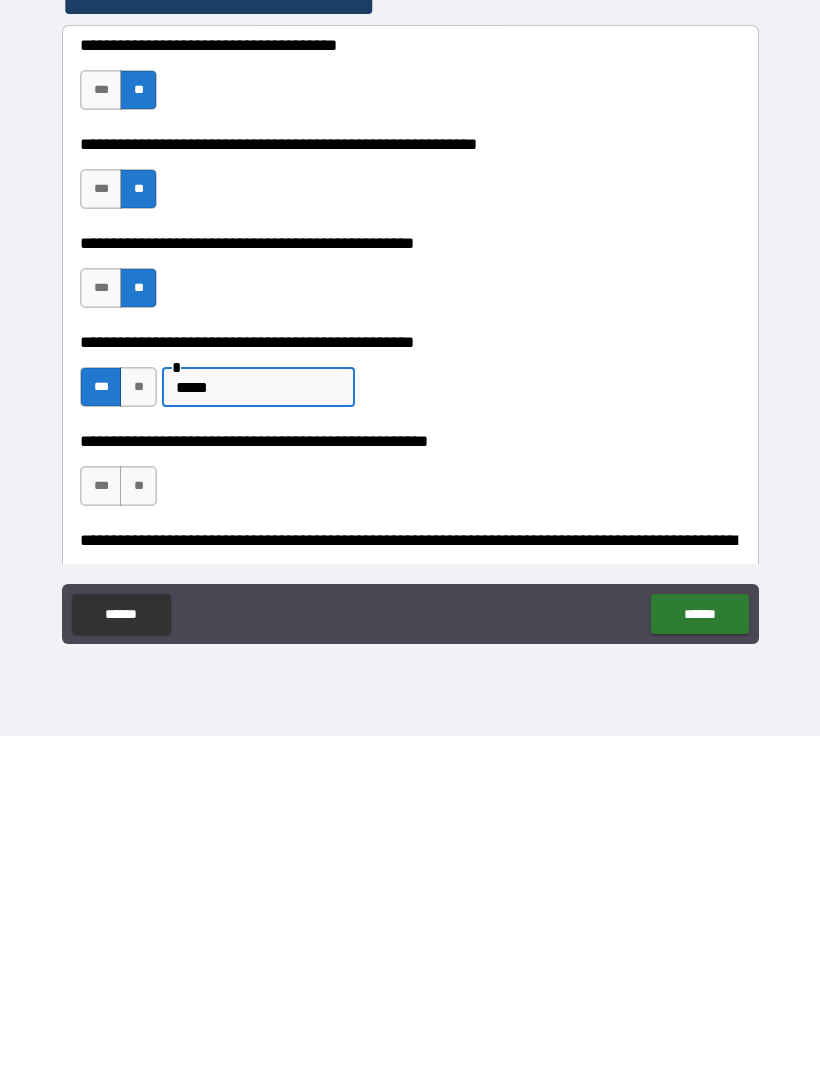 type on "****" 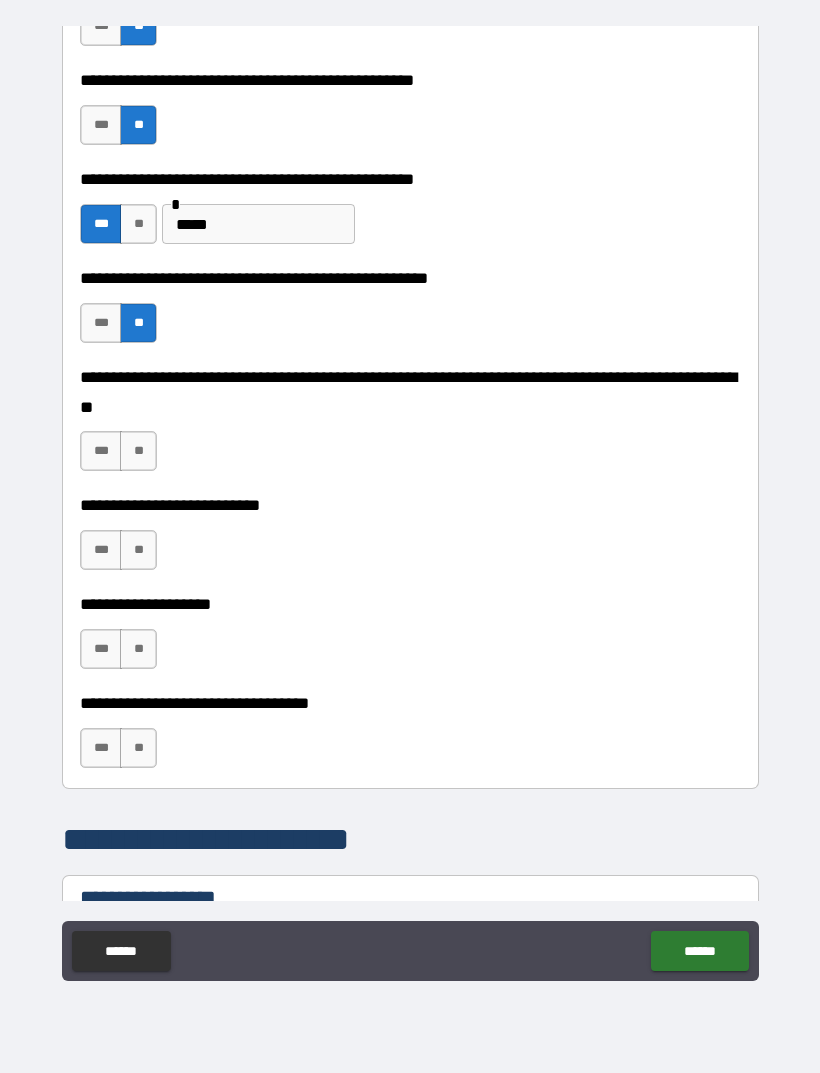 scroll, scrollTop: 656, scrollLeft: 0, axis: vertical 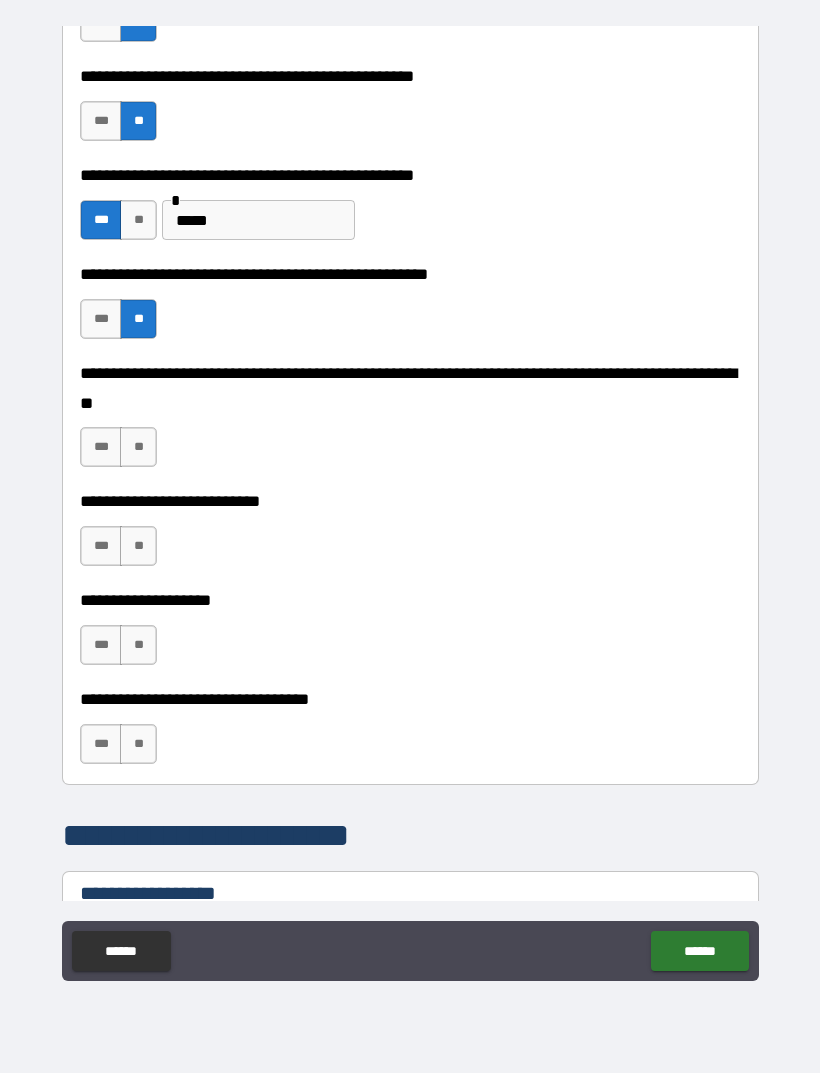 click on "**" at bounding box center (138, 447) 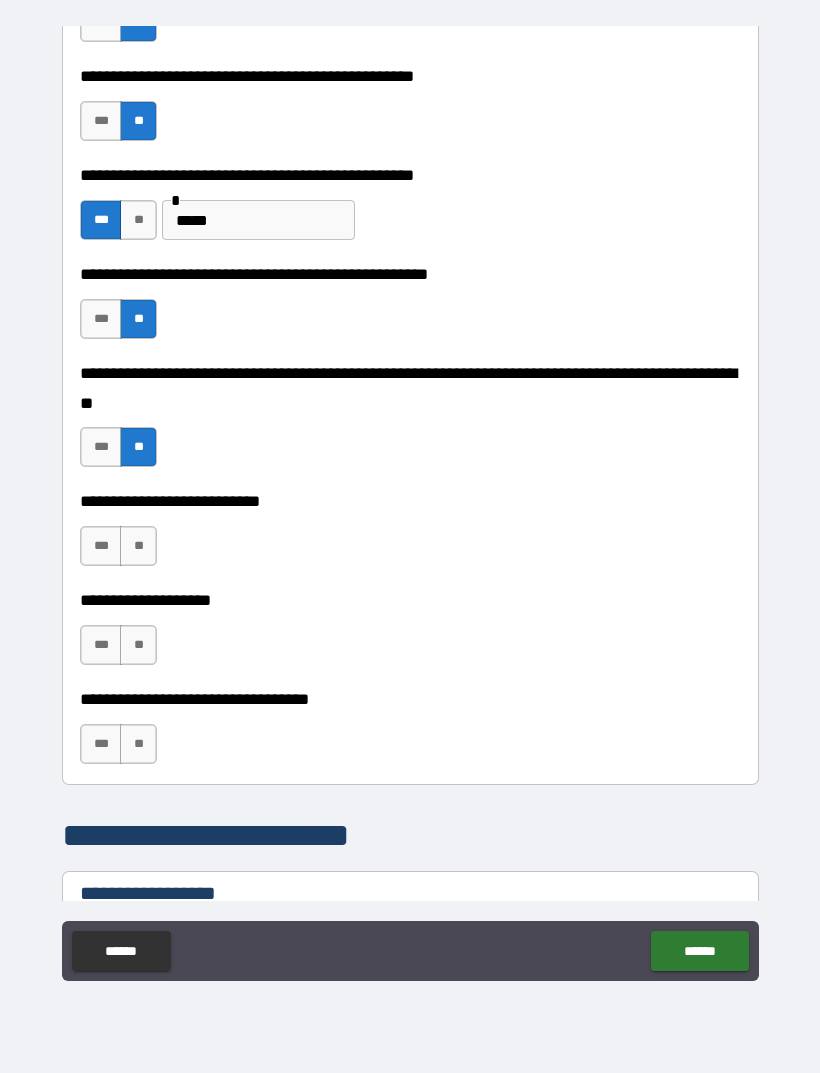 click on "**" at bounding box center [138, 546] 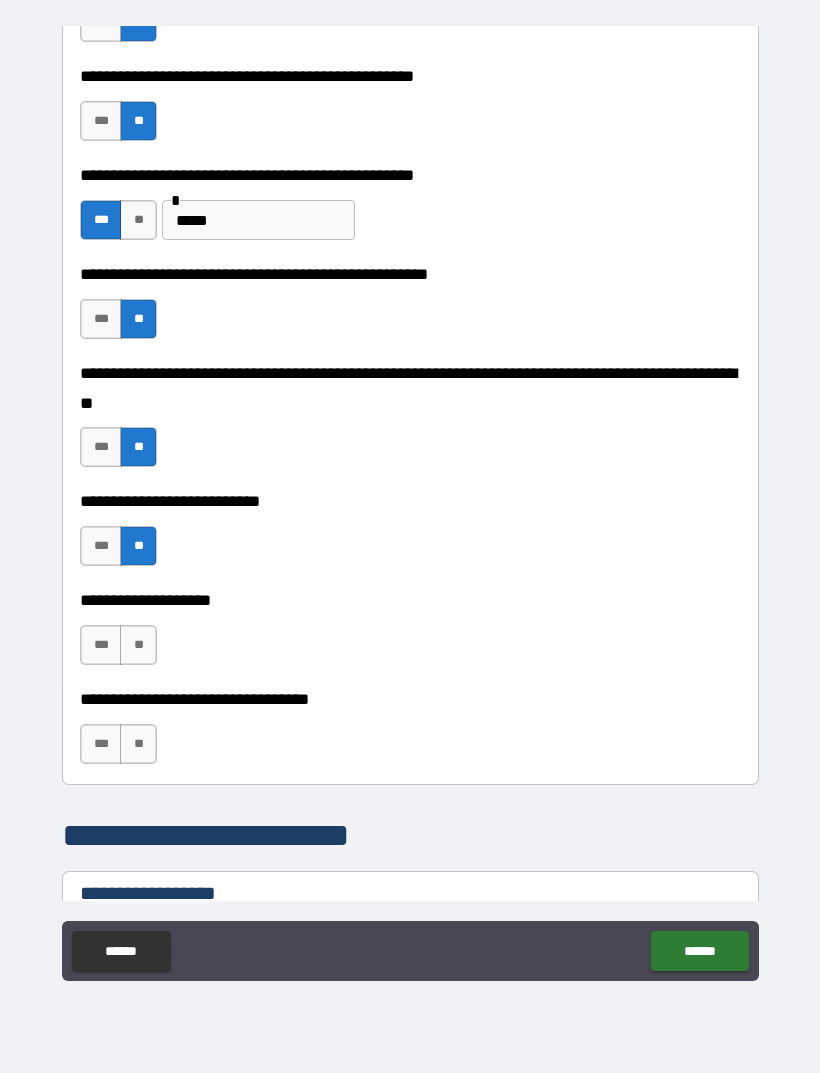 click on "**" at bounding box center (138, 645) 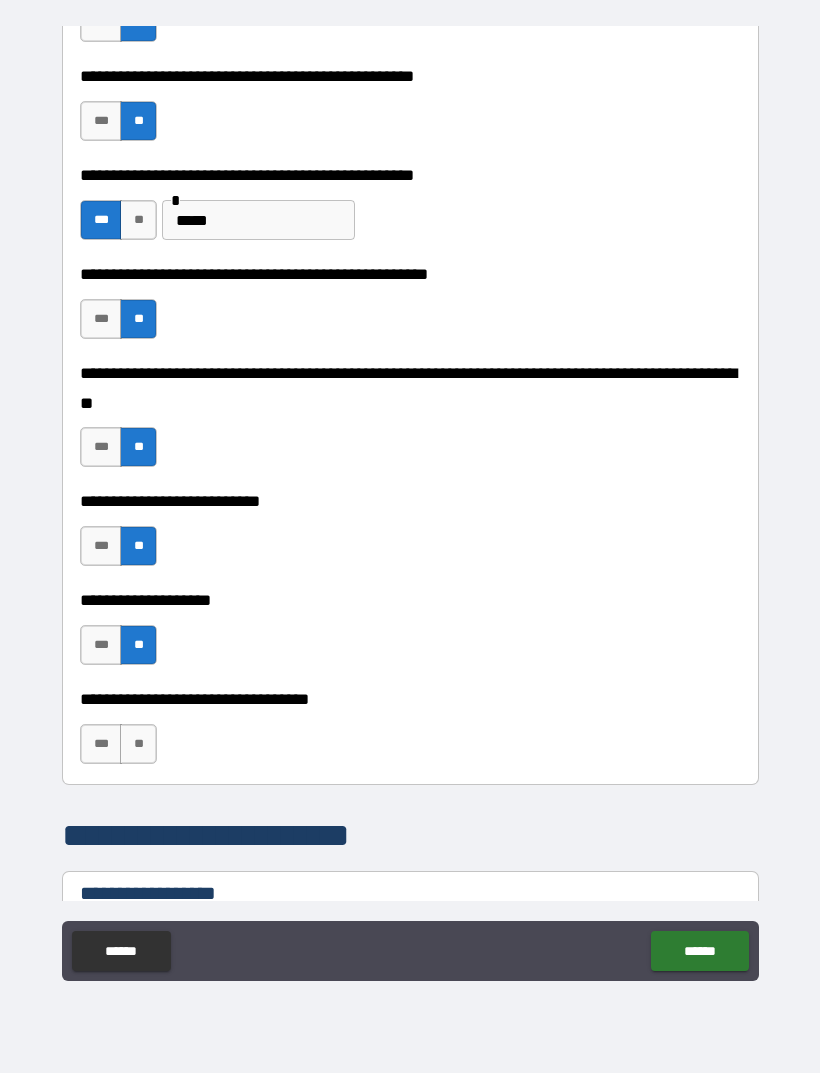 click on "**" at bounding box center [138, 744] 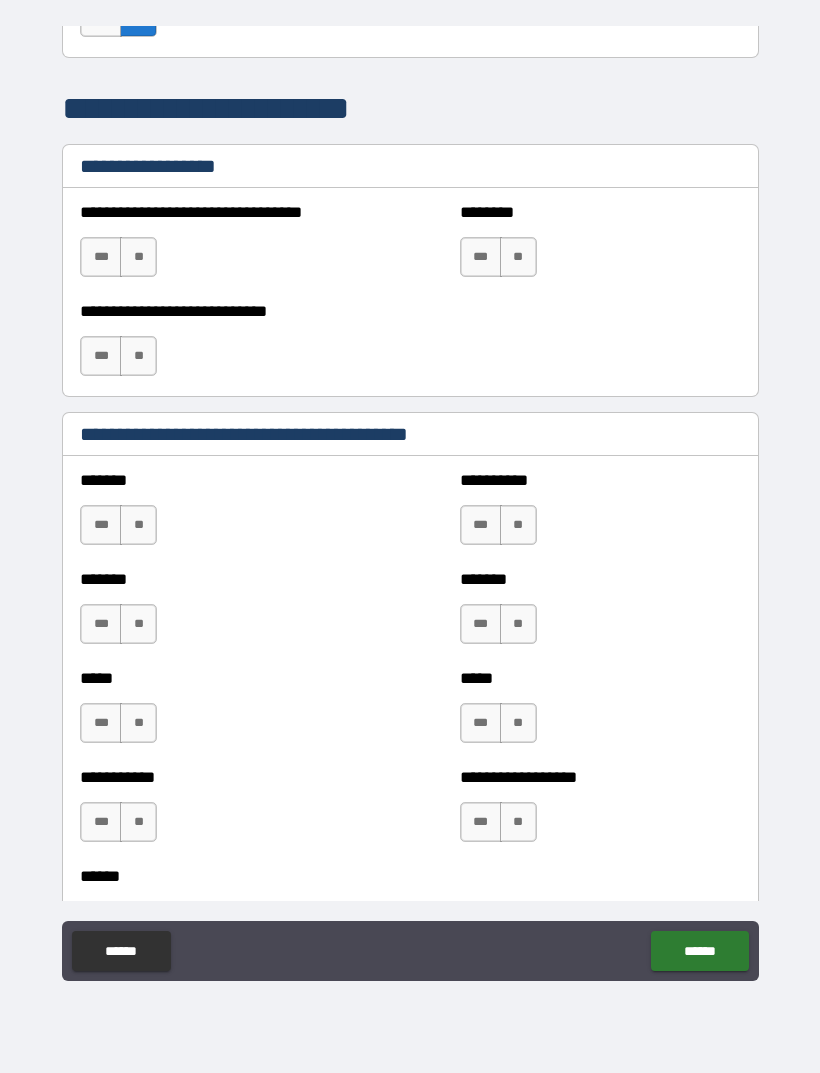 scroll, scrollTop: 1388, scrollLeft: 0, axis: vertical 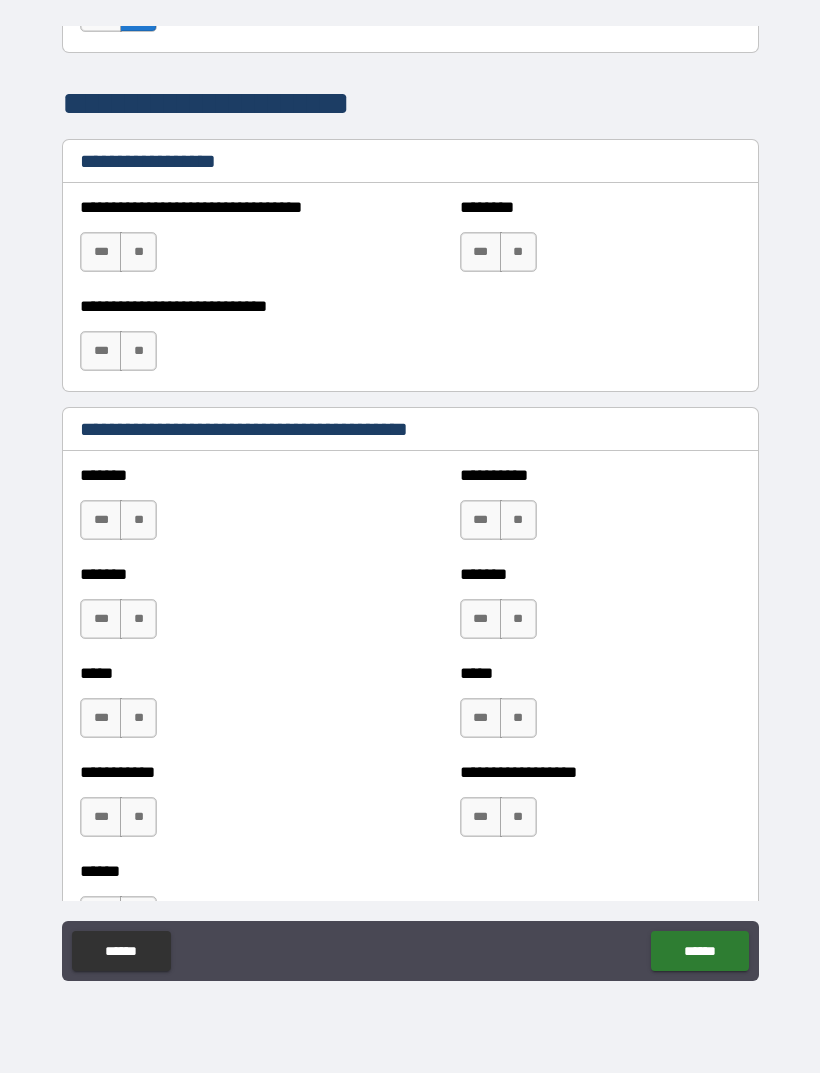 click on "***" at bounding box center [481, 520] 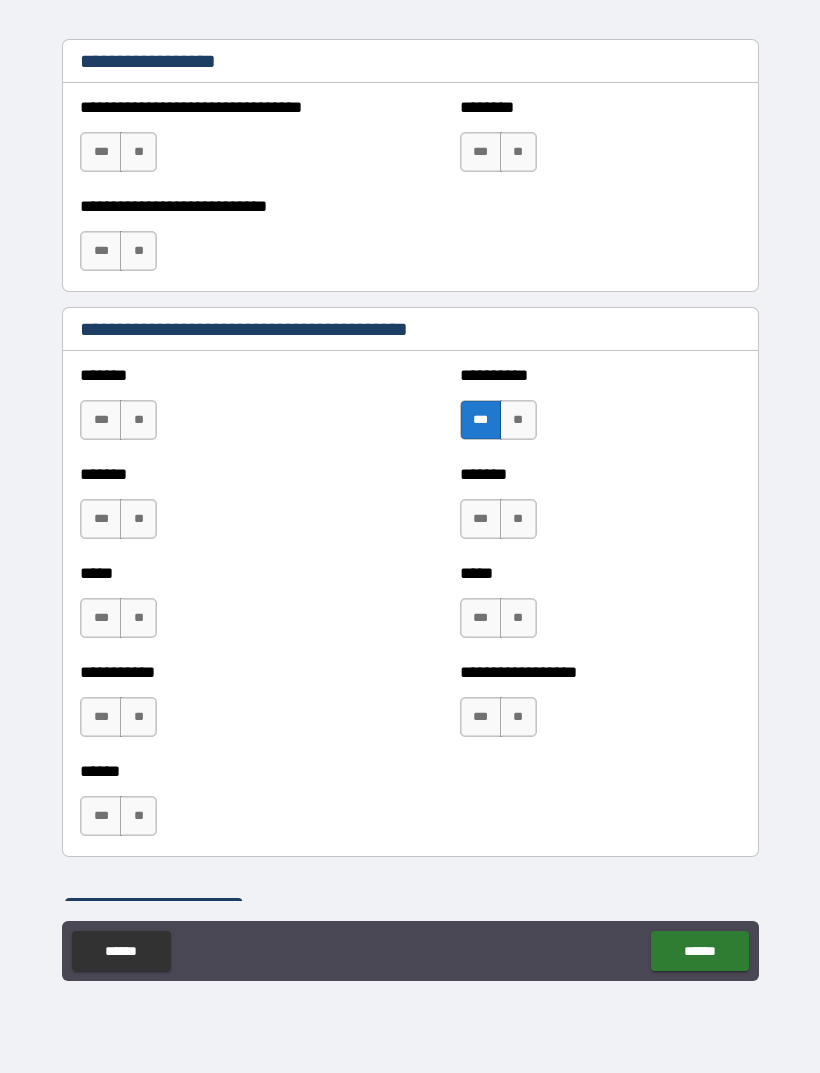 scroll, scrollTop: 1493, scrollLeft: 0, axis: vertical 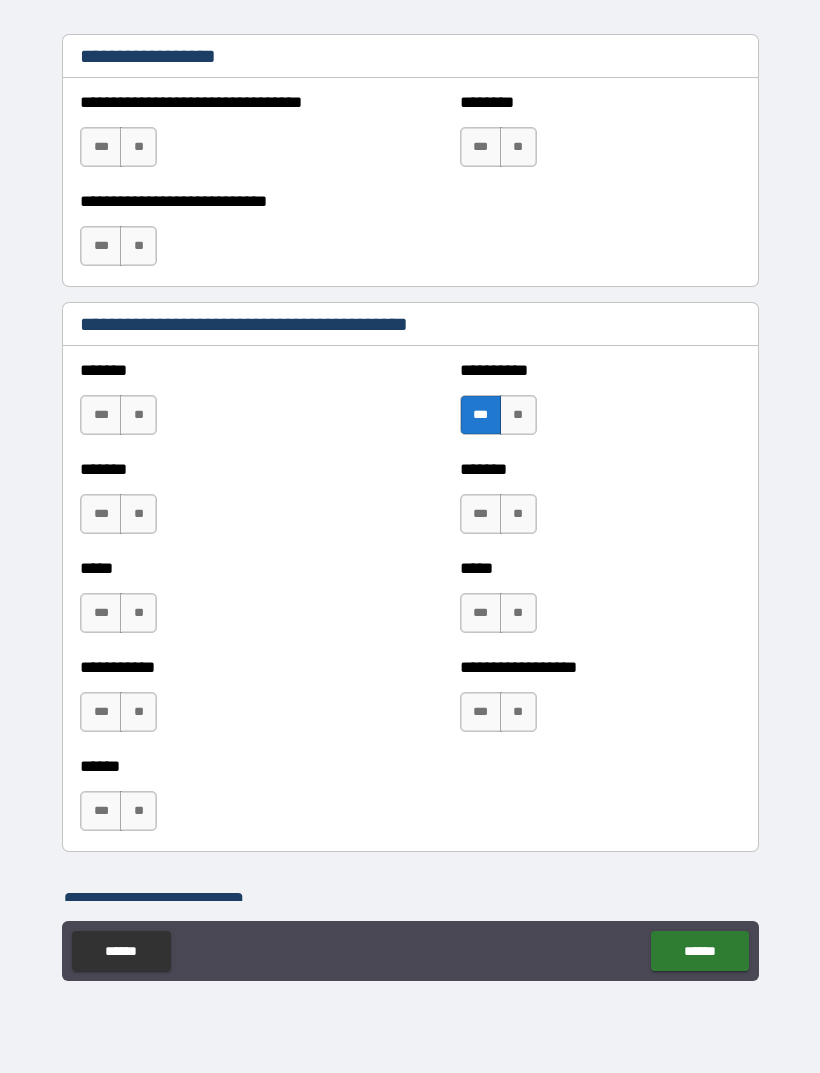 click on "***" at bounding box center [101, 712] 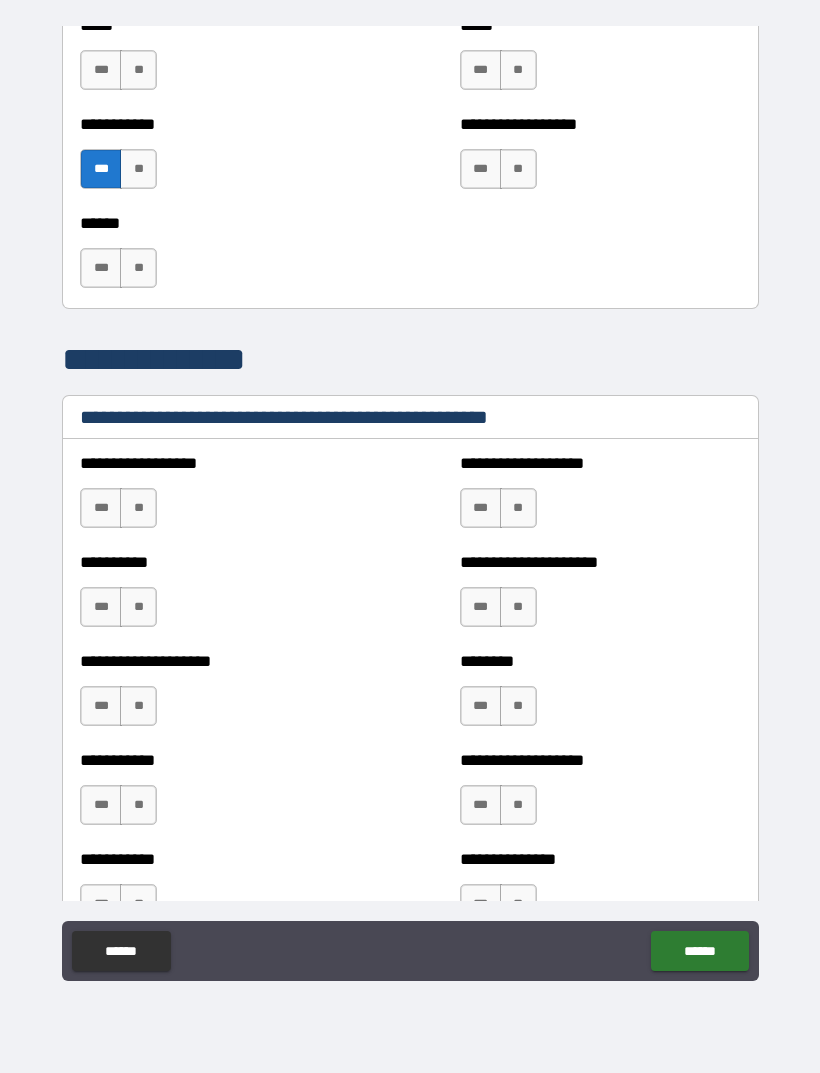 scroll, scrollTop: 2037, scrollLeft: 0, axis: vertical 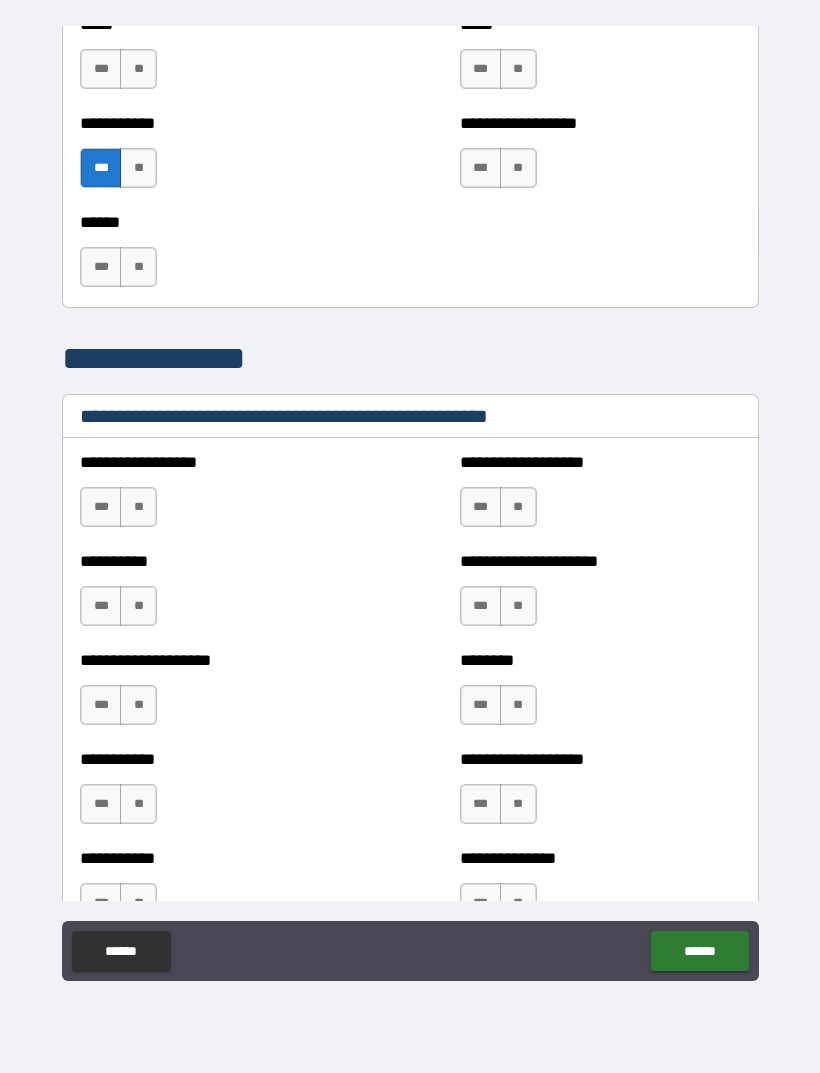 click on "**" at bounding box center [138, 507] 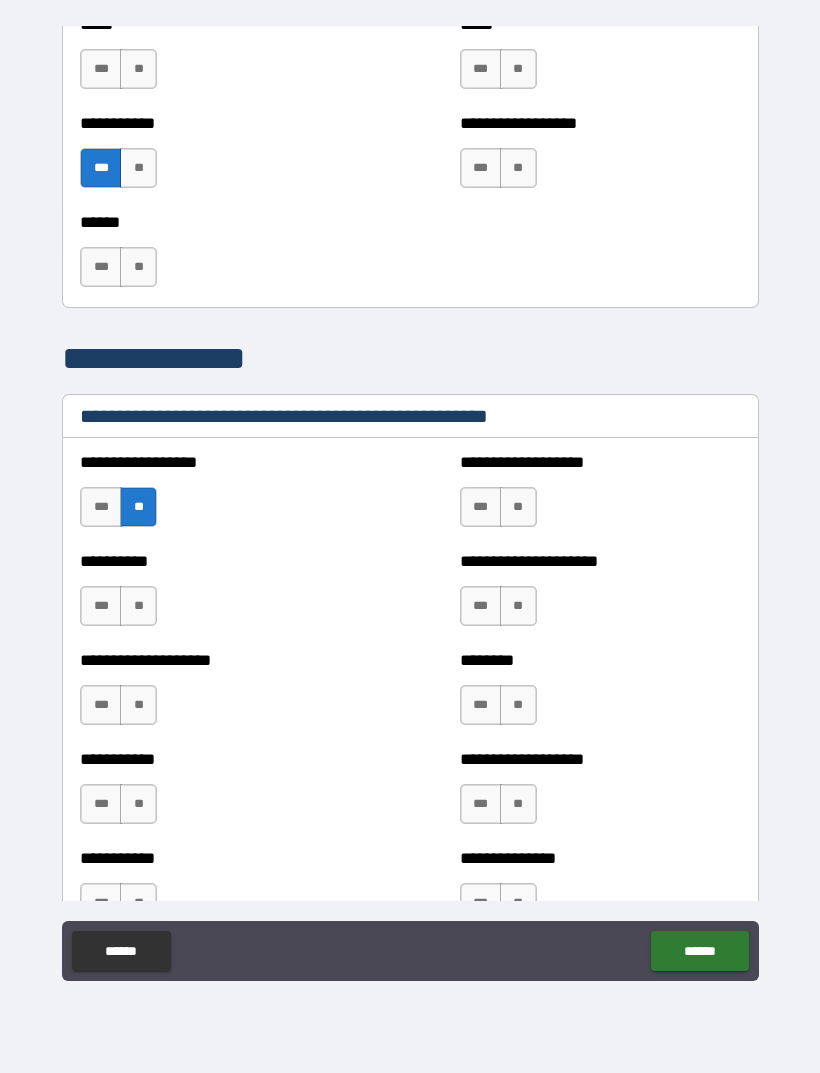 click on "**" at bounding box center (138, 606) 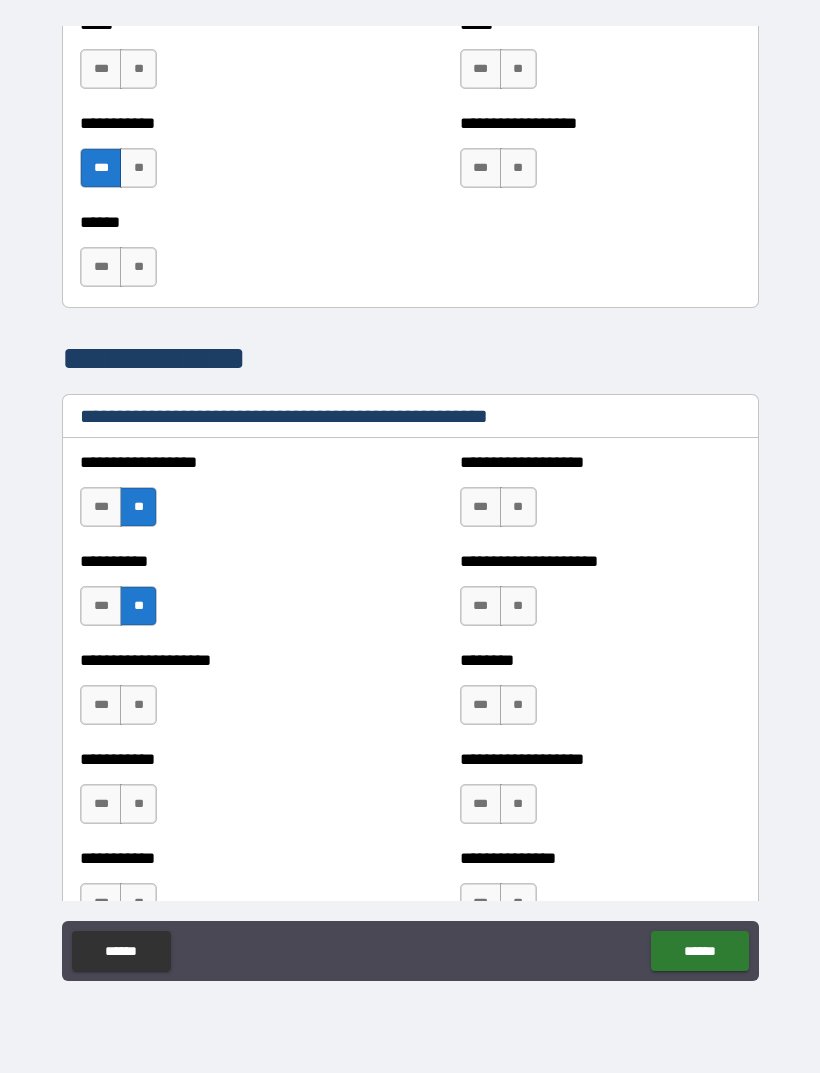 click on "**" at bounding box center [138, 705] 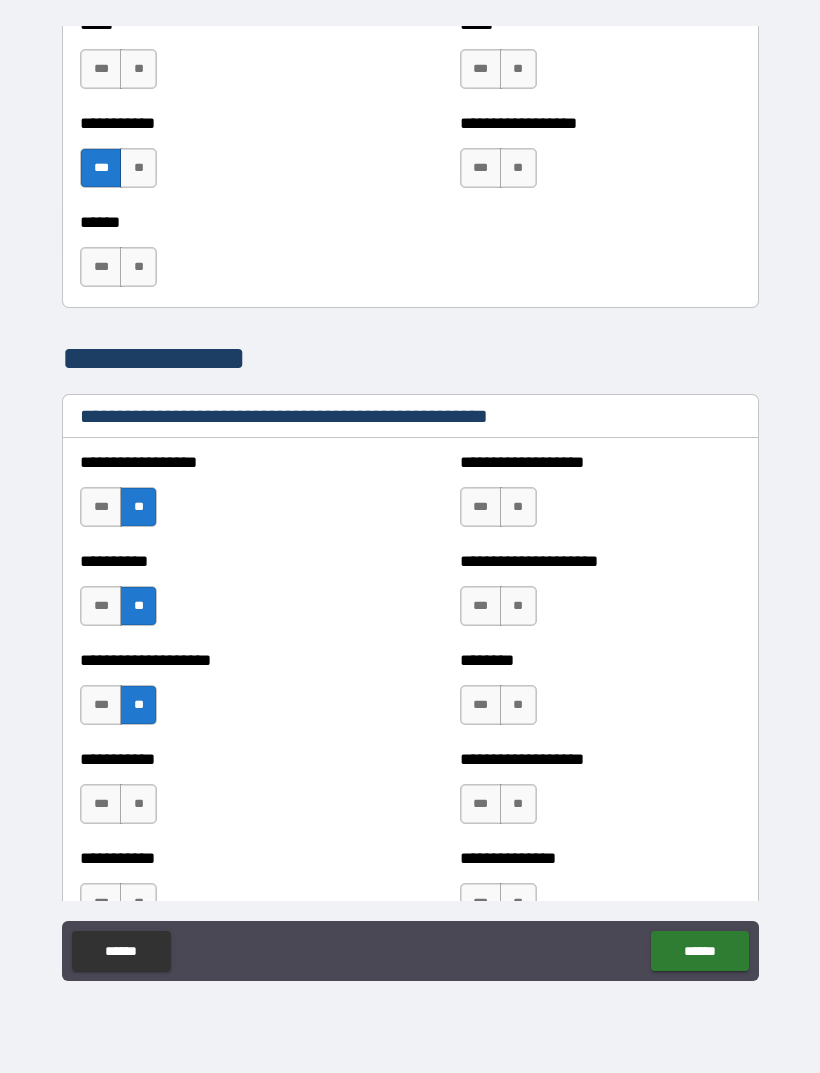 click on "**" at bounding box center (138, 804) 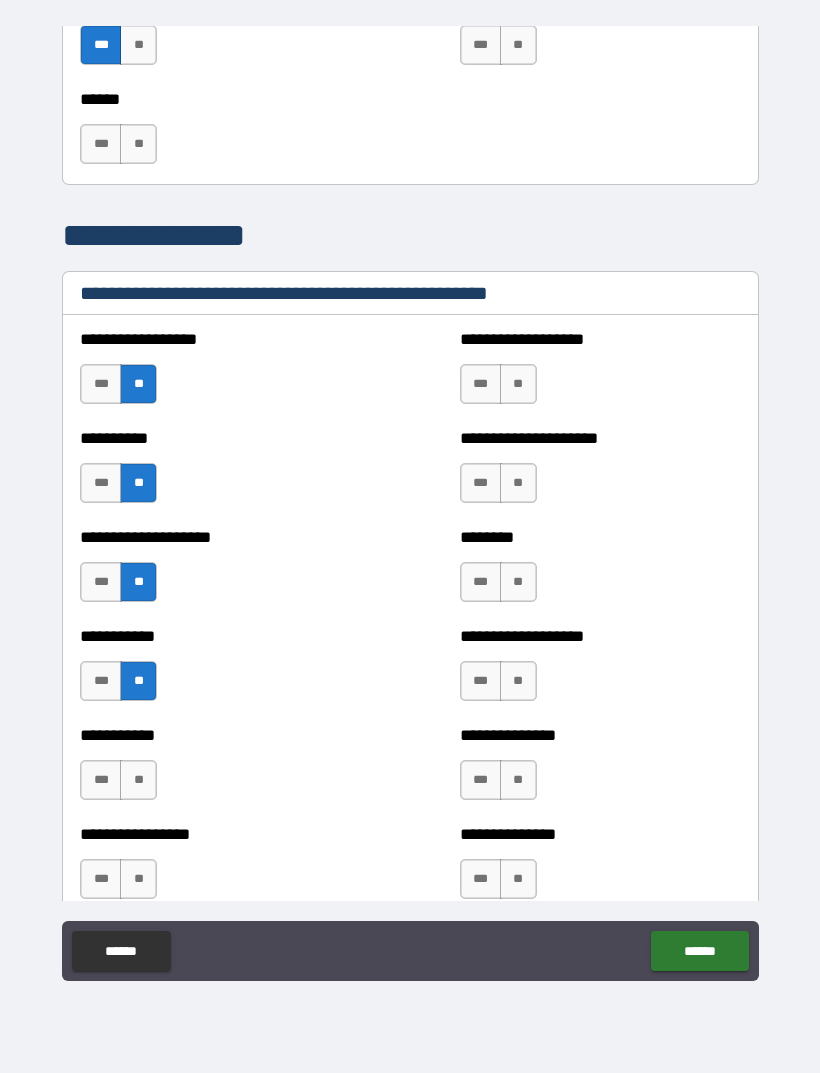 scroll, scrollTop: 2166, scrollLeft: 0, axis: vertical 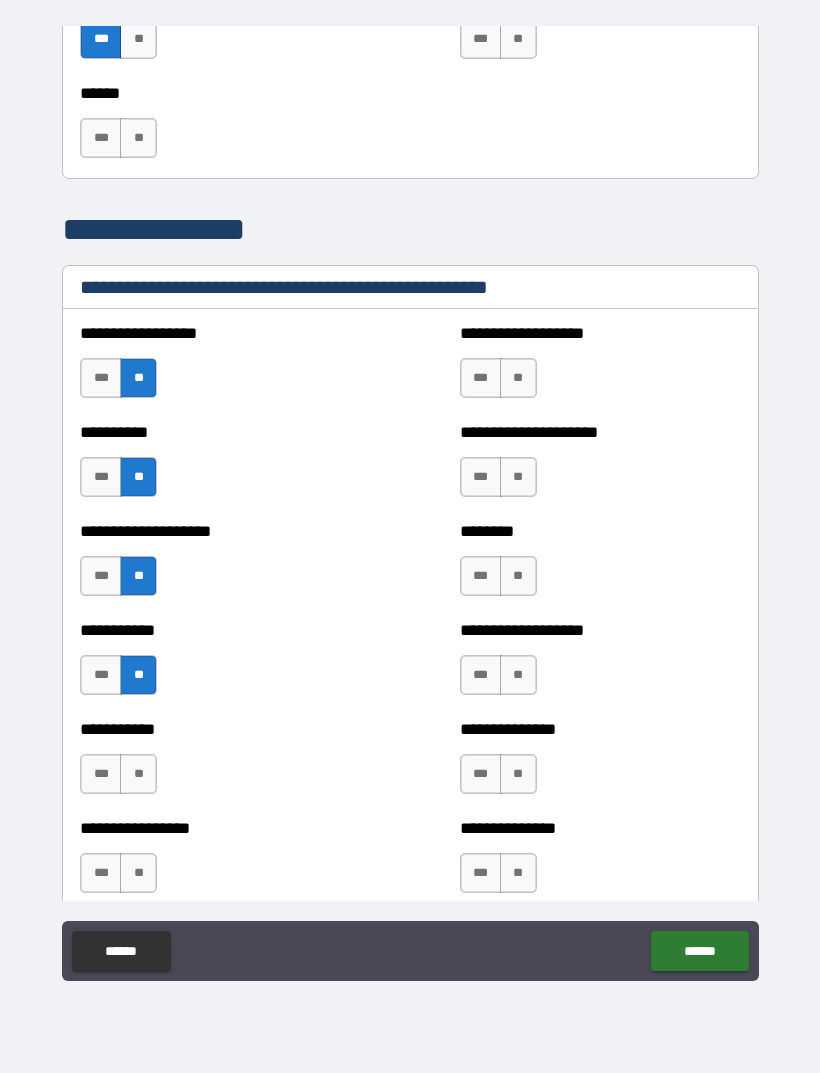 click on "**" at bounding box center [138, 774] 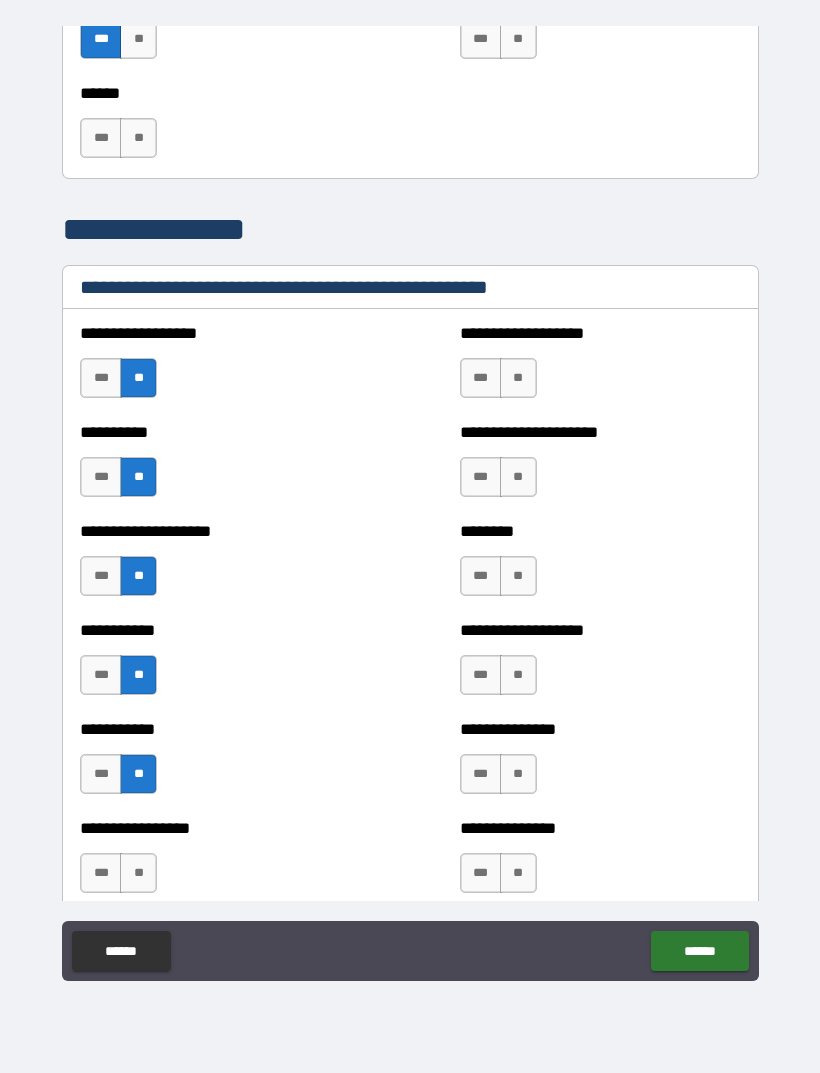 click on "**" at bounding box center (138, 873) 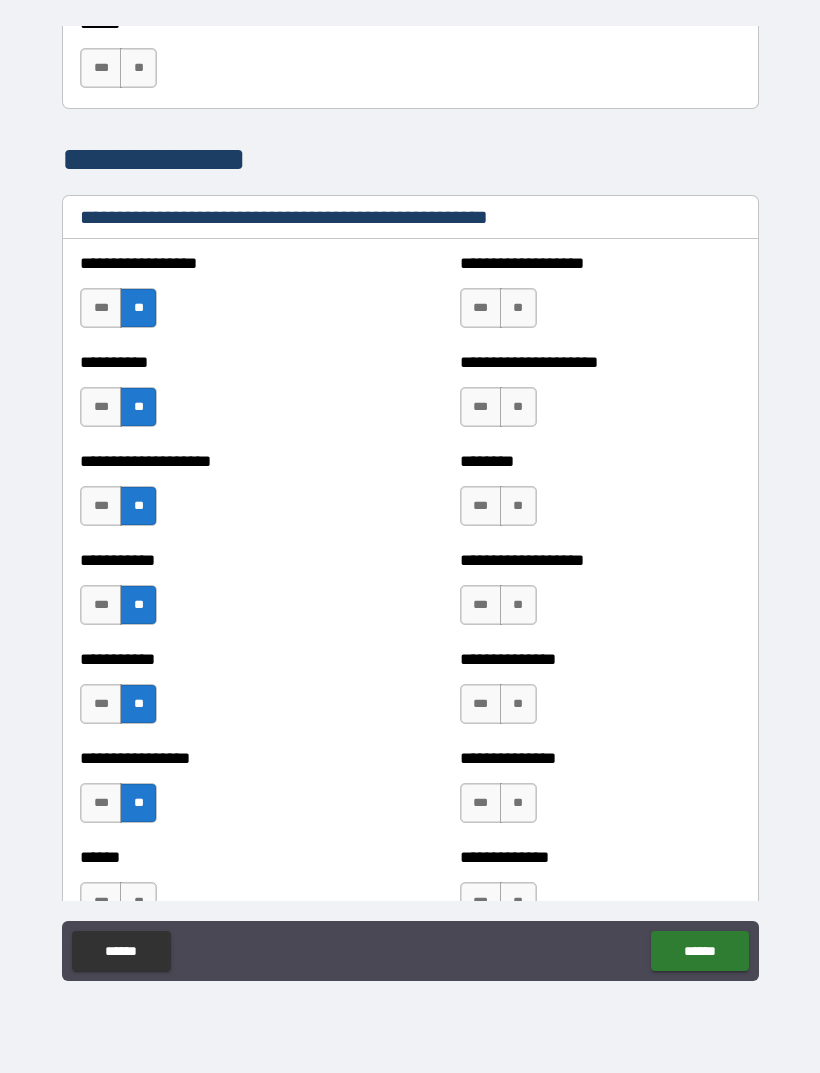 scroll, scrollTop: 2231, scrollLeft: 0, axis: vertical 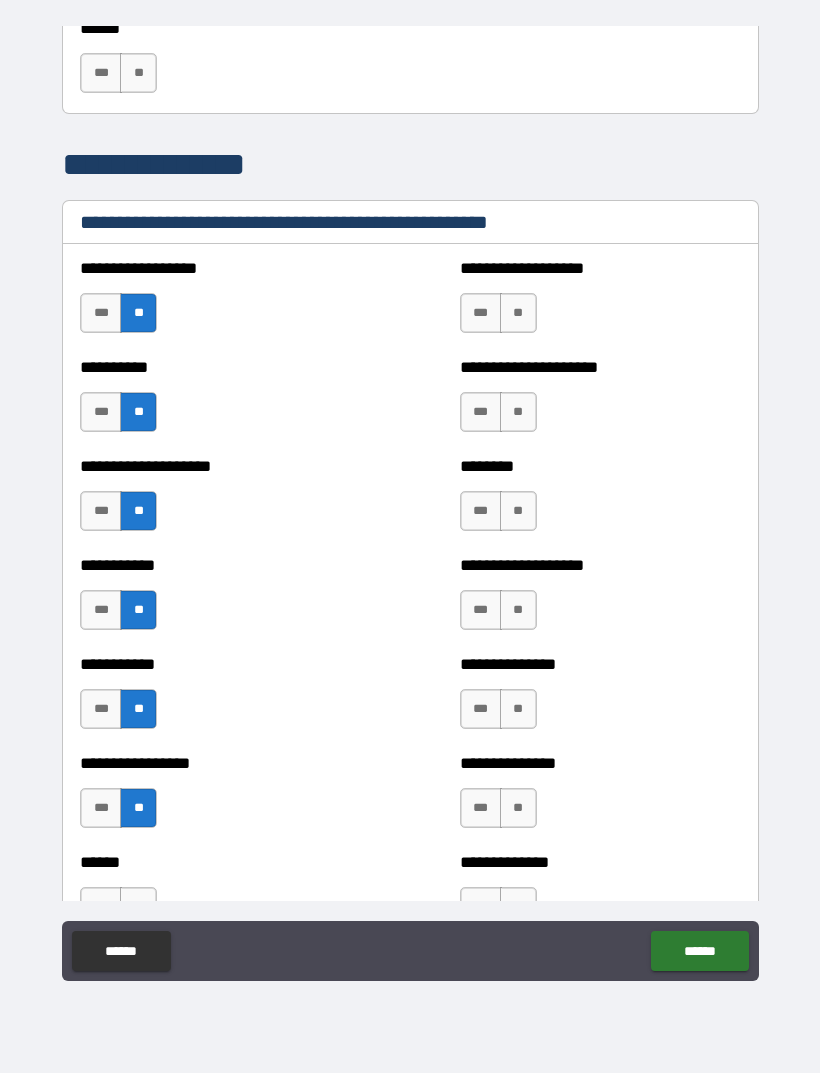 click on "**" at bounding box center [518, 313] 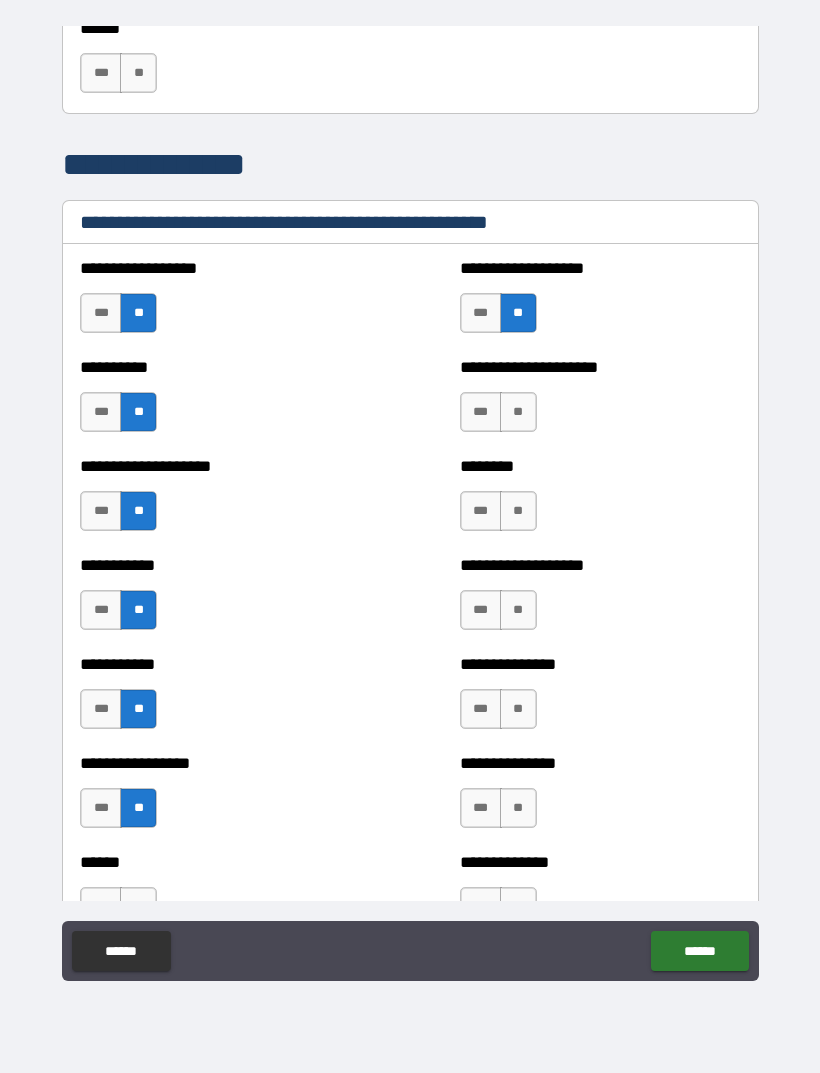 click on "**" at bounding box center [518, 412] 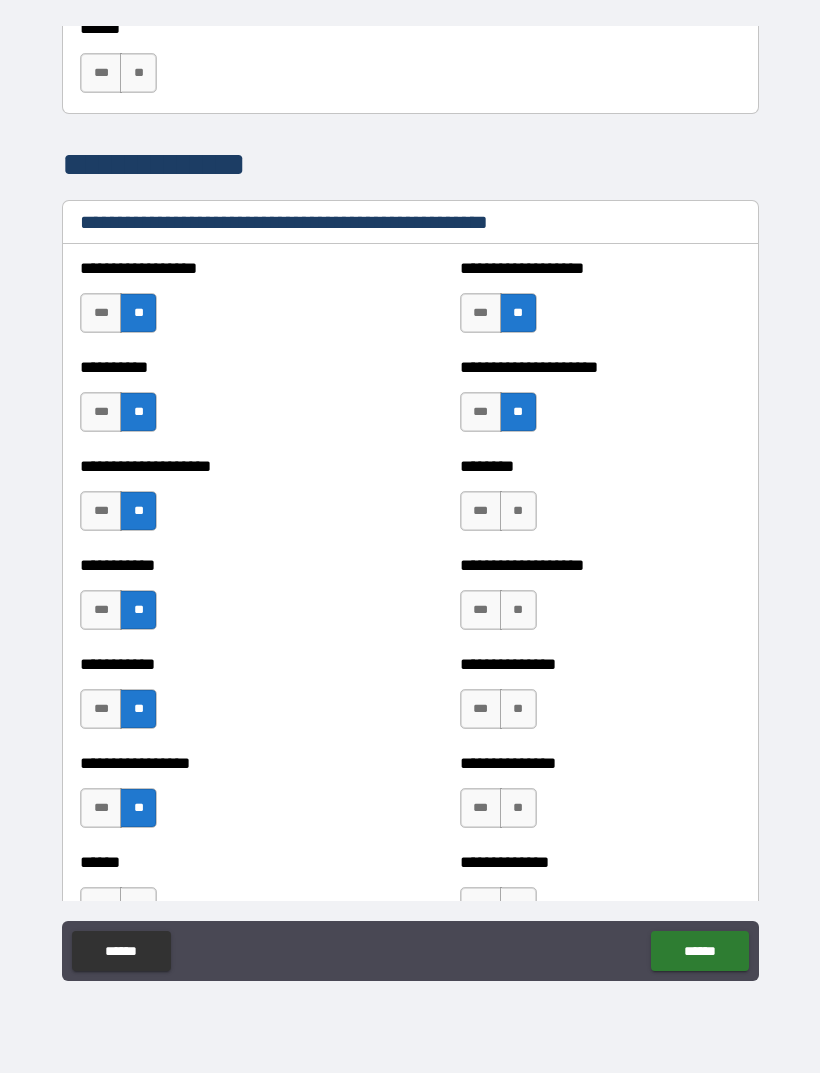 click on "***" at bounding box center [481, 511] 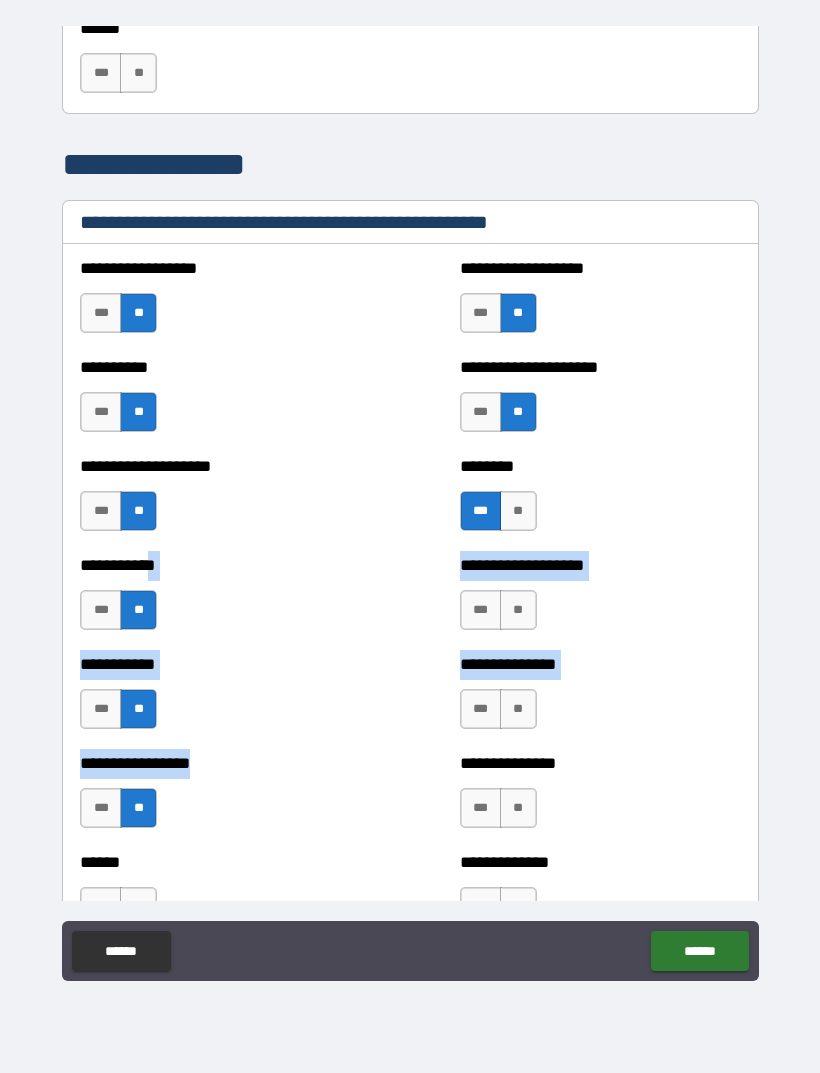 click on "**********" at bounding box center [220, 303] 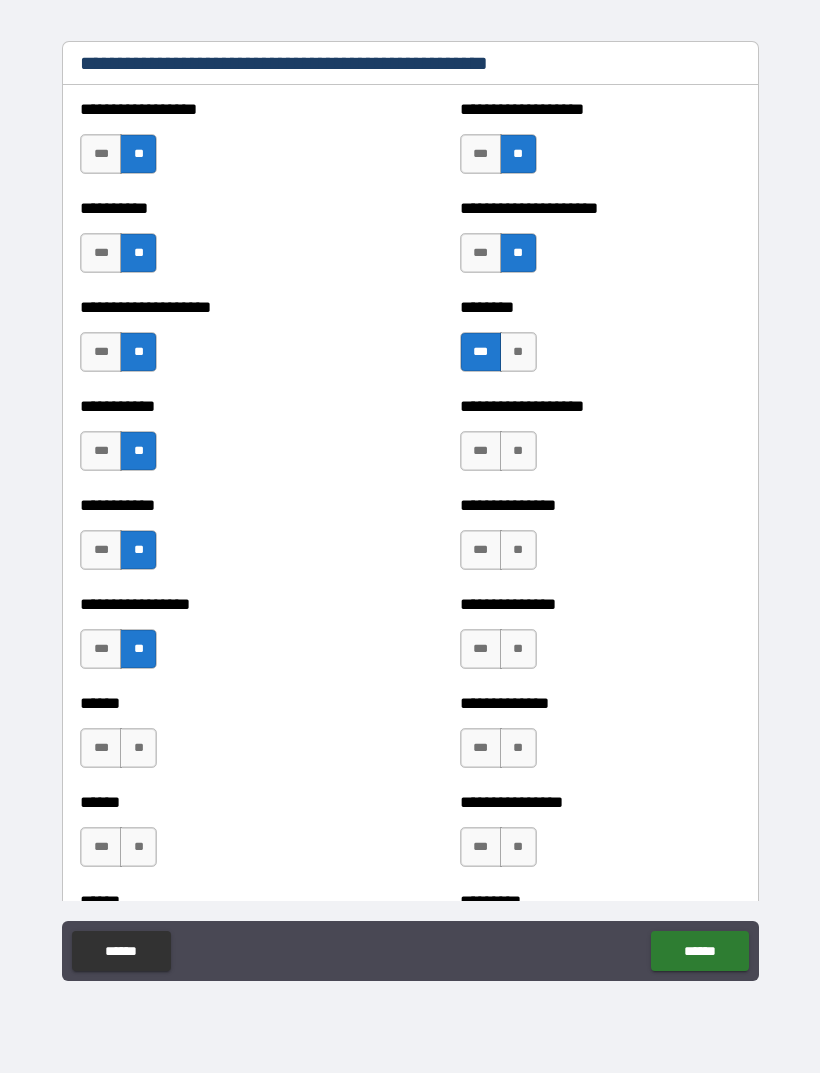 scroll, scrollTop: 2420, scrollLeft: 0, axis: vertical 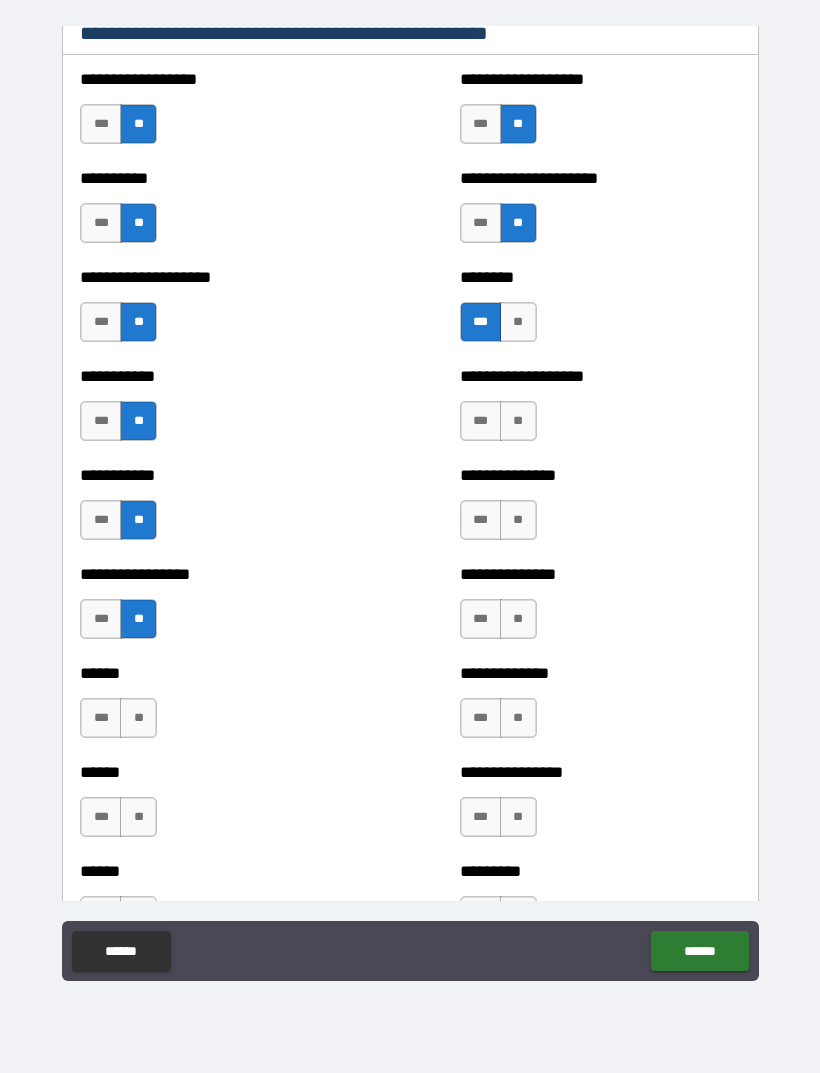 click on "**" at bounding box center (138, 718) 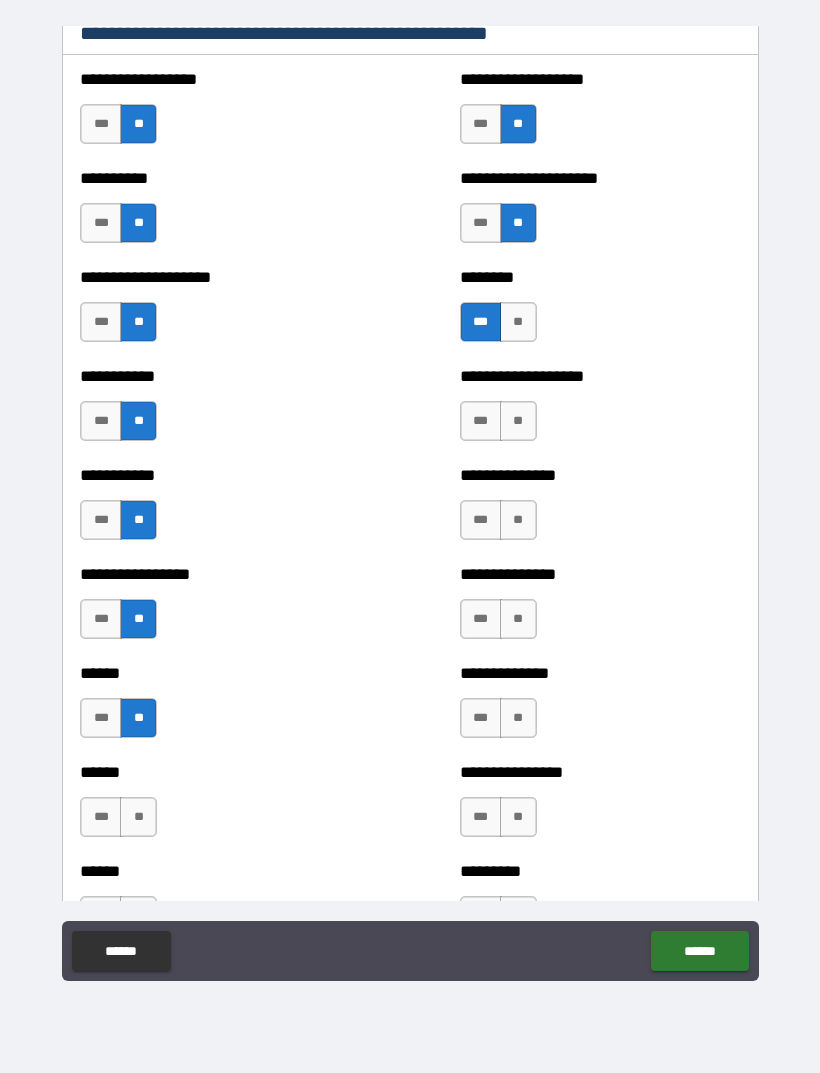 click on "**" at bounding box center [138, 817] 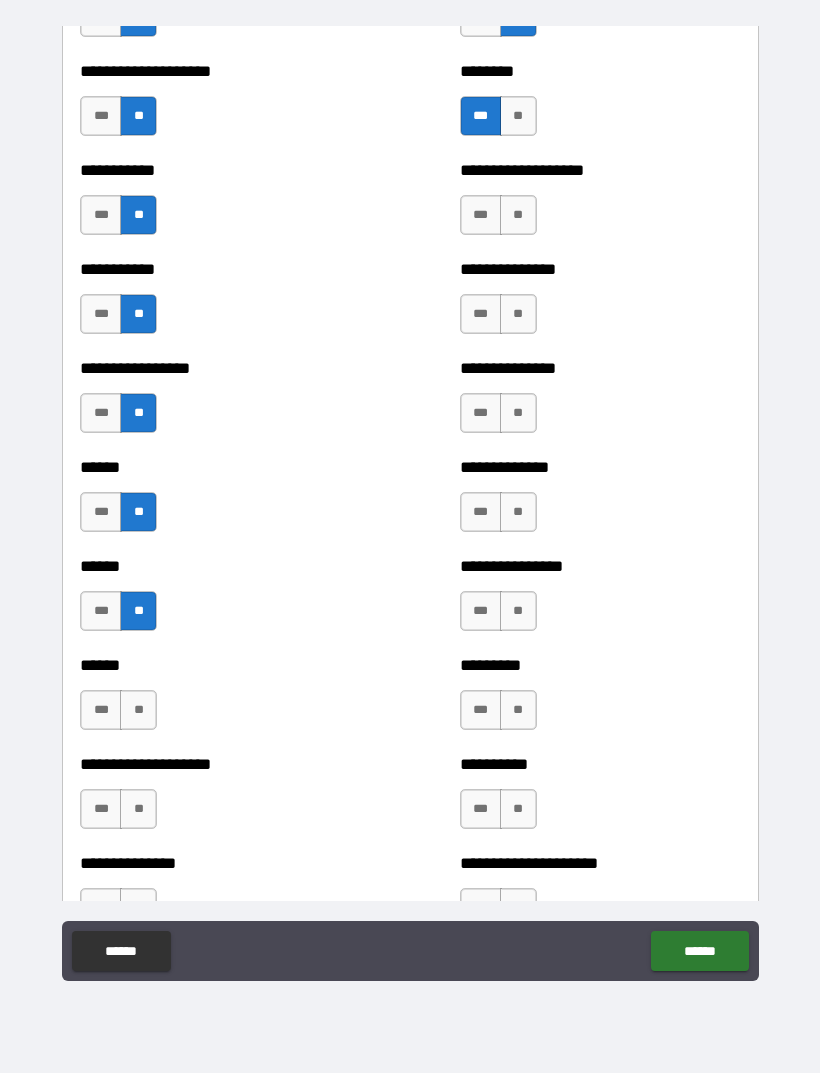 scroll, scrollTop: 2627, scrollLeft: 0, axis: vertical 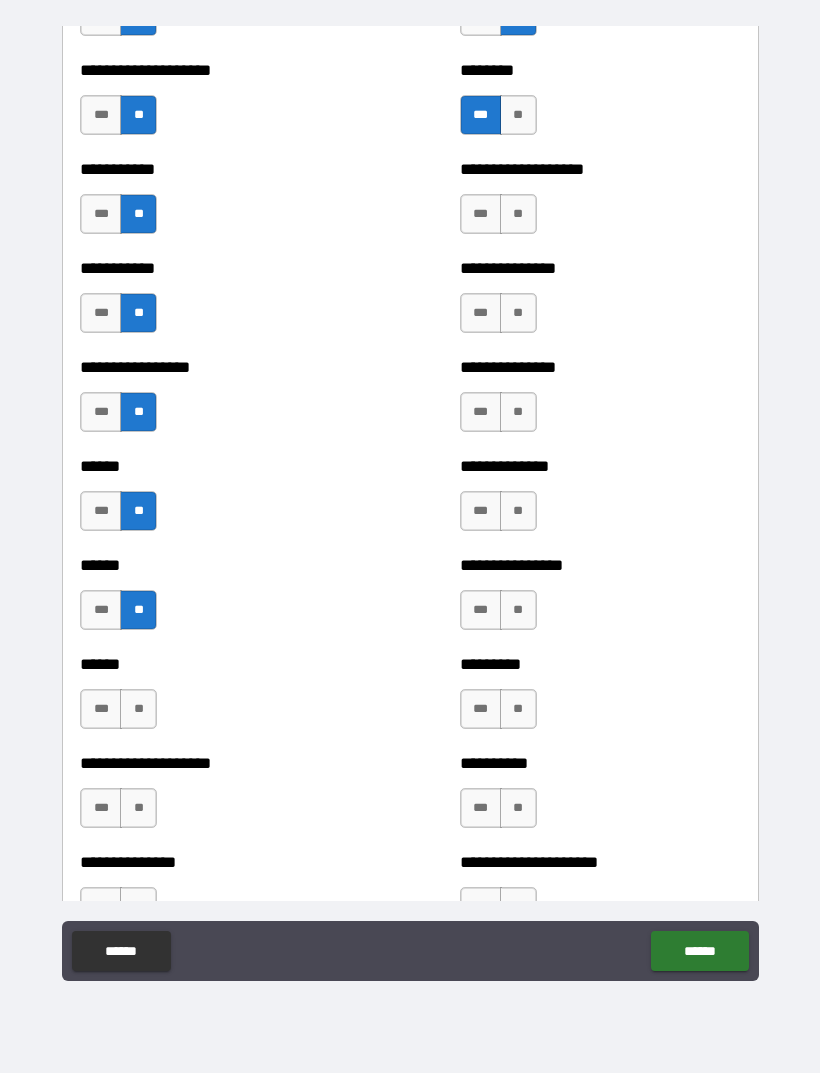 click on "**" at bounding box center [138, 808] 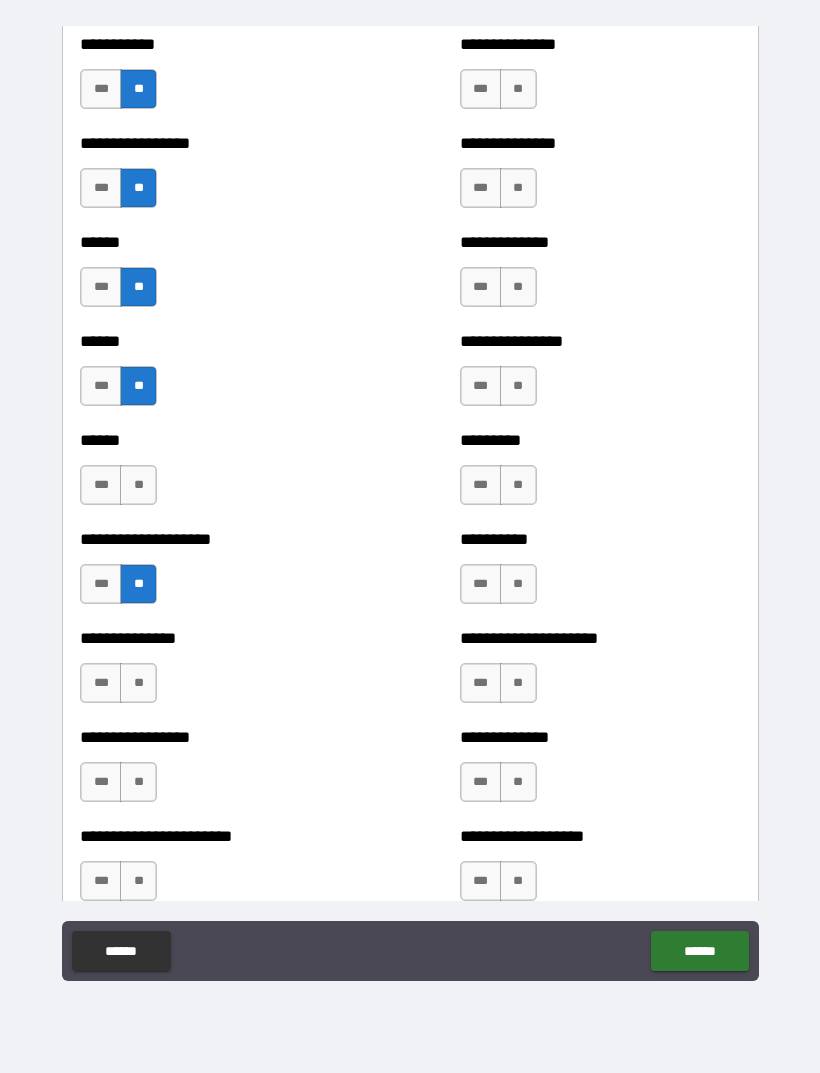 scroll, scrollTop: 2852, scrollLeft: 0, axis: vertical 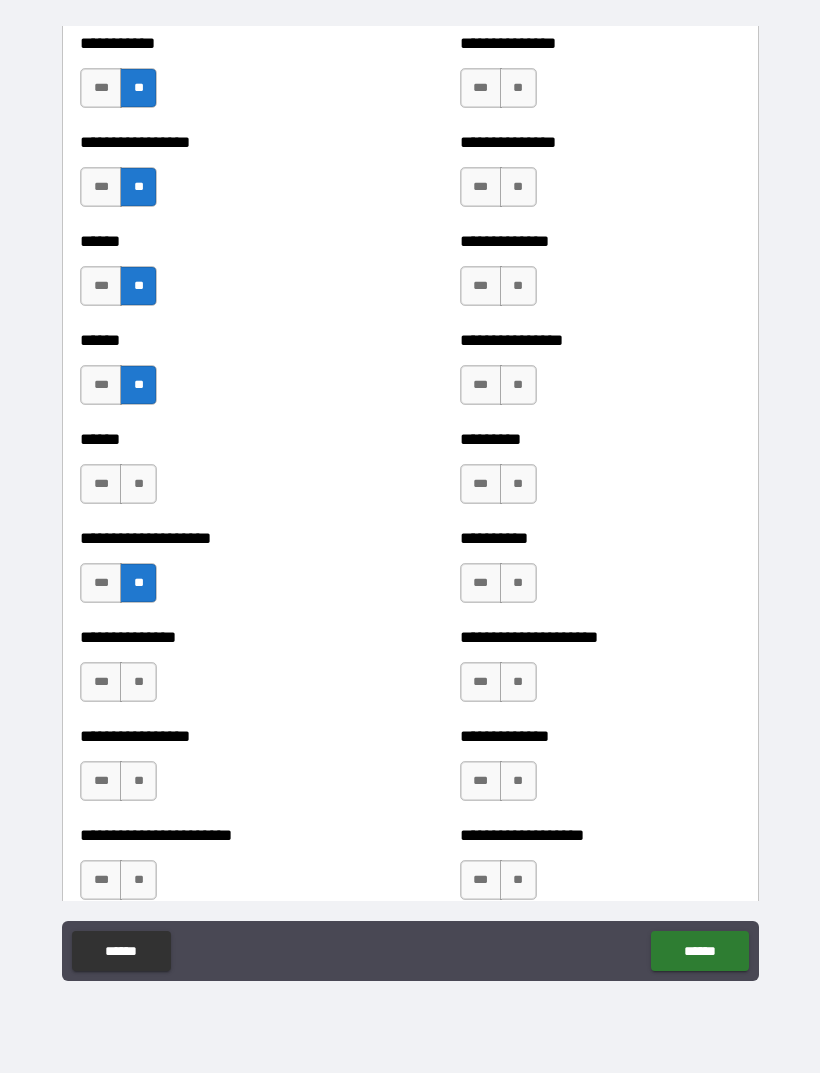 click on "**" at bounding box center (138, 682) 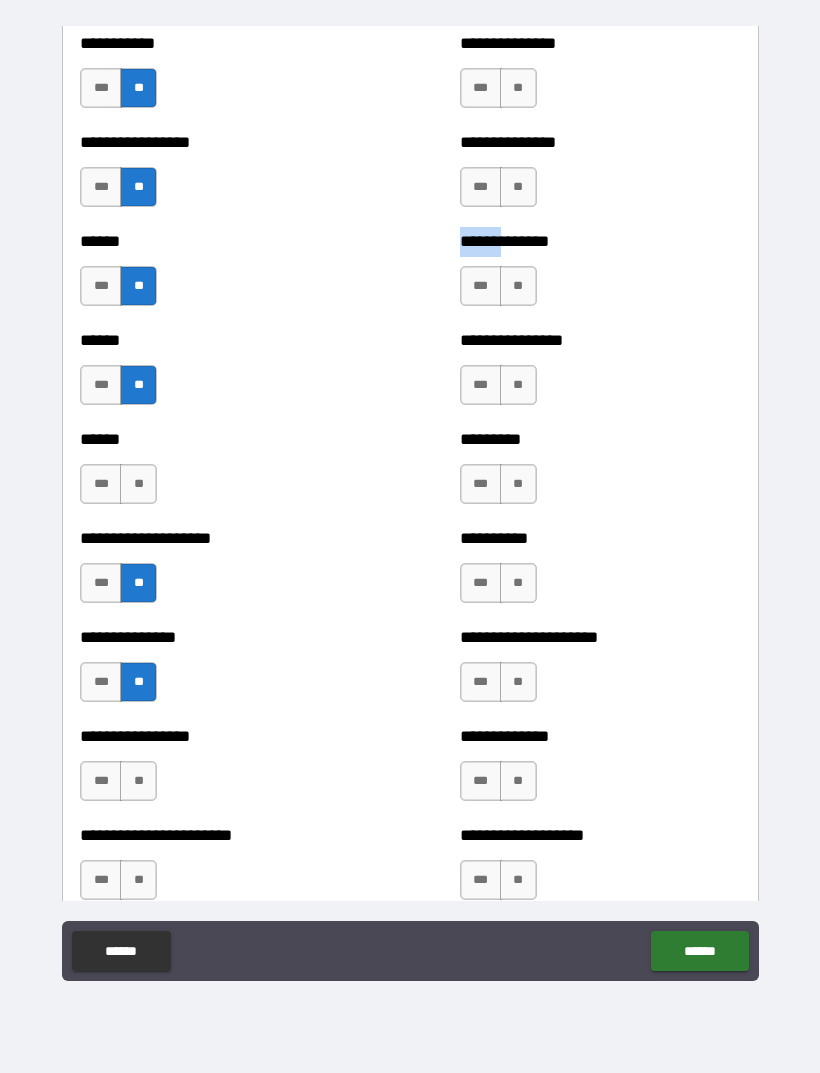 click on "**" at bounding box center (138, 781) 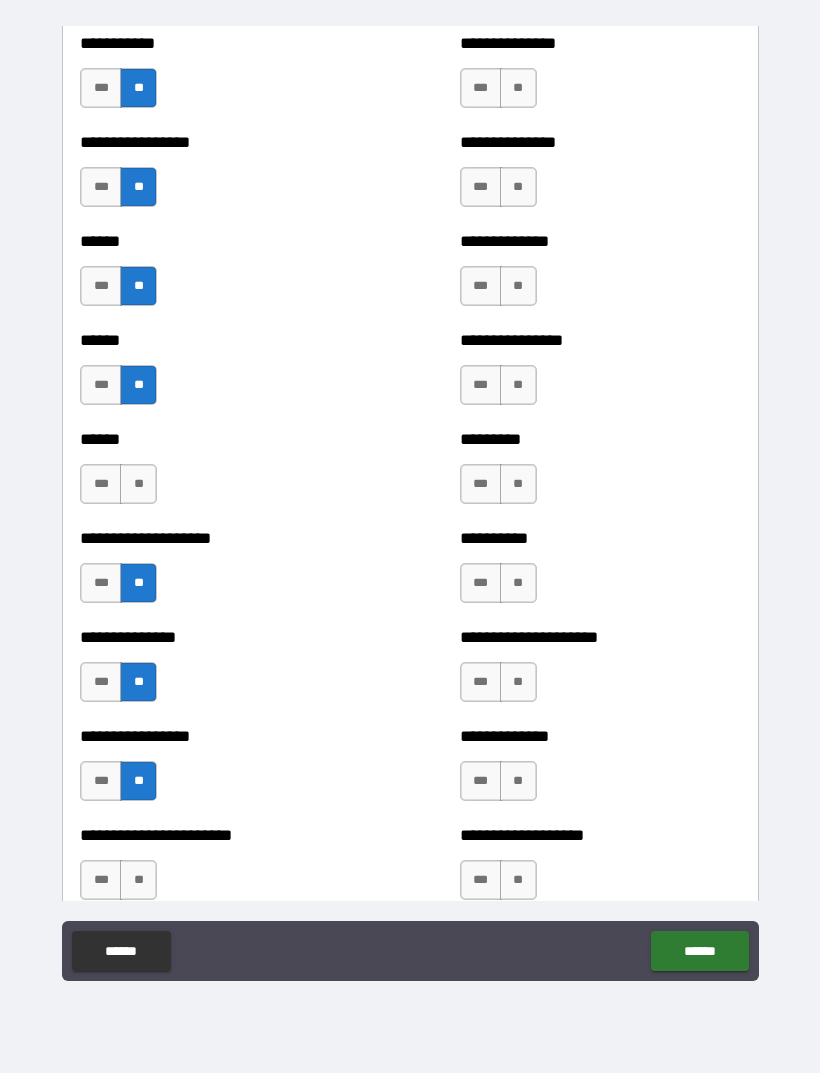 click on "**" at bounding box center (138, 880) 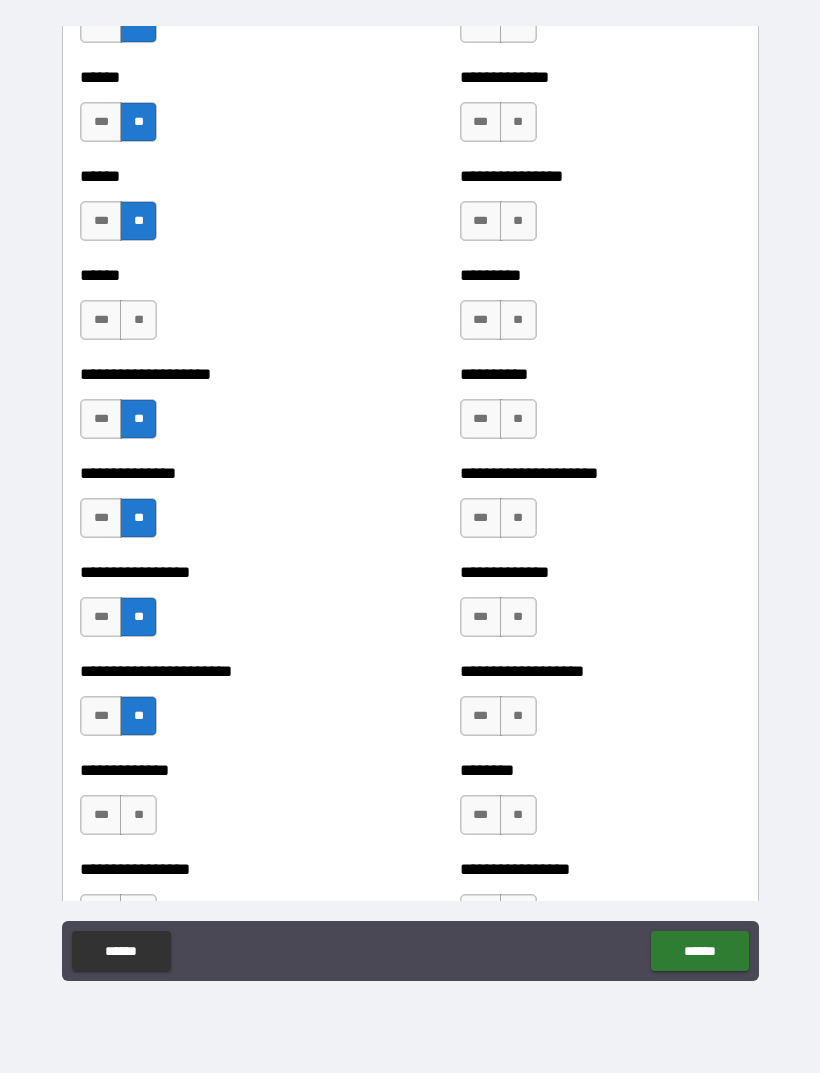 scroll, scrollTop: 3024, scrollLeft: 0, axis: vertical 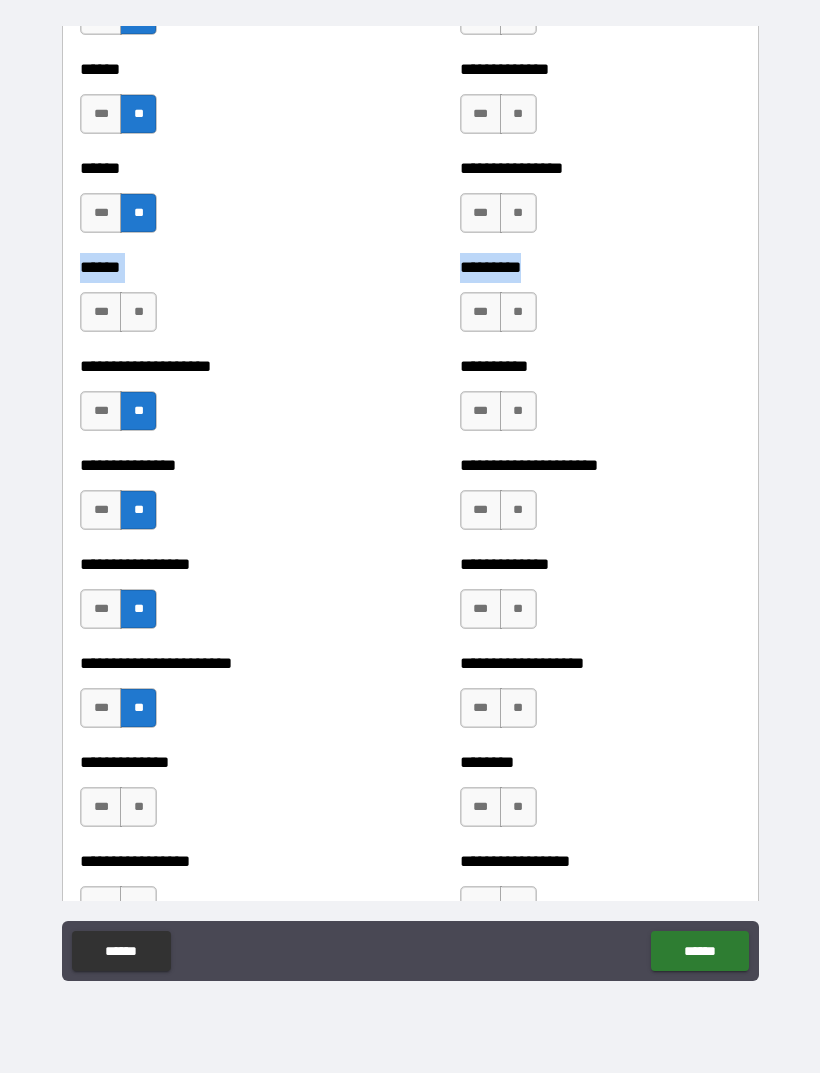 click on "**********" at bounding box center (410, 507) 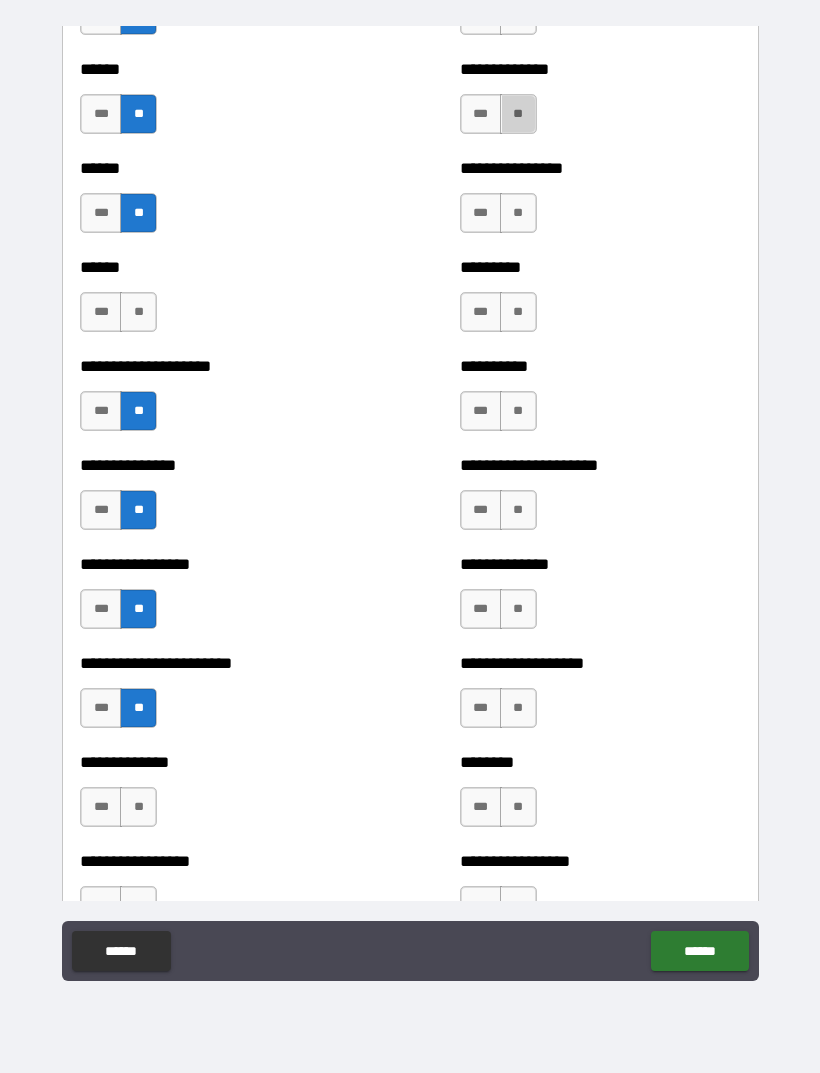 click on "**" at bounding box center (518, 114) 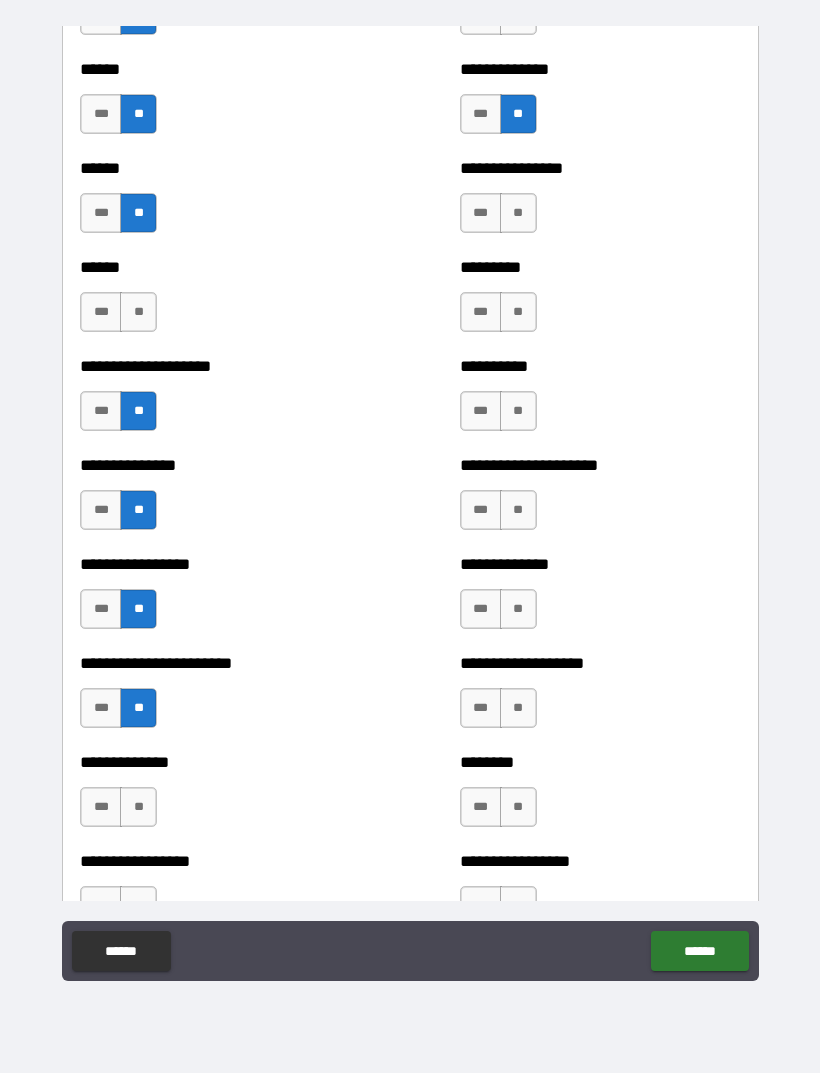 click on "**" at bounding box center [518, 213] 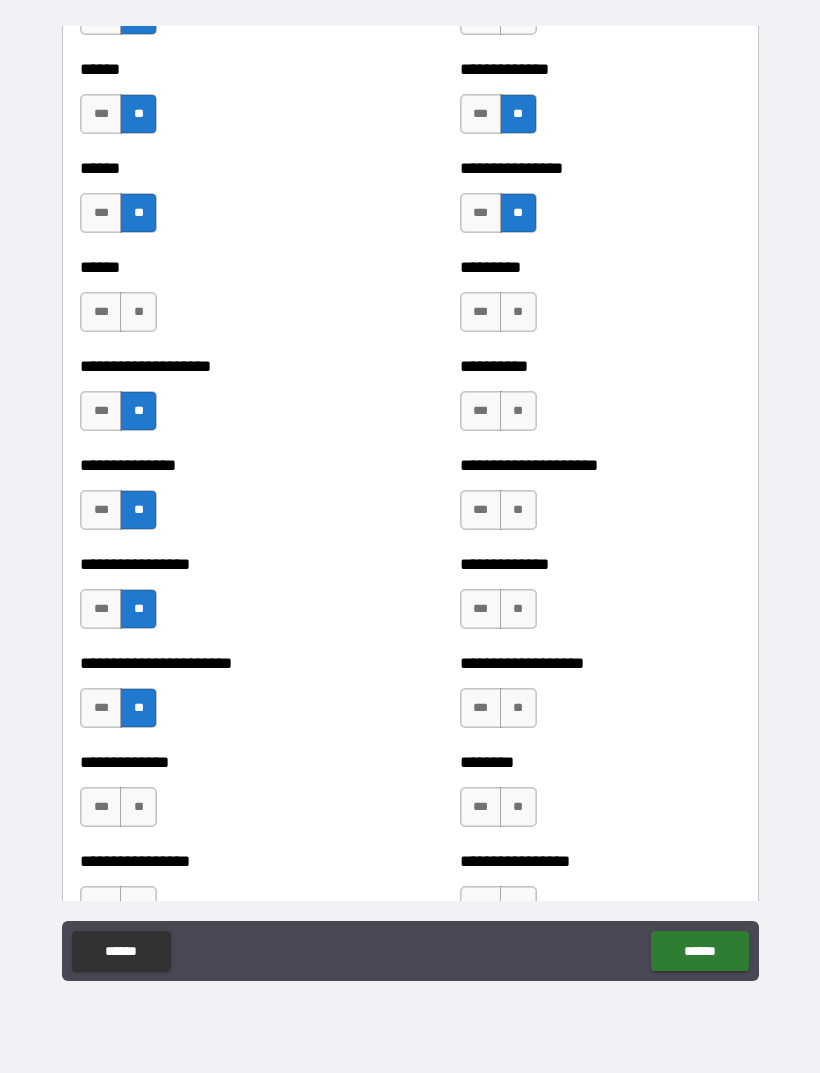 click on "**" at bounding box center (518, 312) 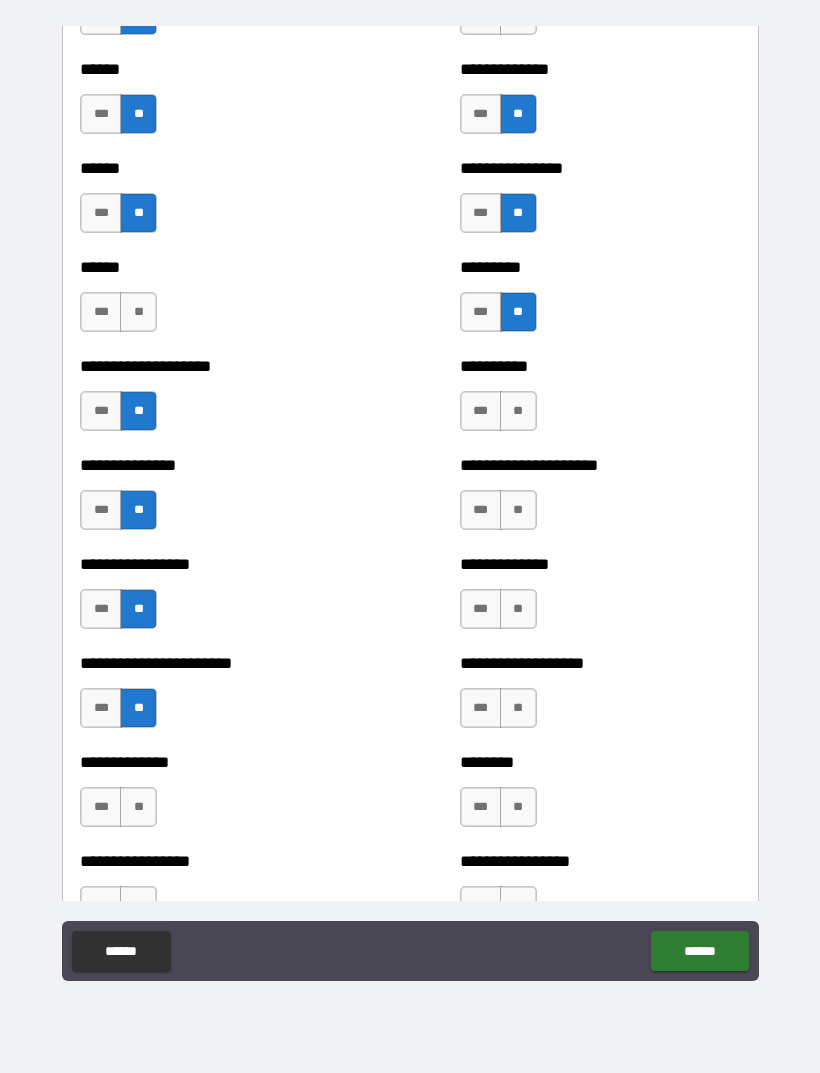 click on "**" at bounding box center (518, 411) 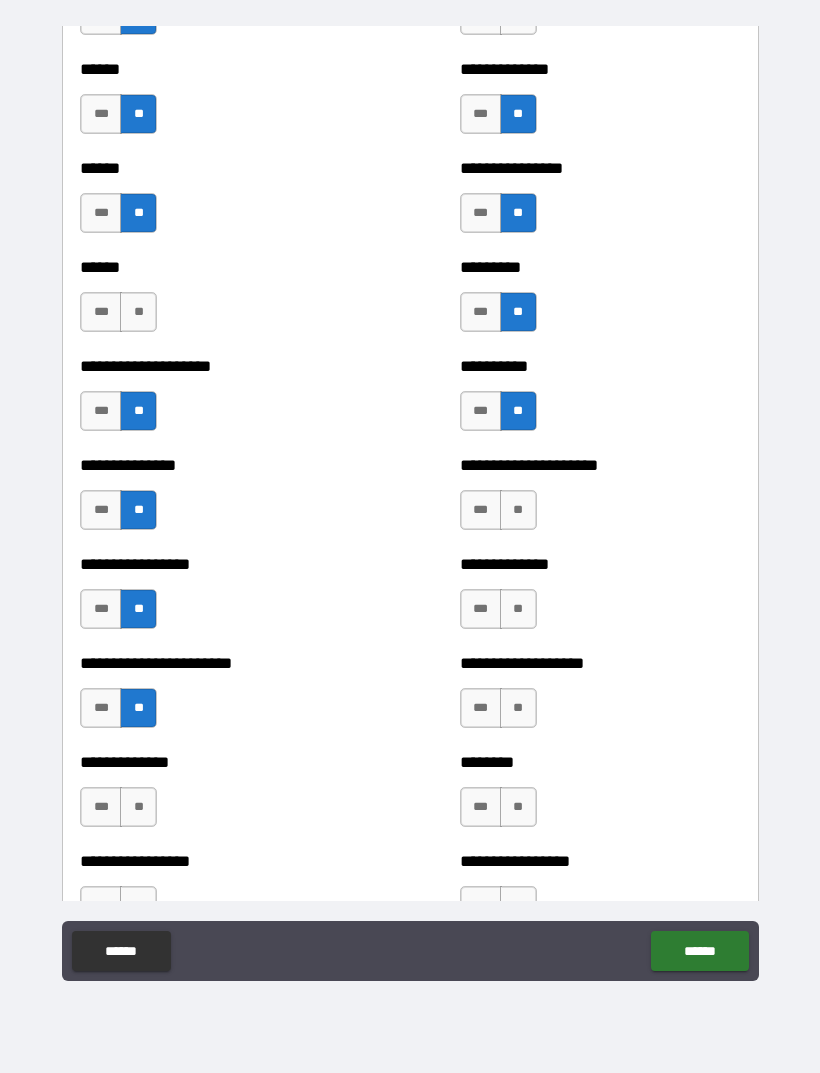 click on "**" at bounding box center [518, 510] 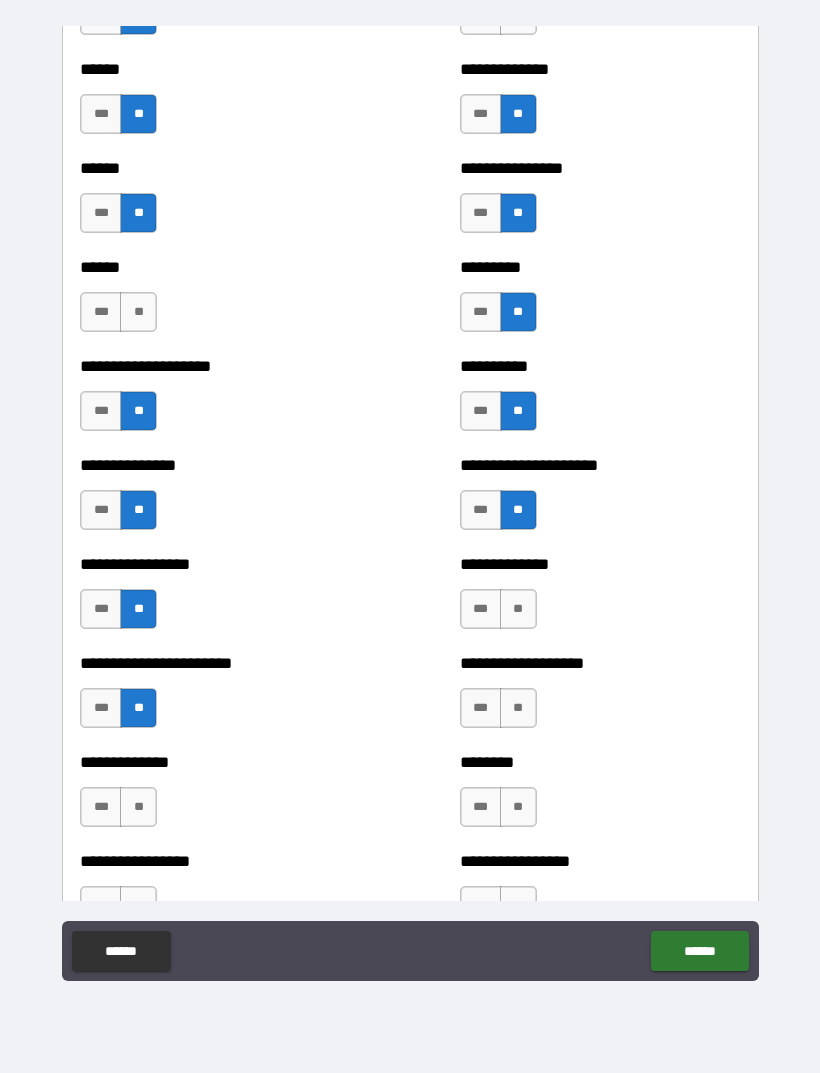 click on "**" at bounding box center [518, 609] 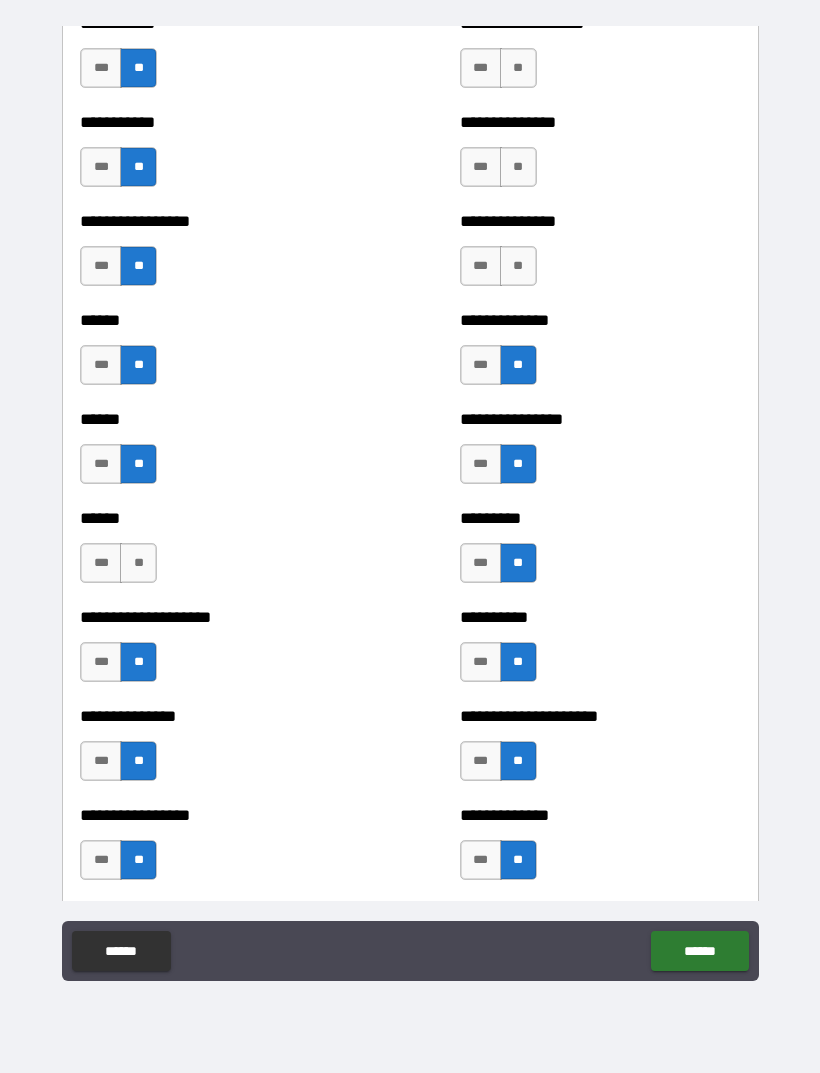 scroll, scrollTop: 2770, scrollLeft: 0, axis: vertical 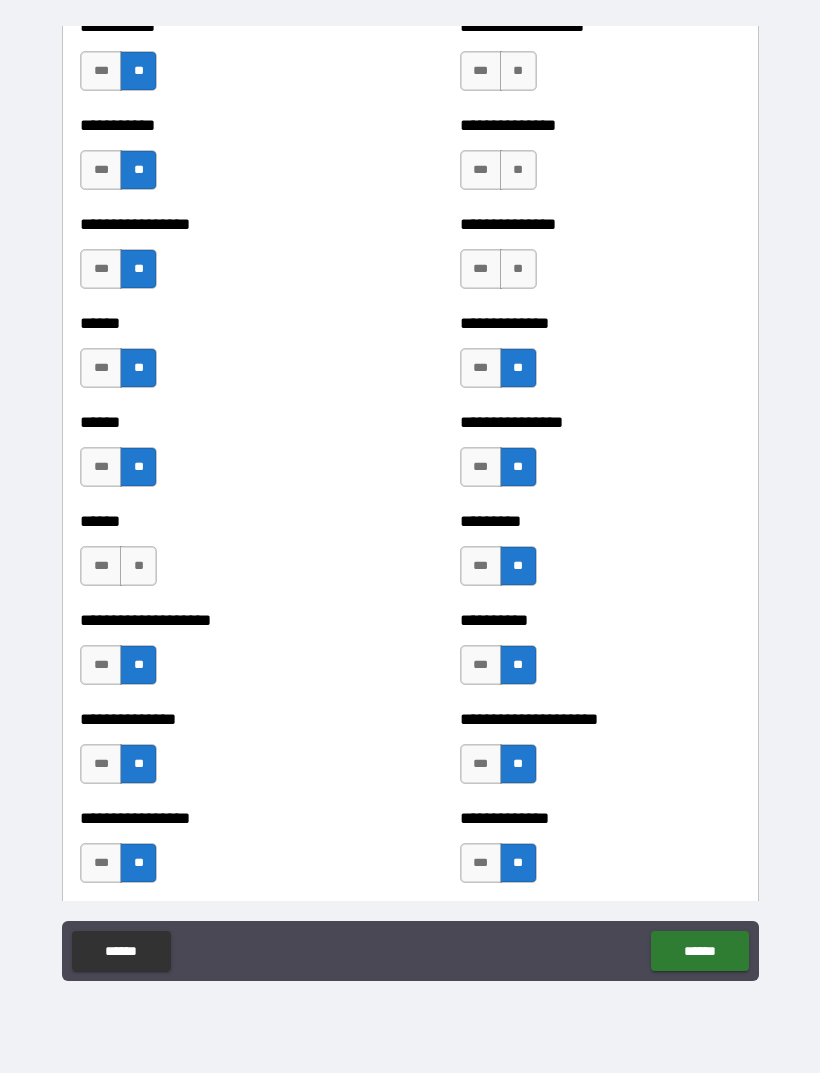 click on "**" at bounding box center (518, 170) 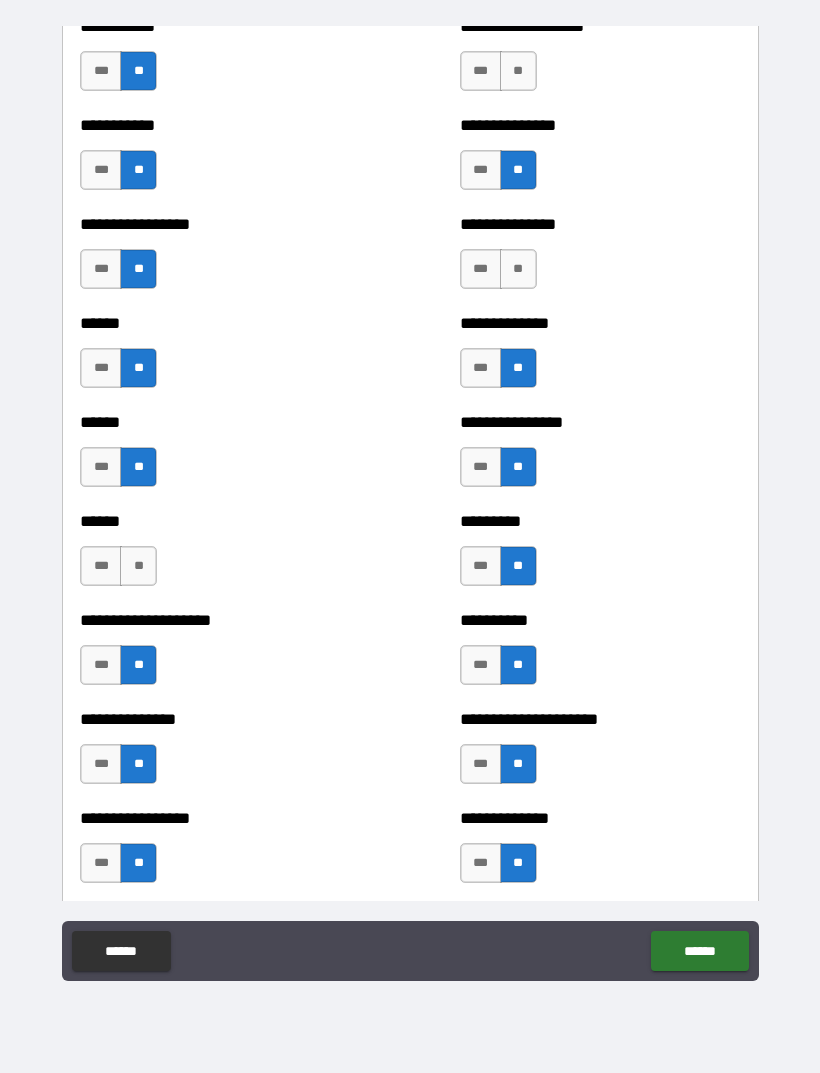 click on "**" at bounding box center (518, 269) 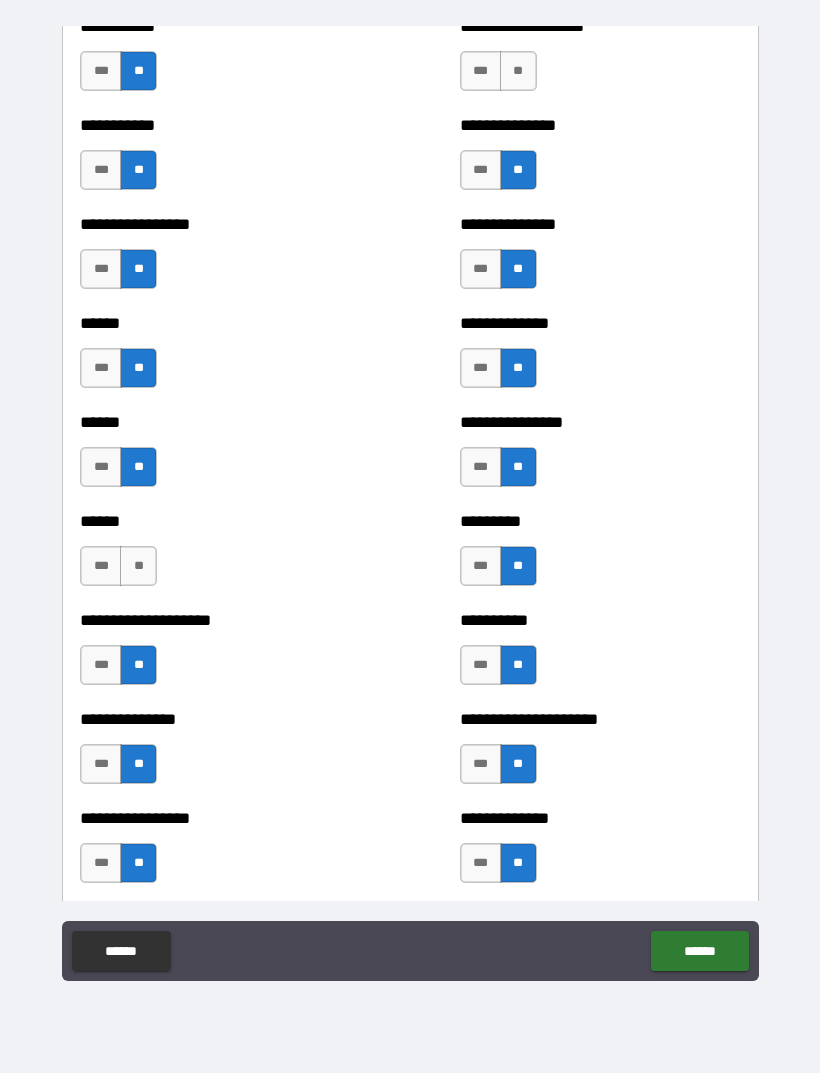 click on "**" at bounding box center (518, 71) 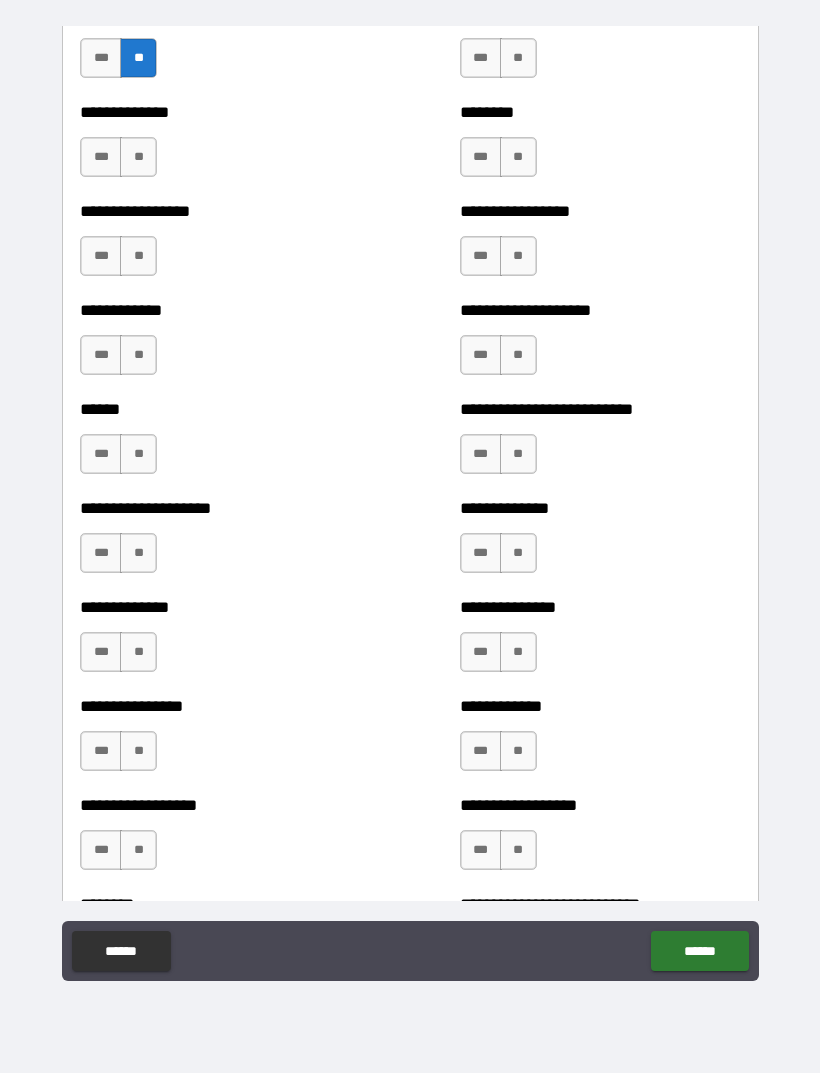 scroll, scrollTop: 3668, scrollLeft: 0, axis: vertical 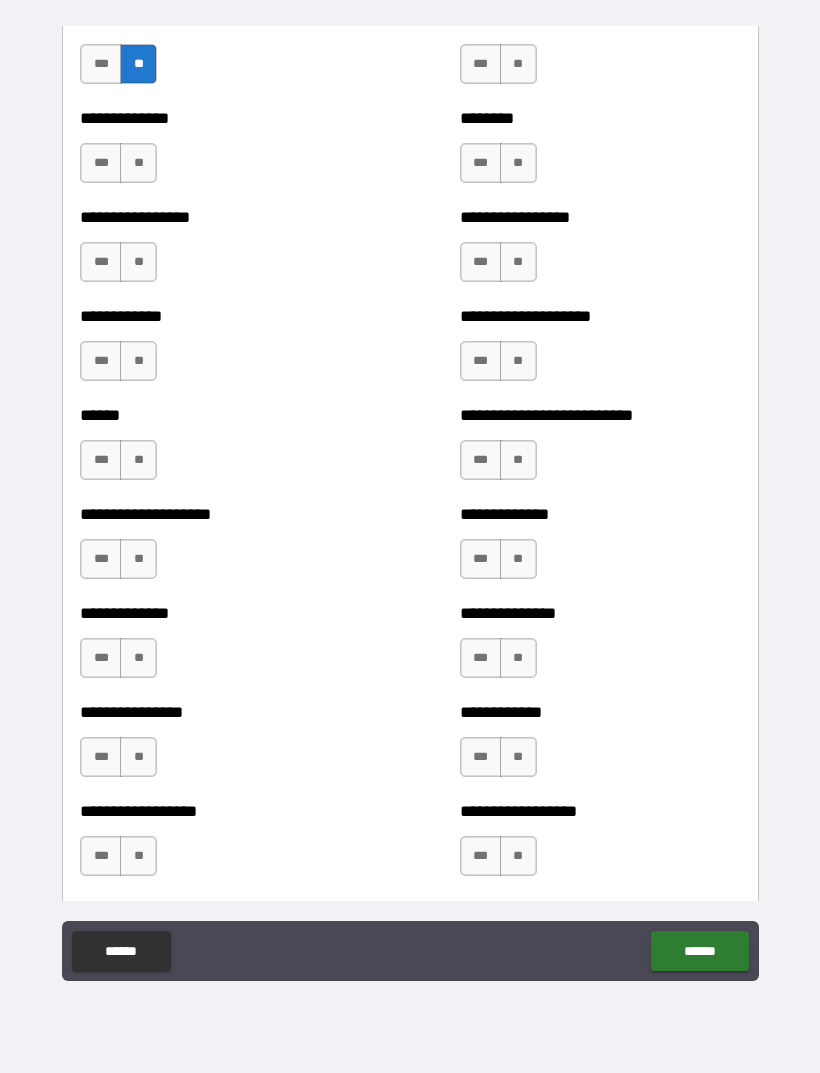 click on "**" at bounding box center [138, 163] 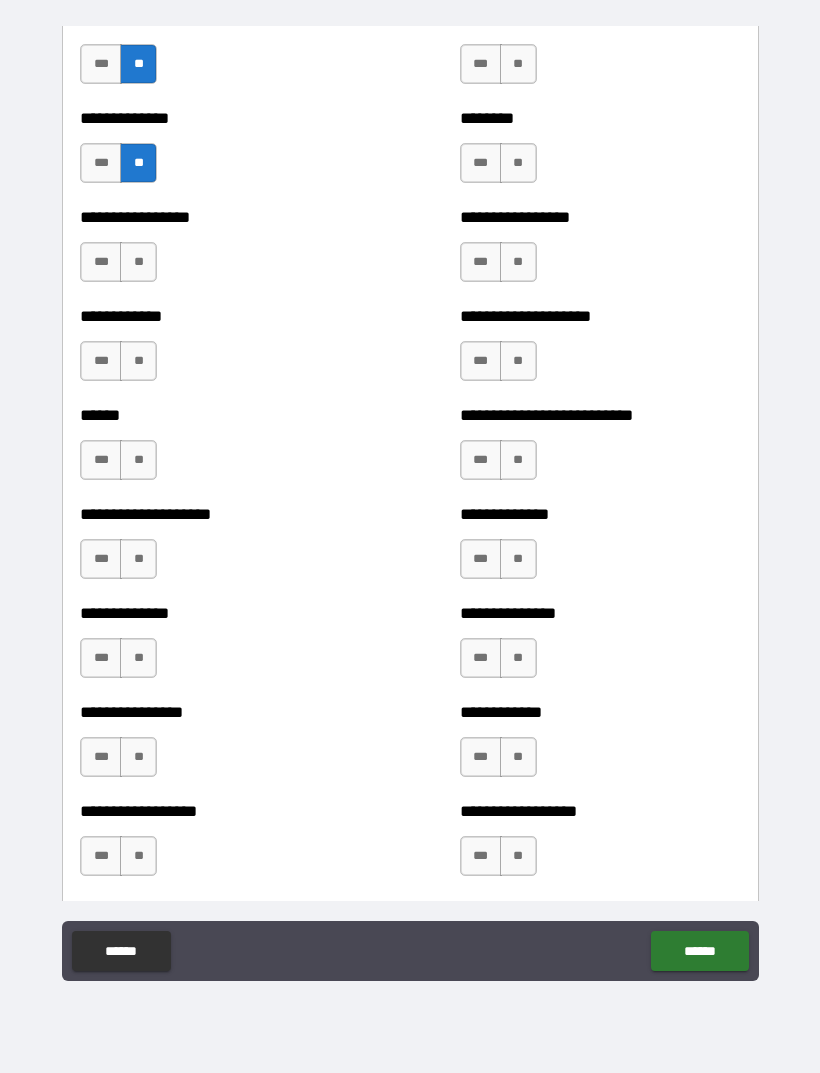 click on "**" at bounding box center [138, 262] 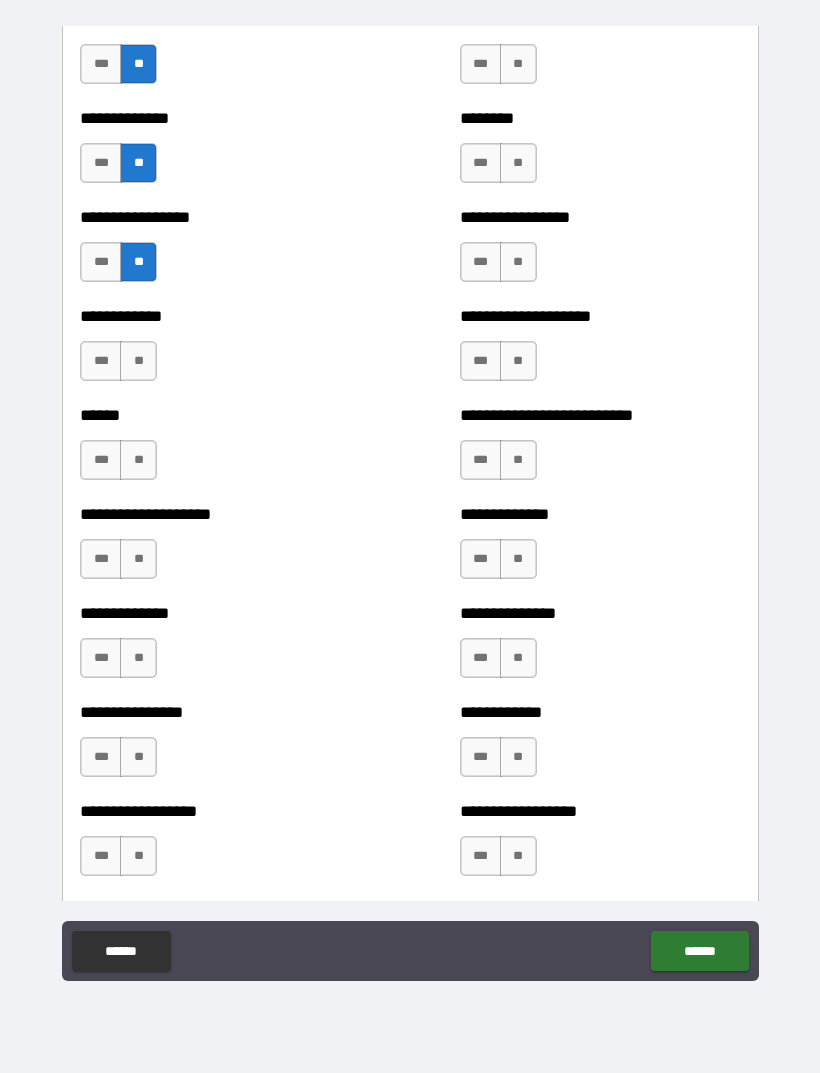 click on "*** **" at bounding box center [121, 366] 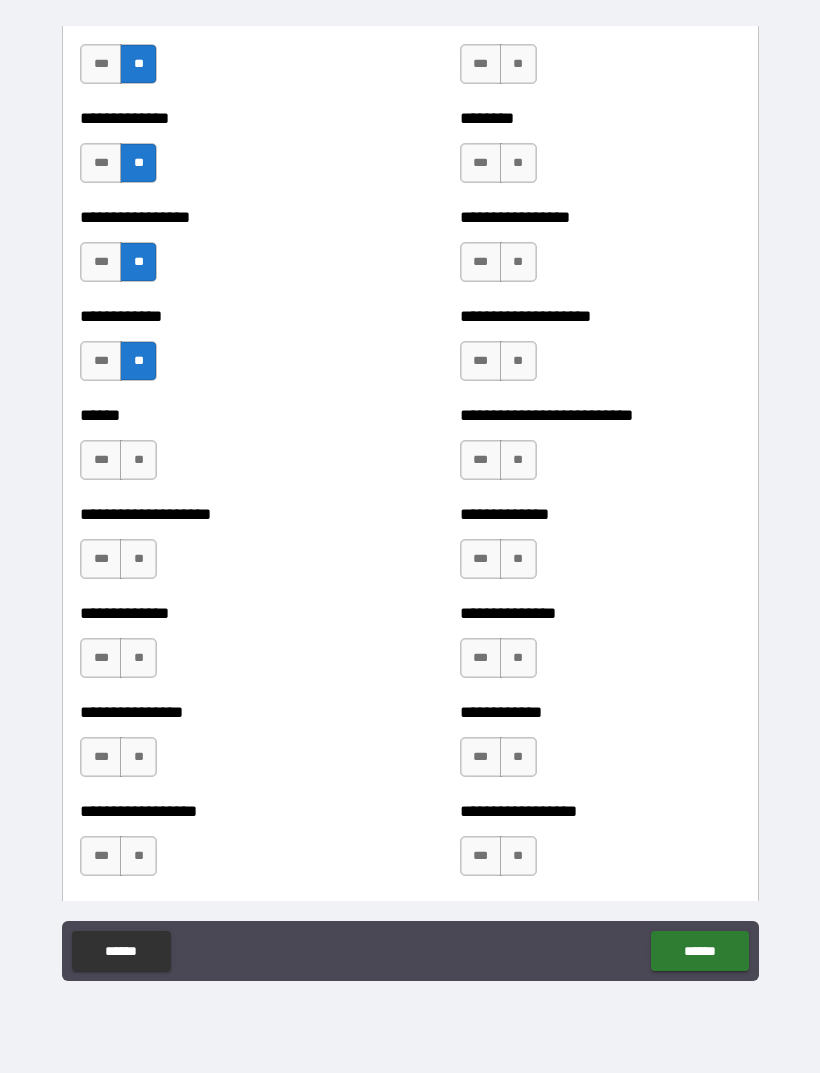 click on "**" at bounding box center [138, 460] 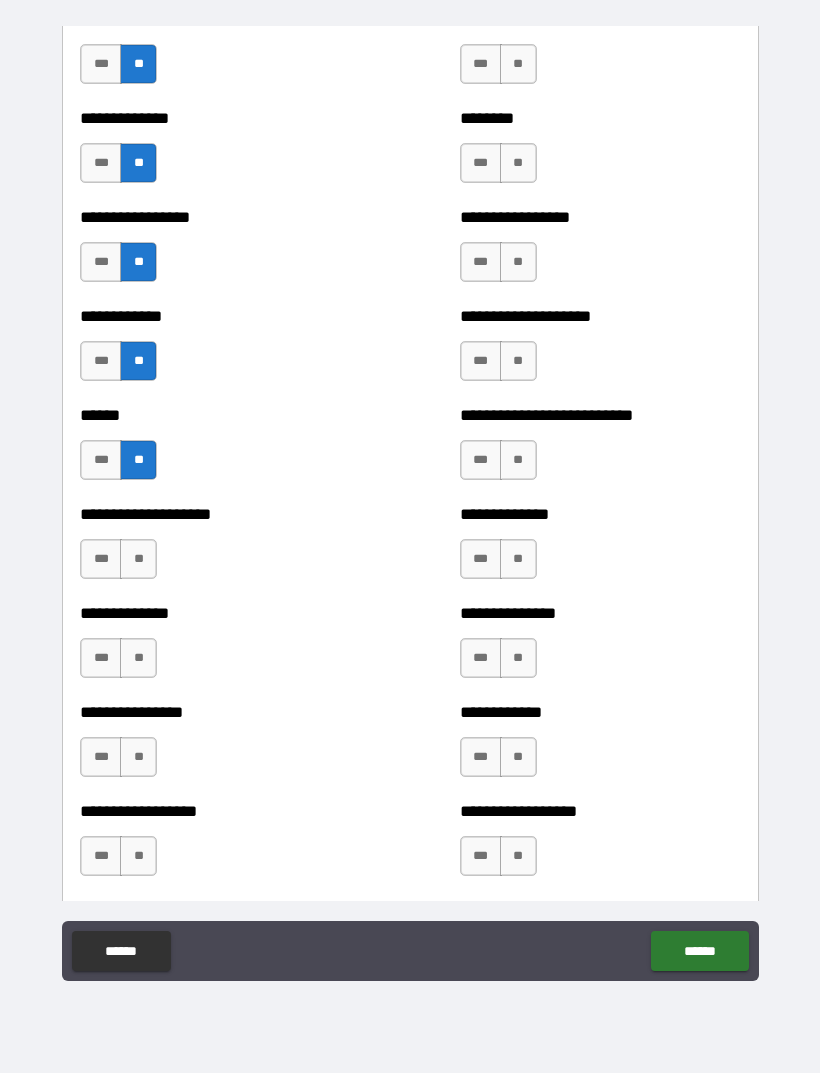 click on "**" at bounding box center (138, 559) 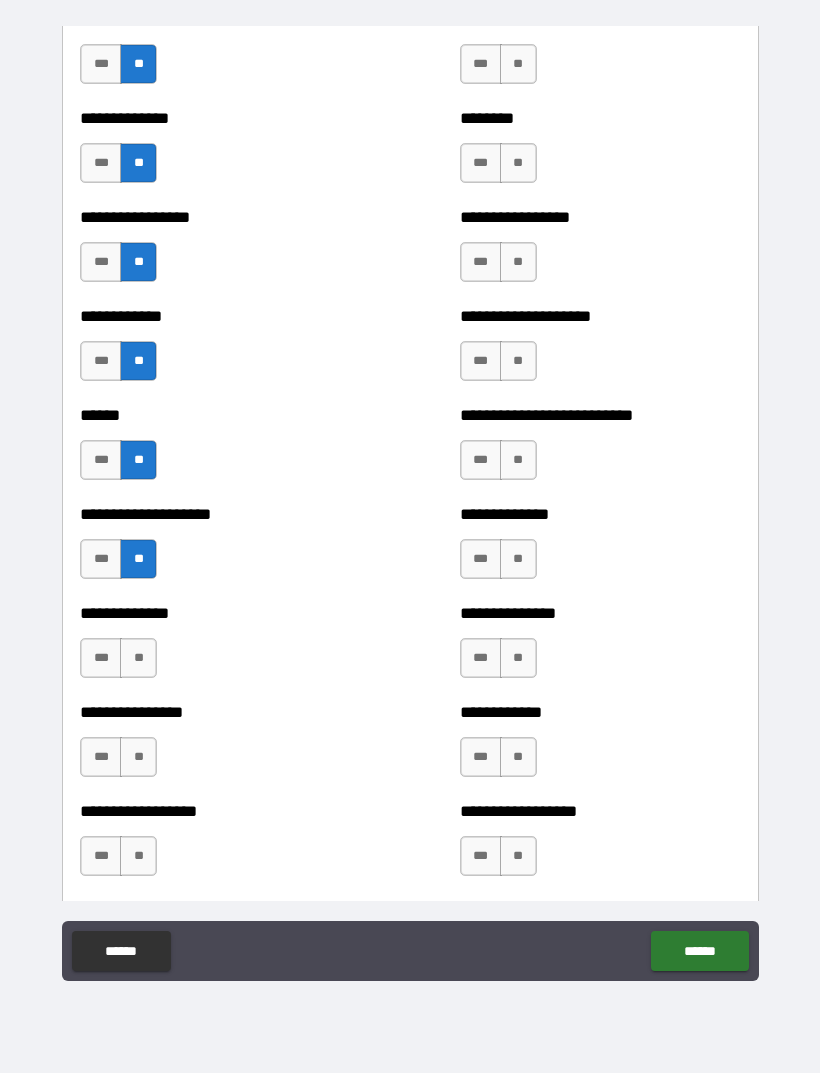 click on "**" at bounding box center (138, 658) 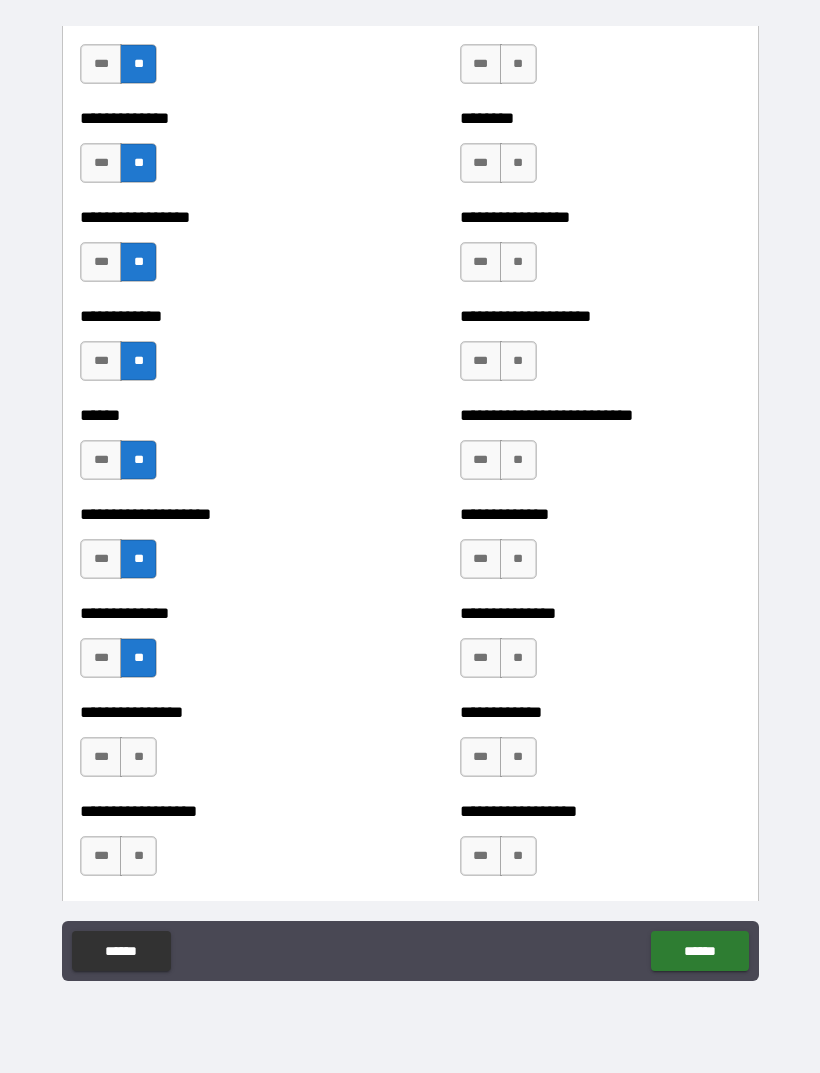 click on "**" at bounding box center (138, 757) 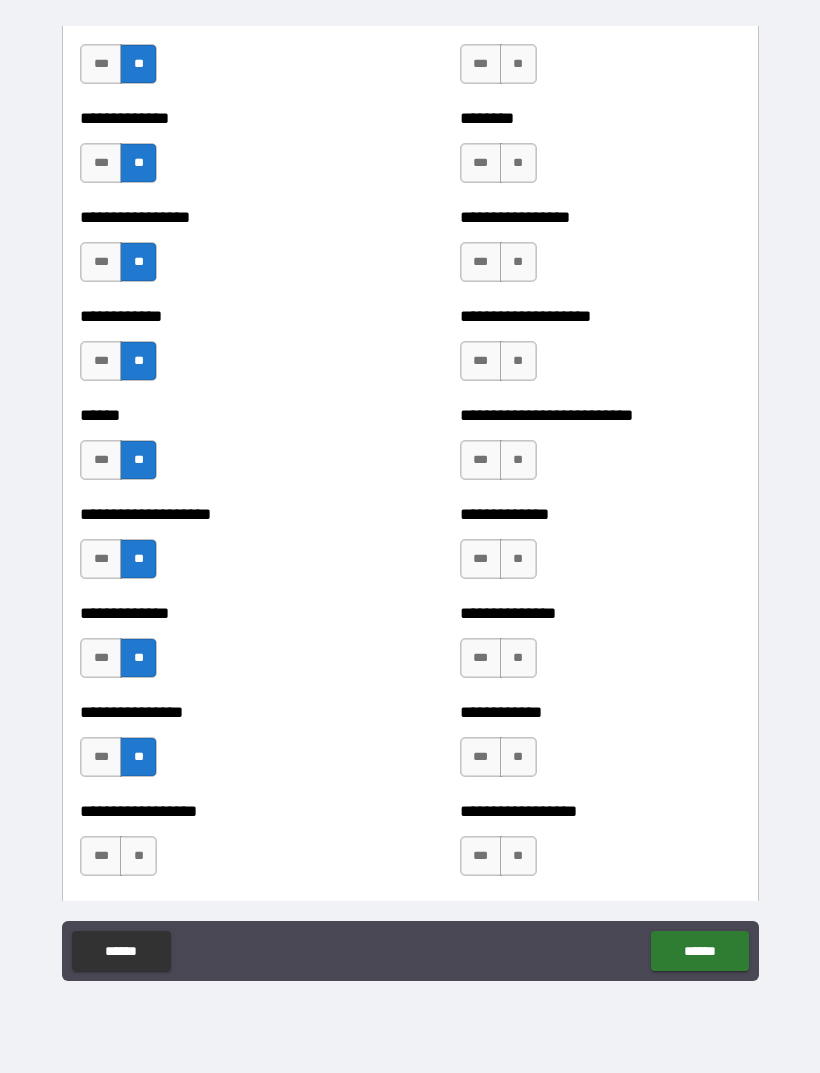 click on "**" at bounding box center (138, 856) 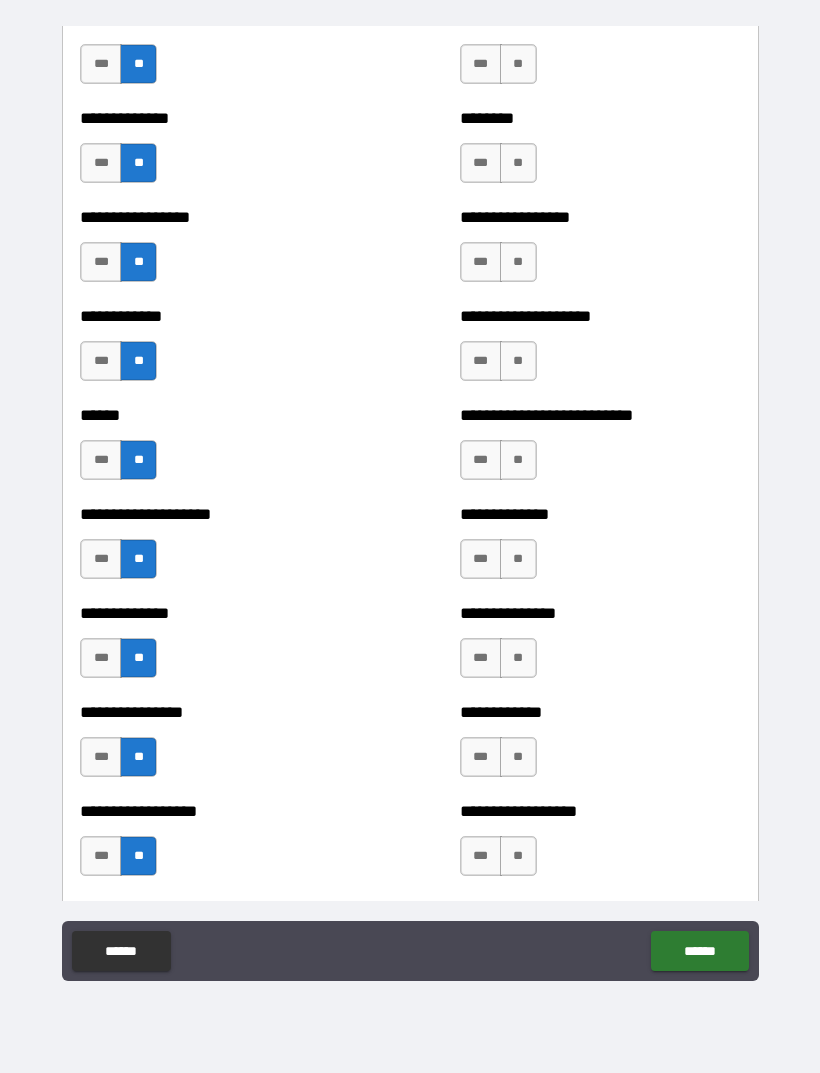 click on "**" at bounding box center (518, 856) 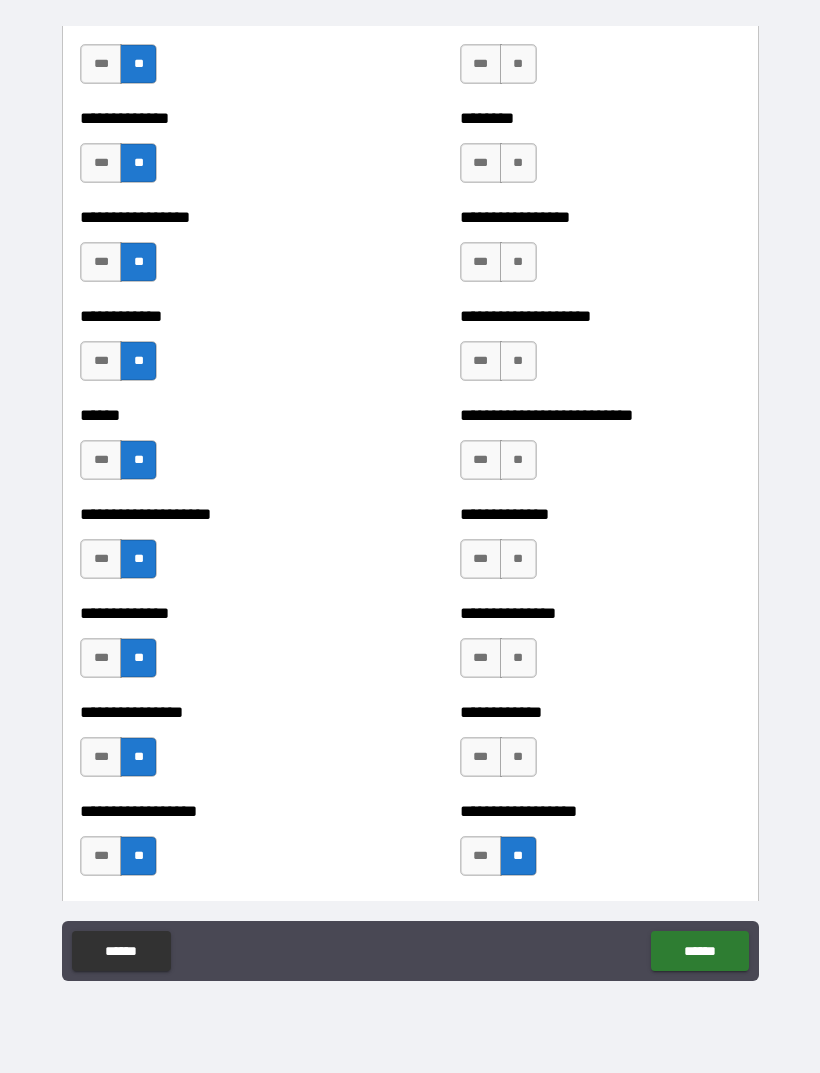 click on "**" at bounding box center [518, 757] 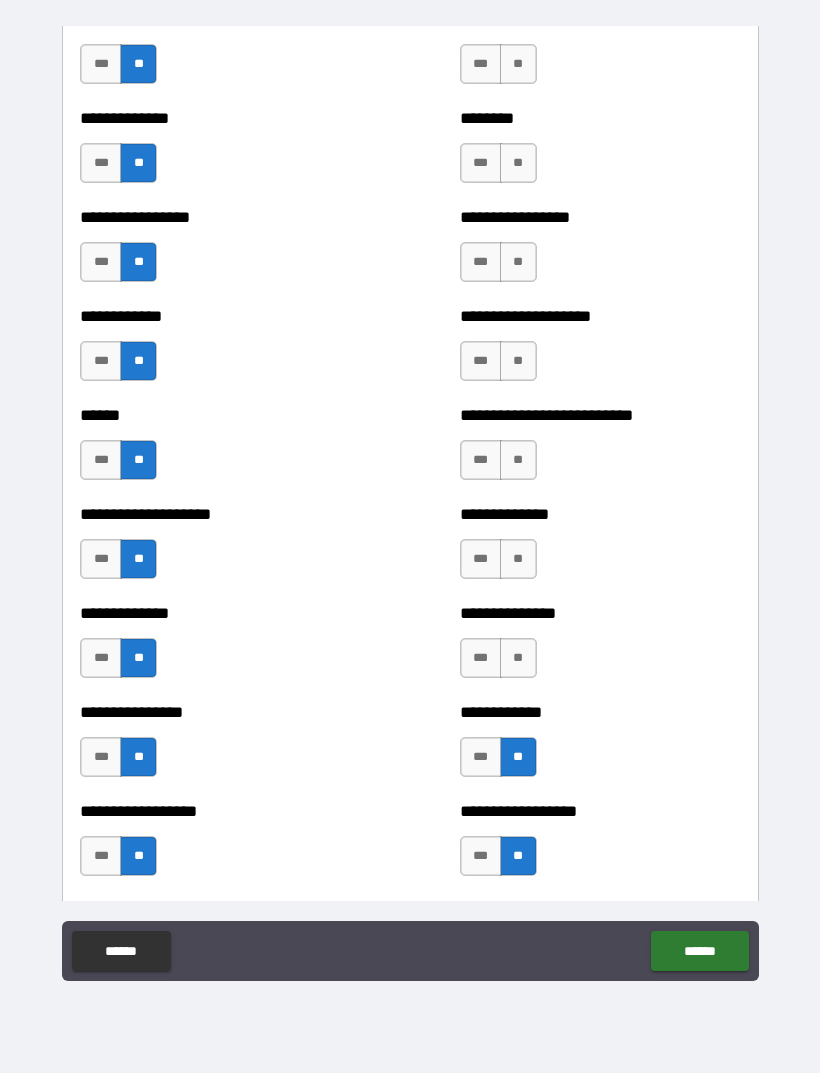 click on "**" at bounding box center [518, 658] 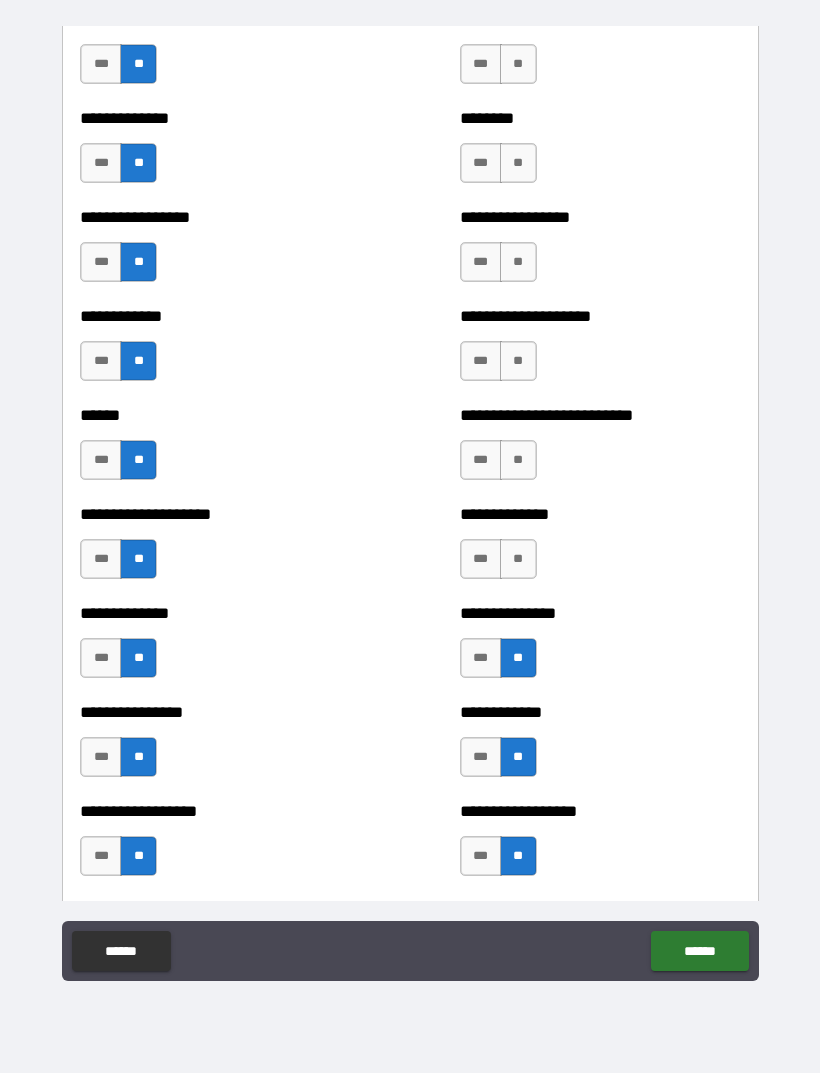 click on "**" at bounding box center [518, 559] 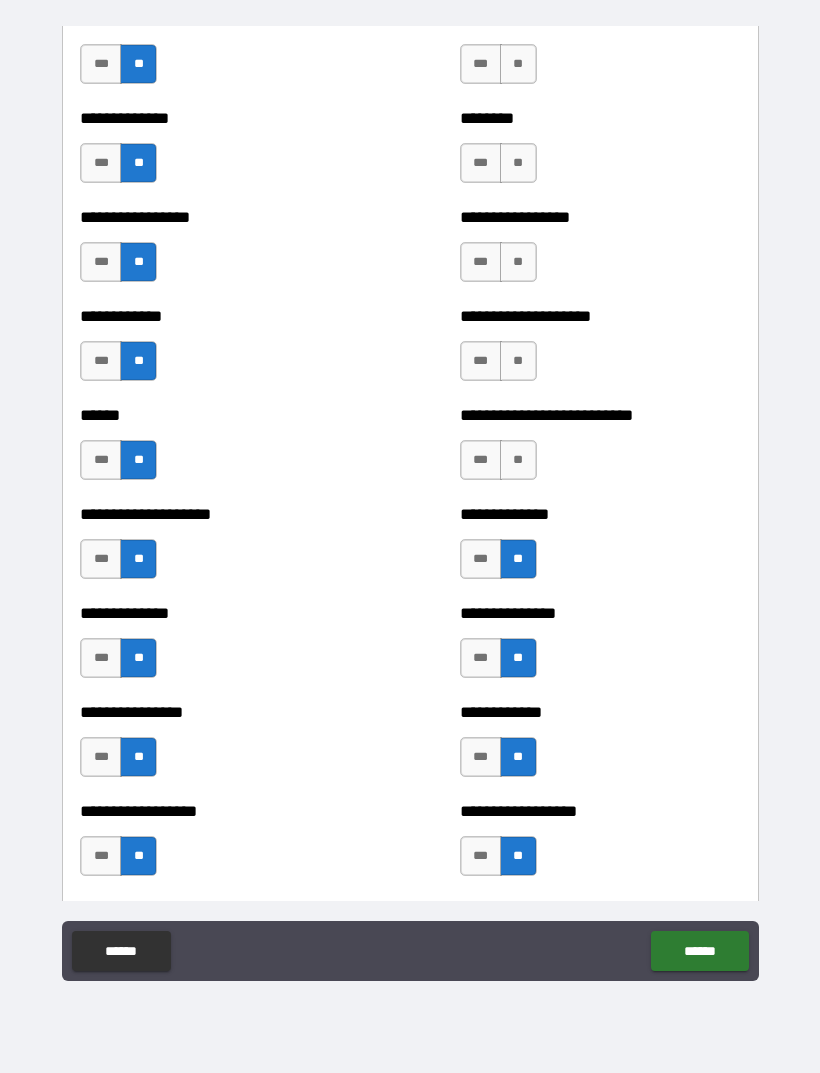 click on "**" at bounding box center [518, 460] 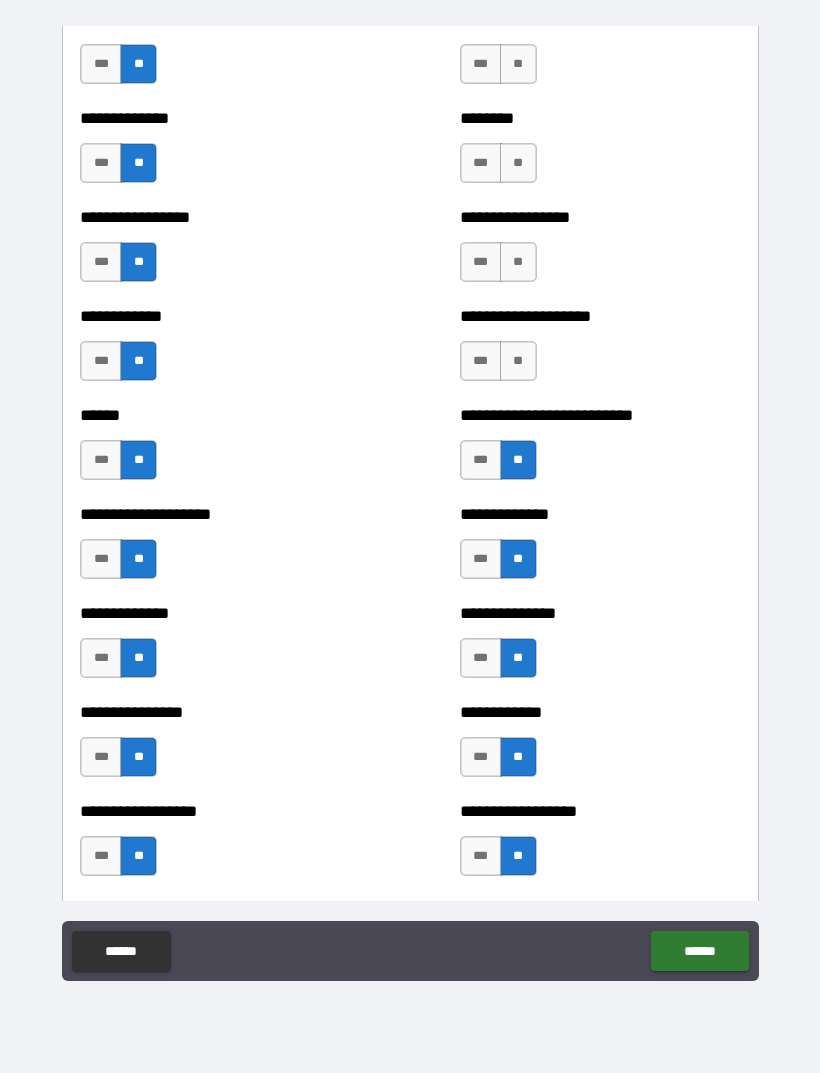 click on "**" at bounding box center [518, 361] 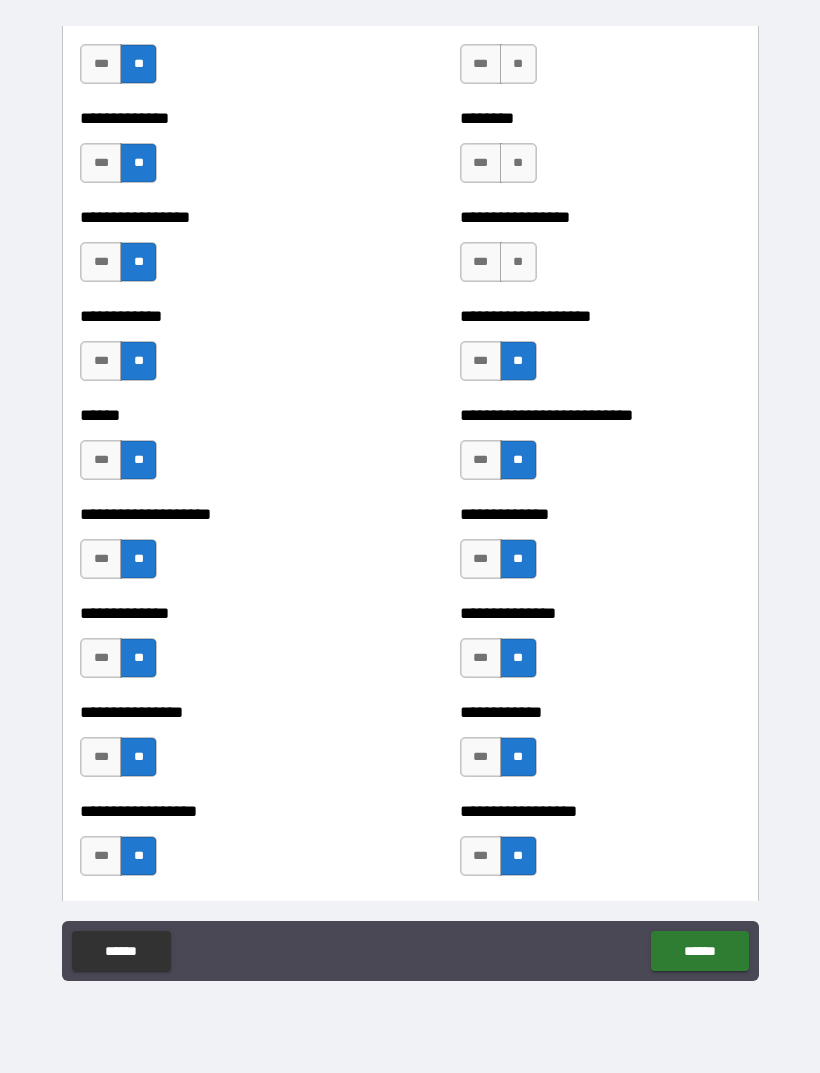 click on "**" at bounding box center [518, 262] 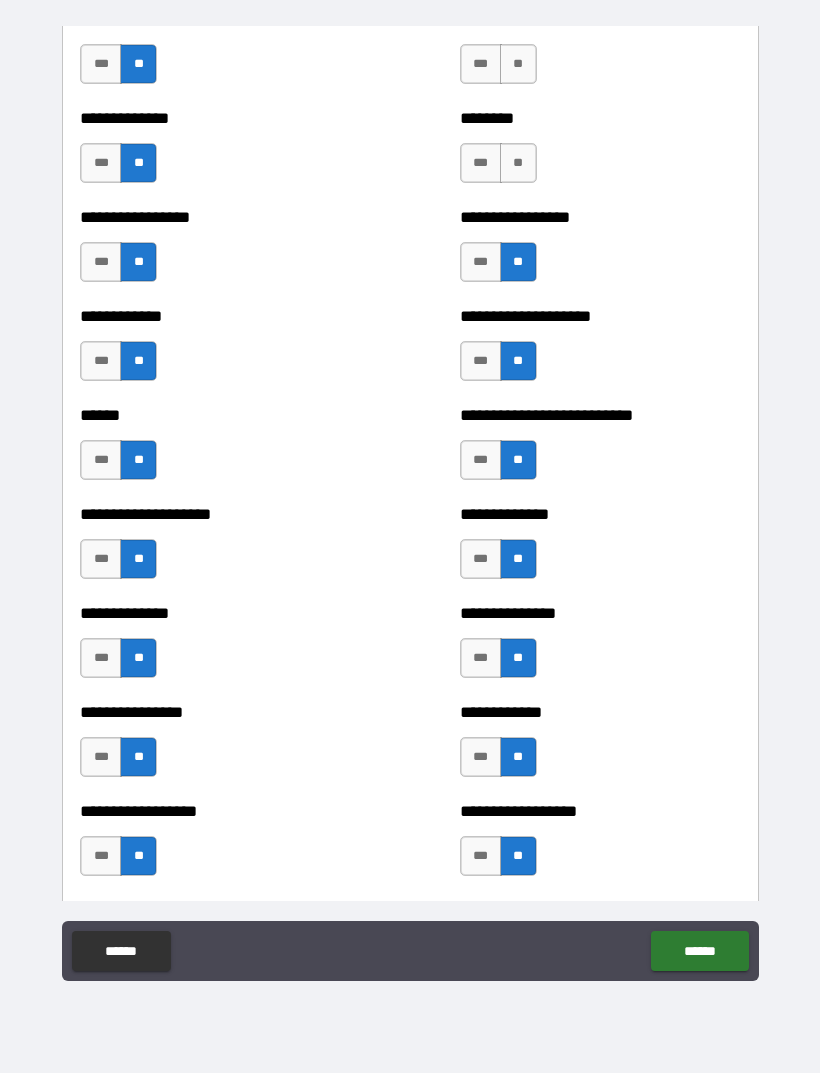 click on "**" at bounding box center [518, 163] 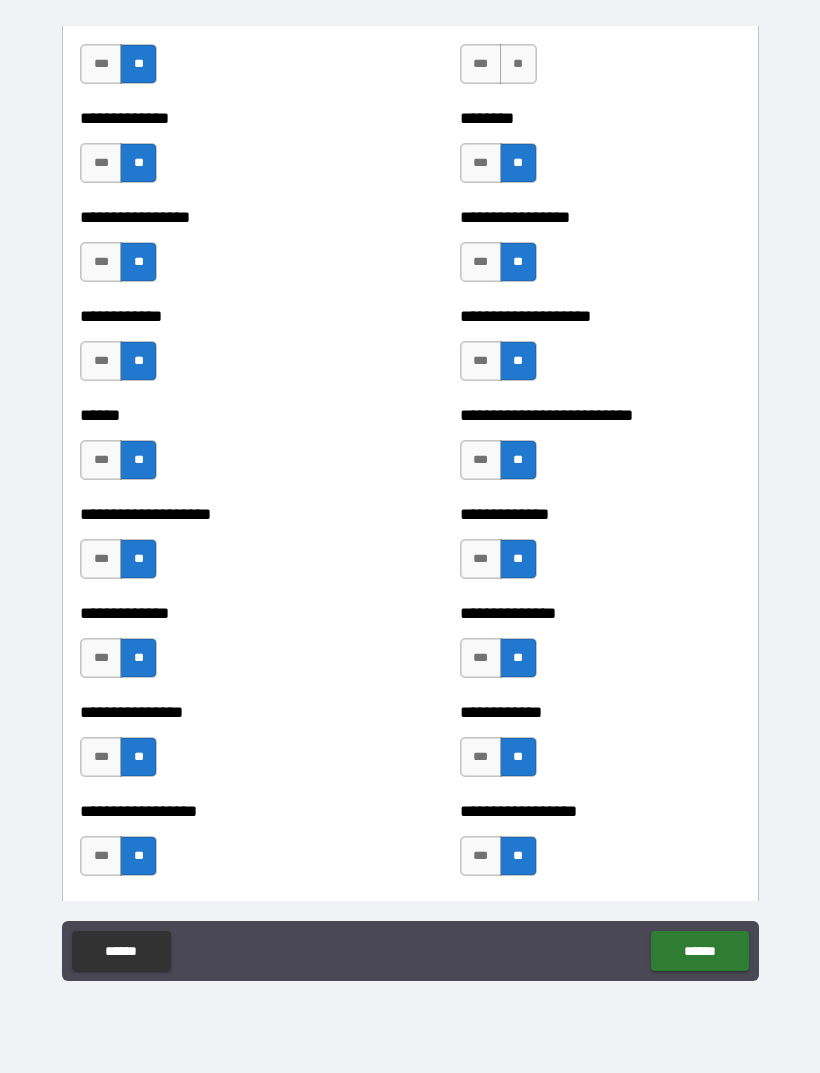 click on "**" at bounding box center [518, 64] 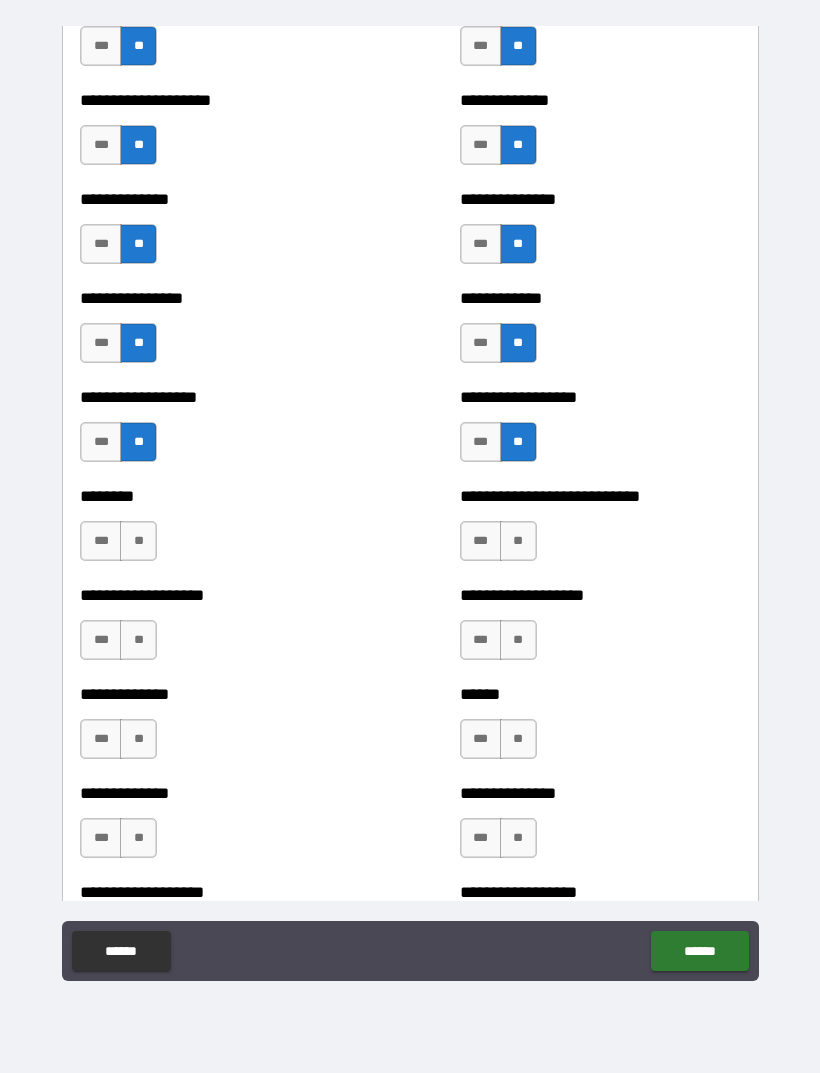 scroll, scrollTop: 4083, scrollLeft: 0, axis: vertical 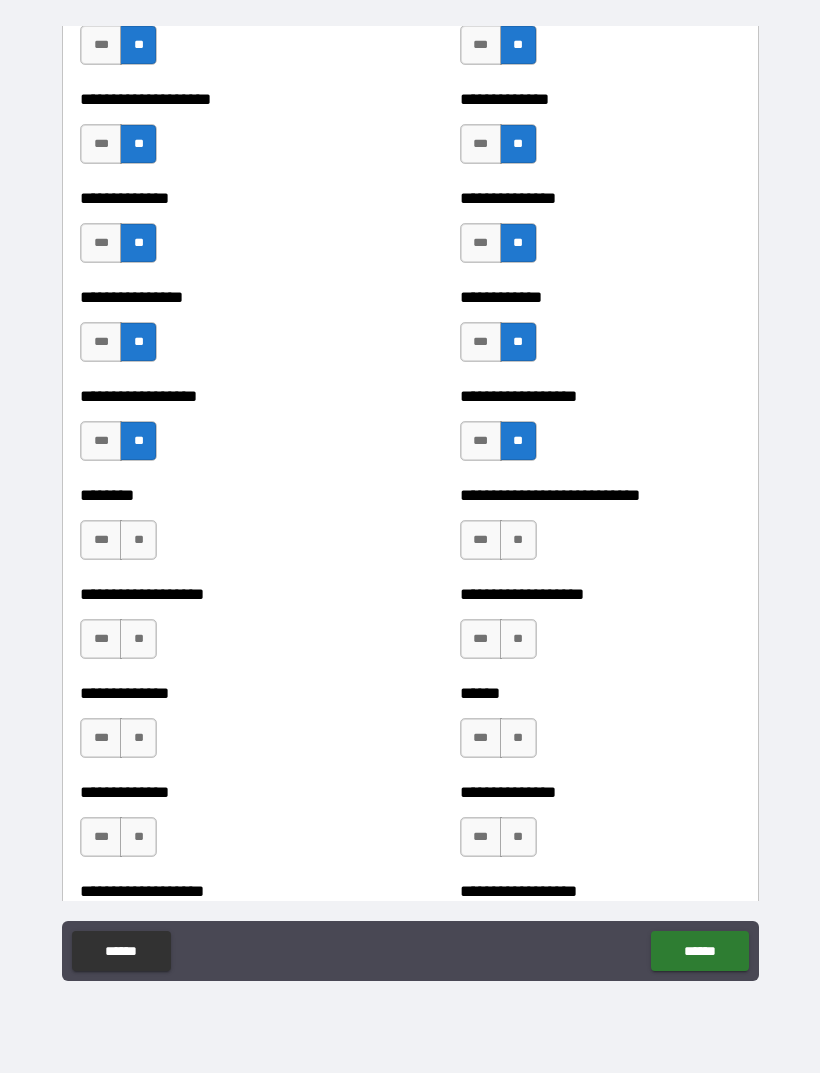 click on "*** **" at bounding box center [121, 545] 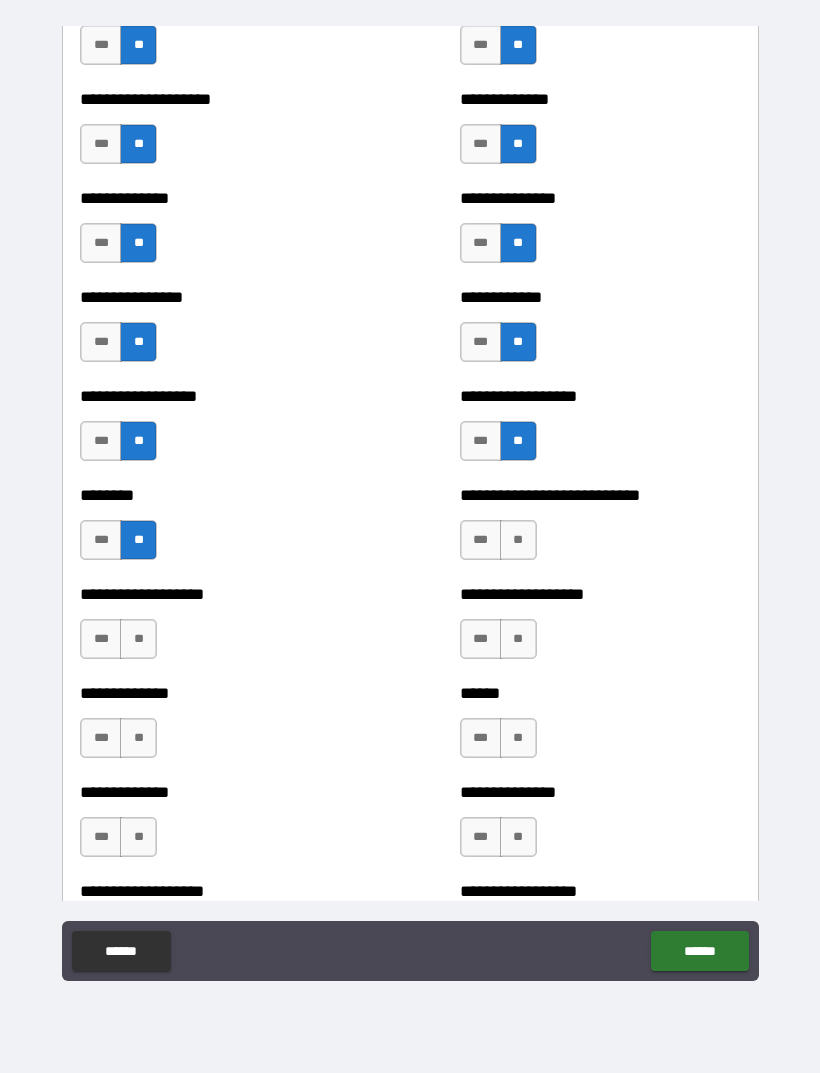 click on "***" at bounding box center (101, 639) 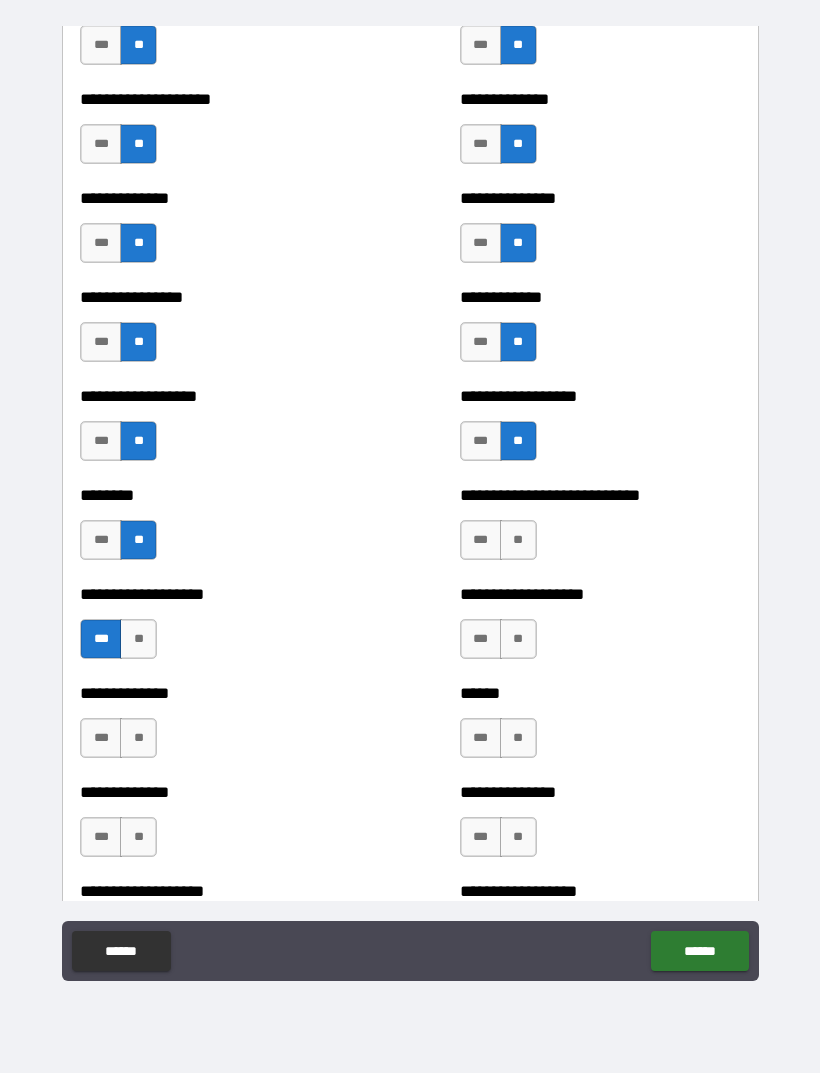 click on "**" at bounding box center (138, 738) 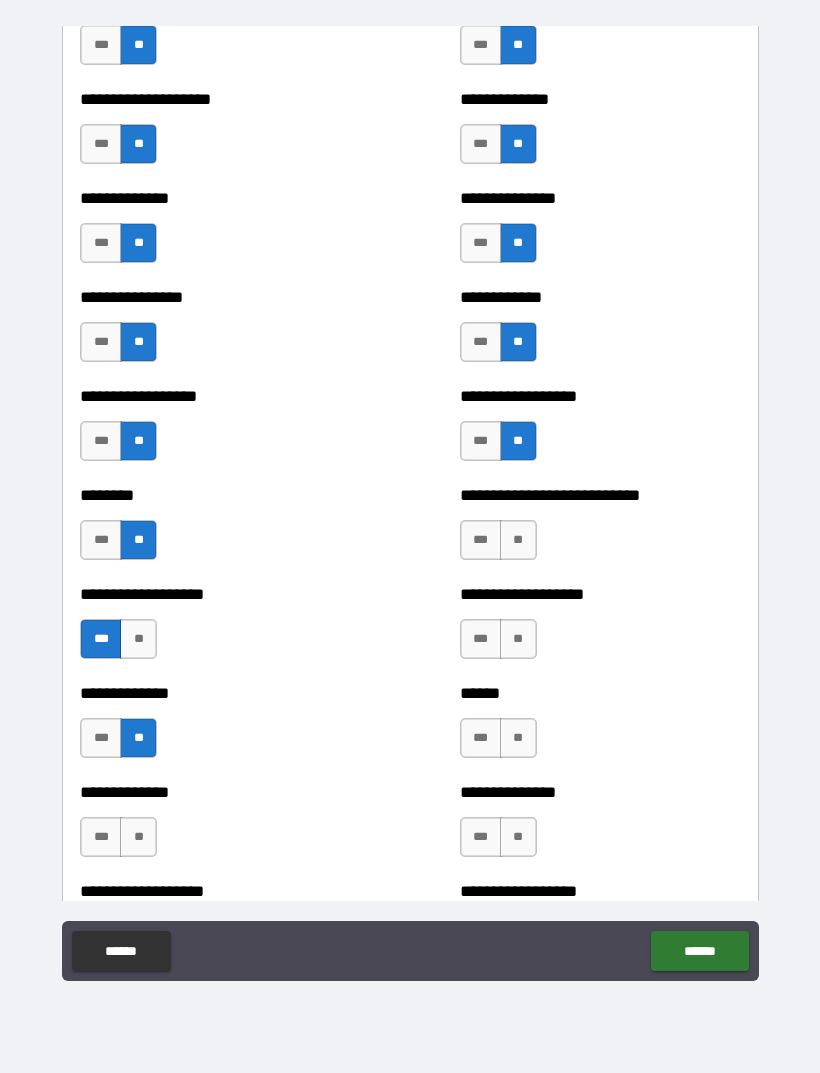 click on "**" at bounding box center (138, 837) 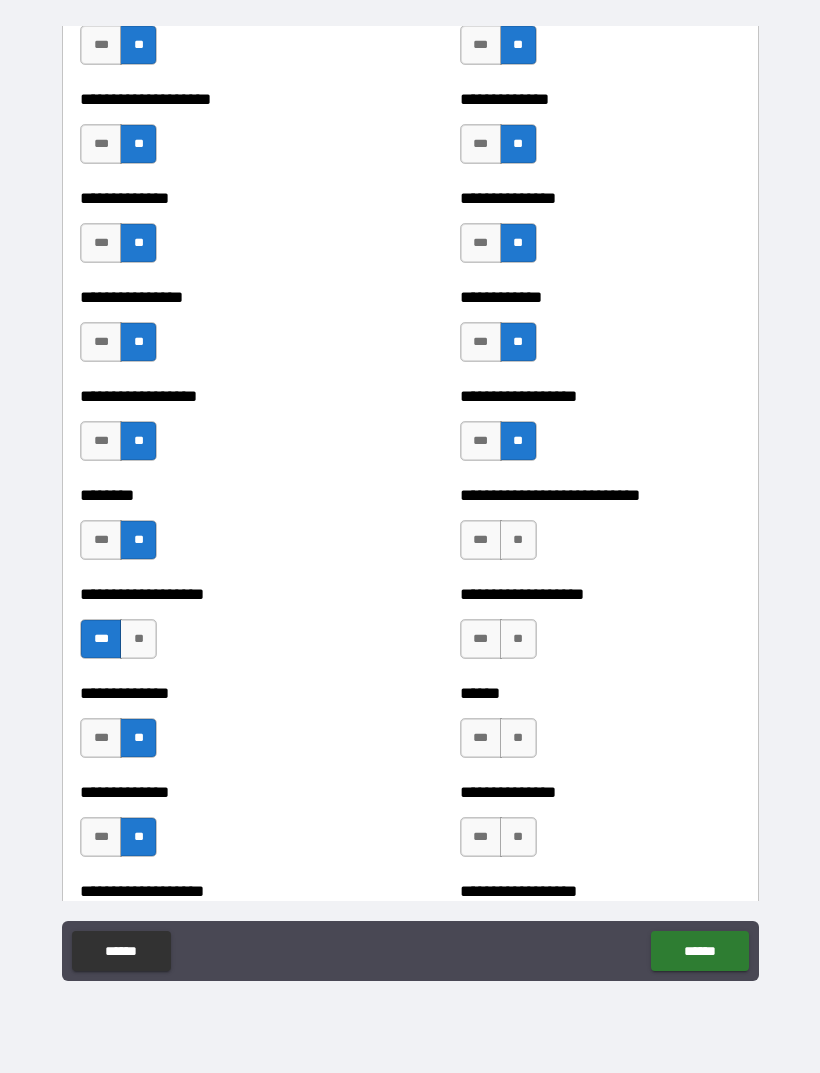 click on "**" at bounding box center [518, 540] 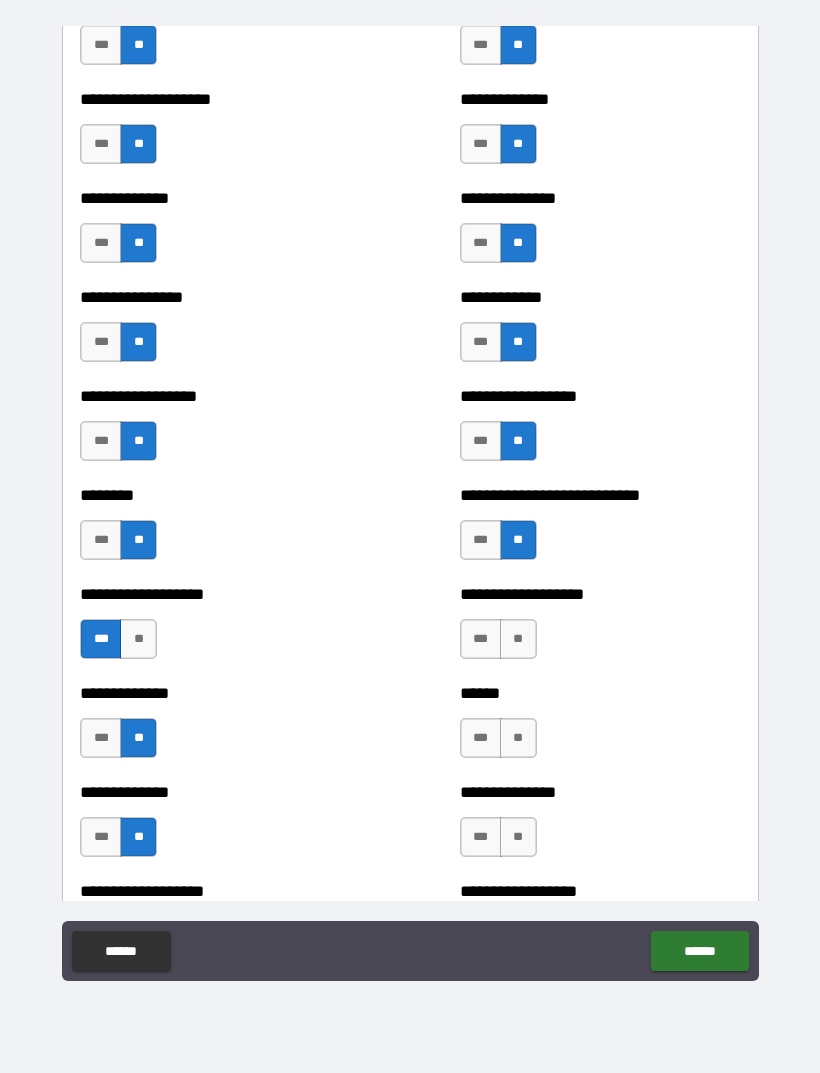 click on "**" at bounding box center (518, 639) 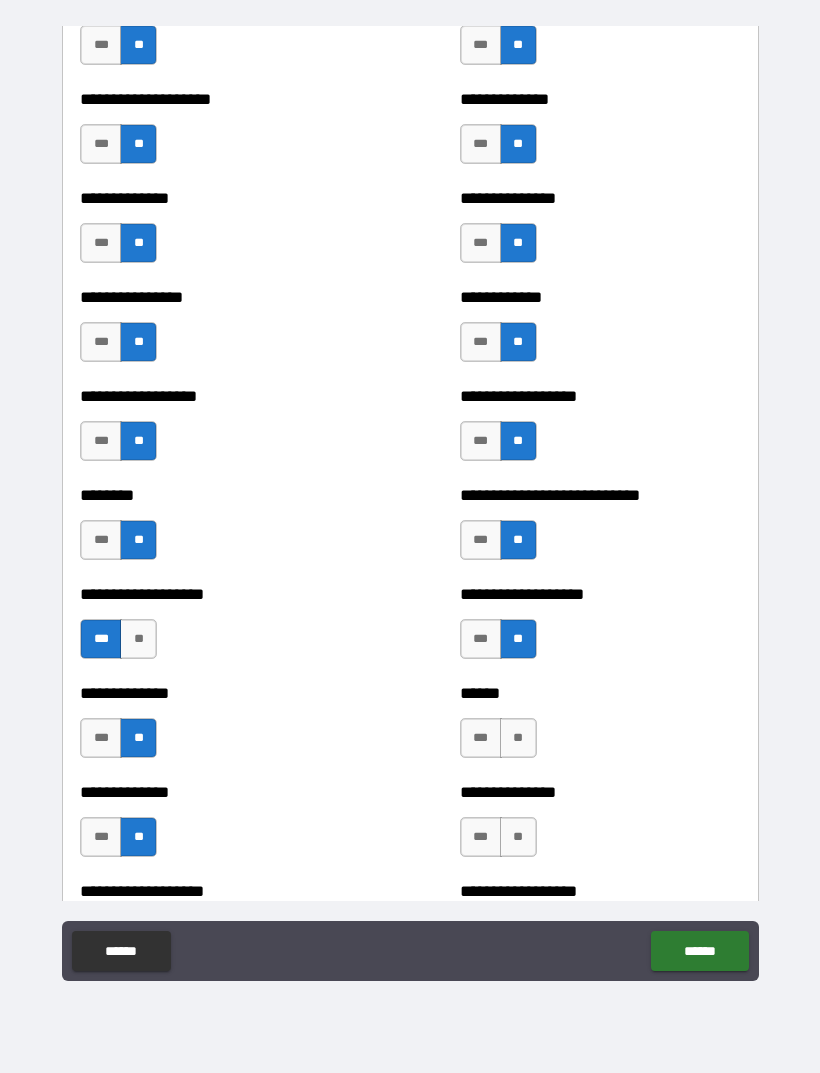 click on "**" at bounding box center (518, 738) 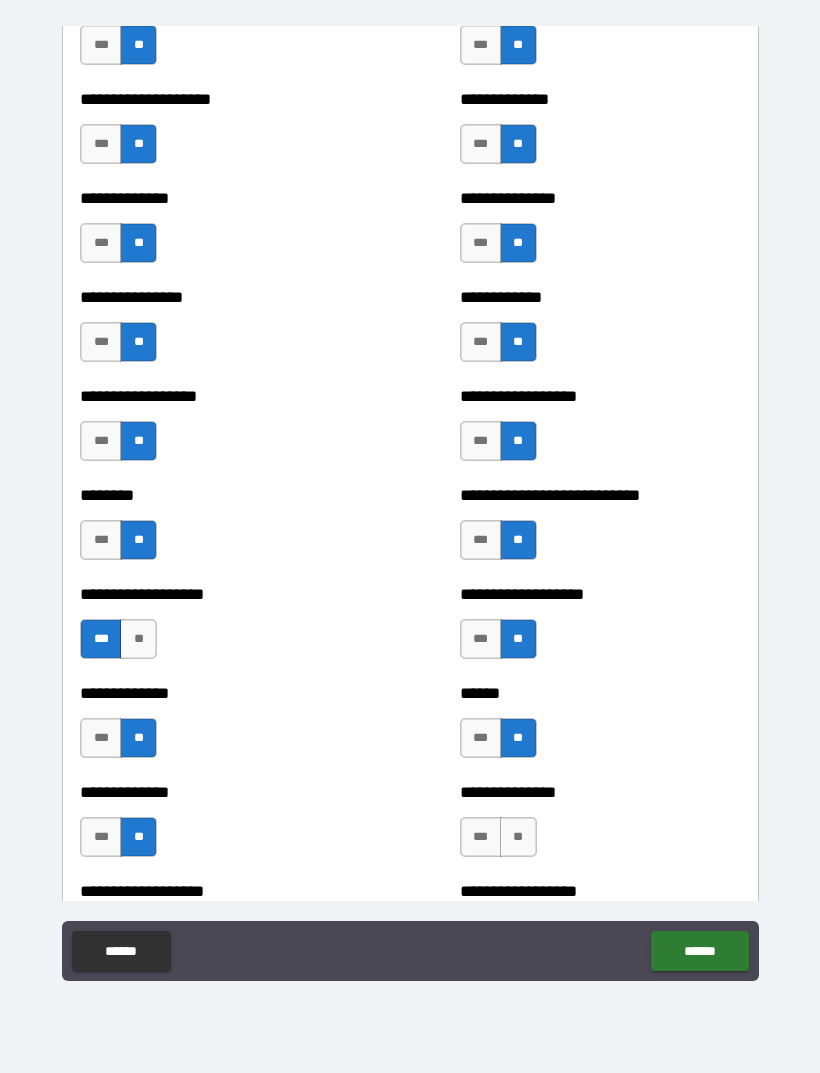 click on "**" at bounding box center [518, 837] 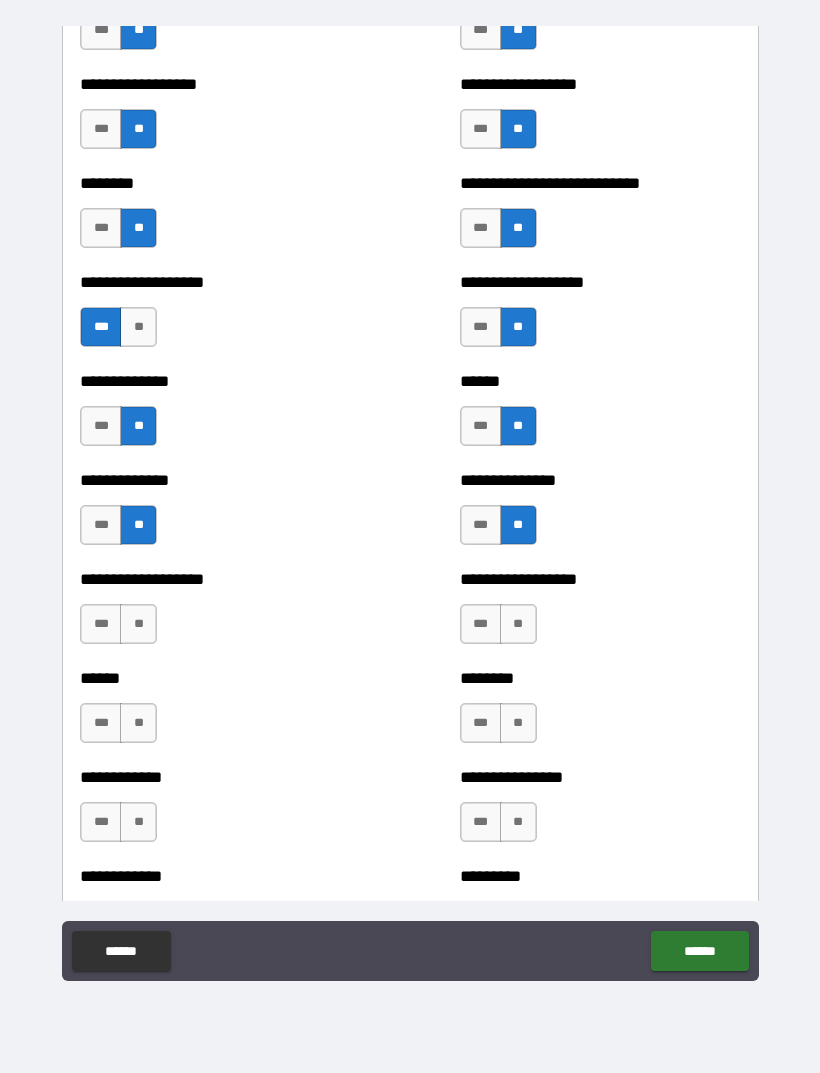 scroll, scrollTop: 4414, scrollLeft: 0, axis: vertical 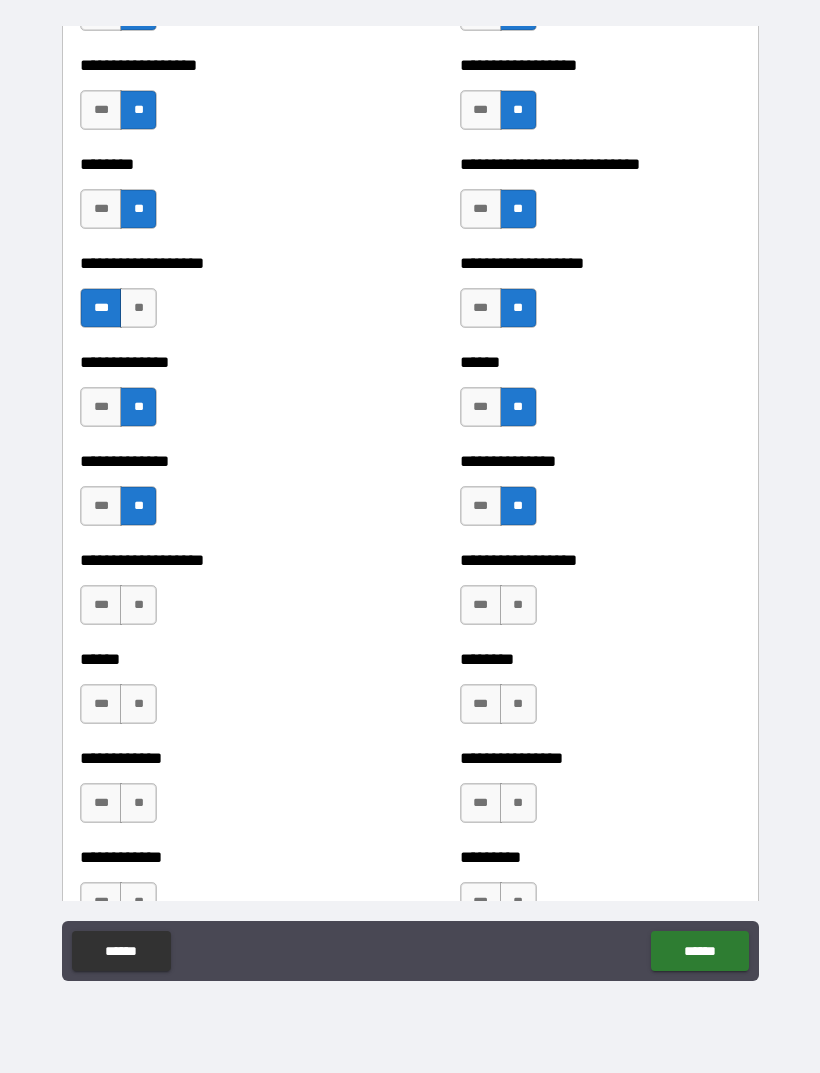 click on "**" at bounding box center (518, 605) 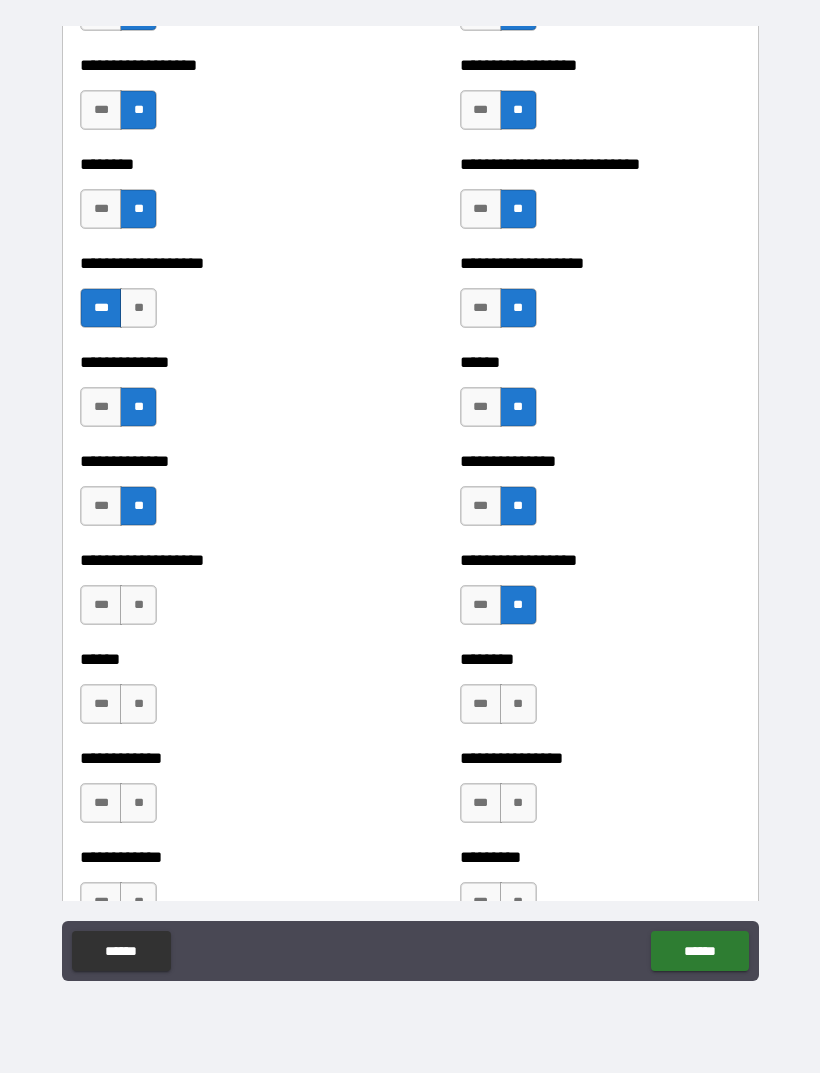 click on "**" at bounding box center (518, 704) 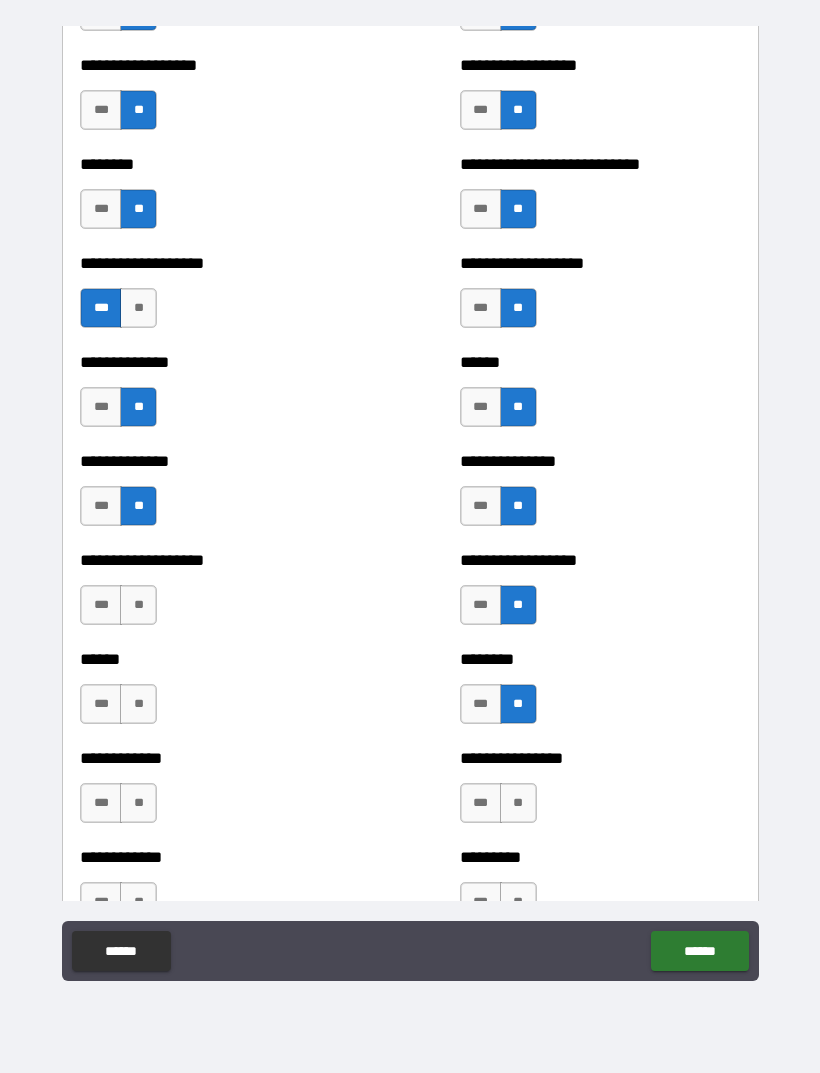 click on "**" at bounding box center [518, 803] 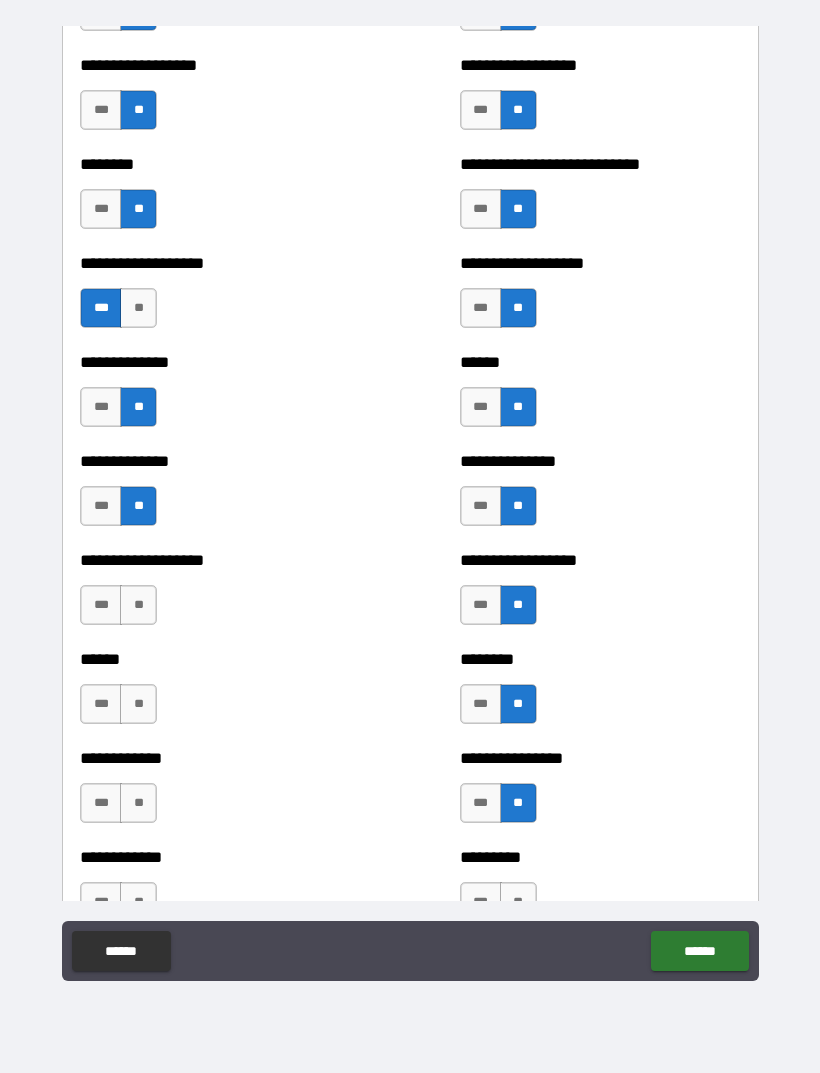 click on "**" at bounding box center (138, 605) 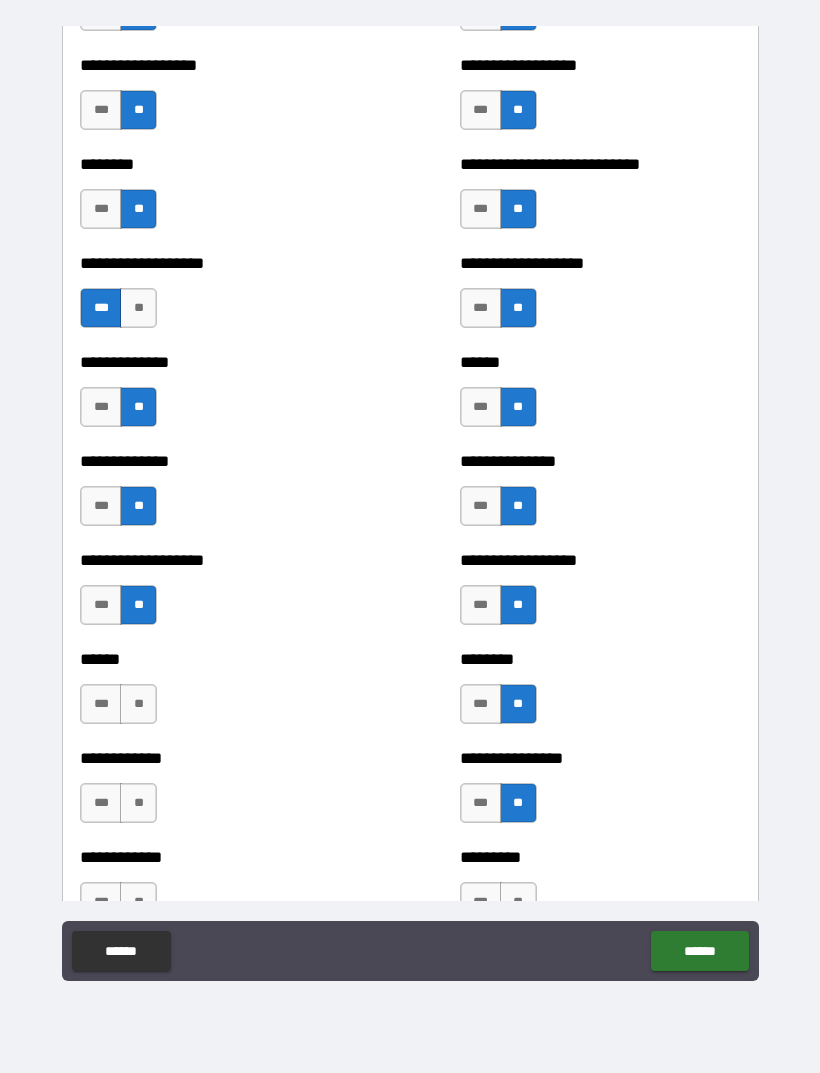click on "**" at bounding box center [138, 704] 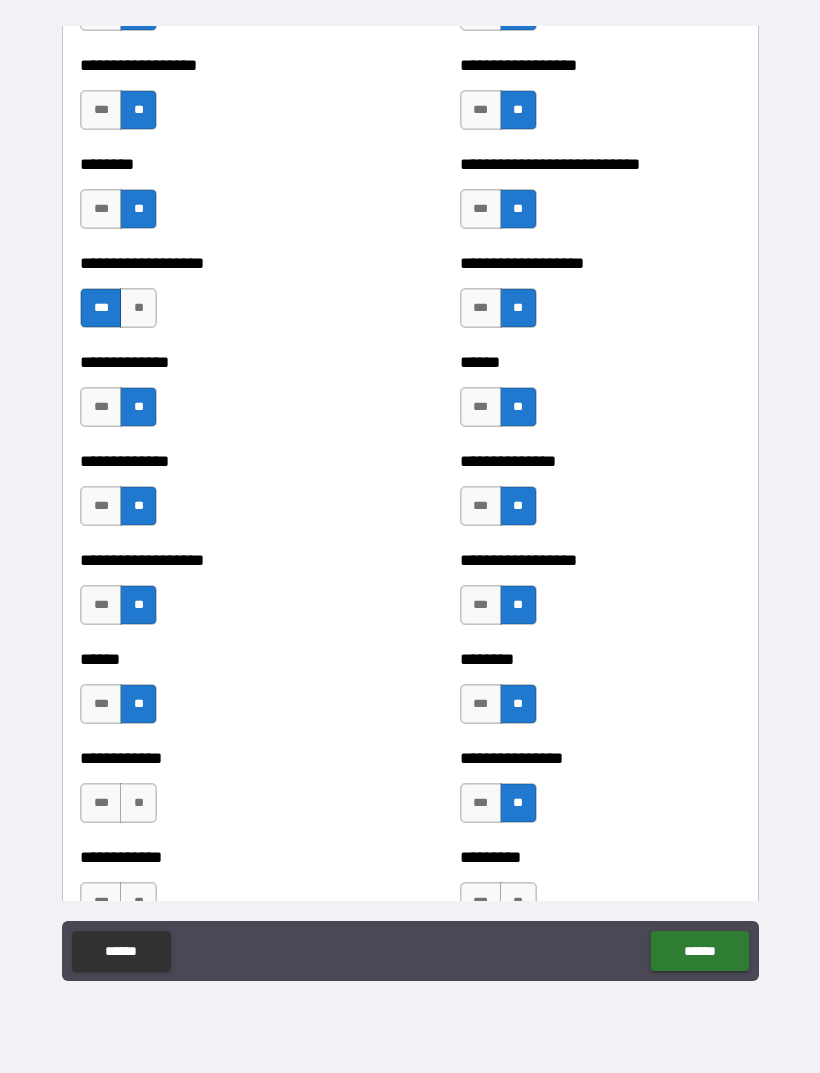 click on "**" at bounding box center (138, 803) 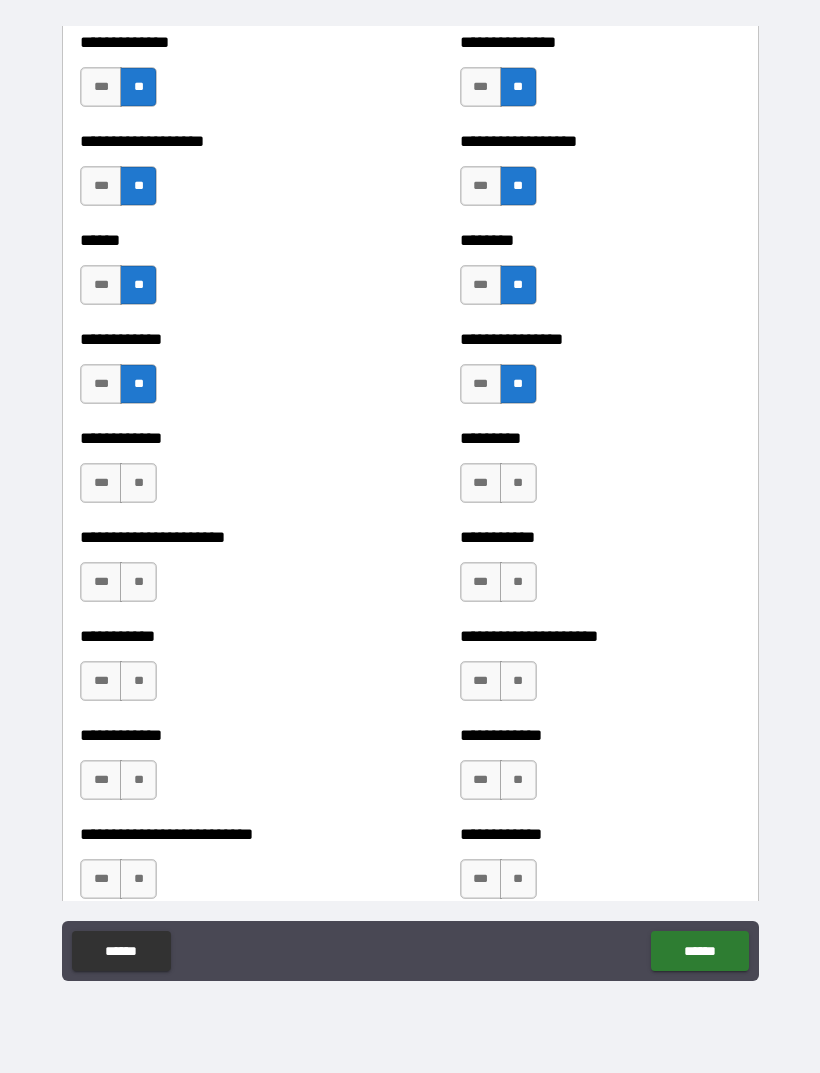 scroll, scrollTop: 4839, scrollLeft: 0, axis: vertical 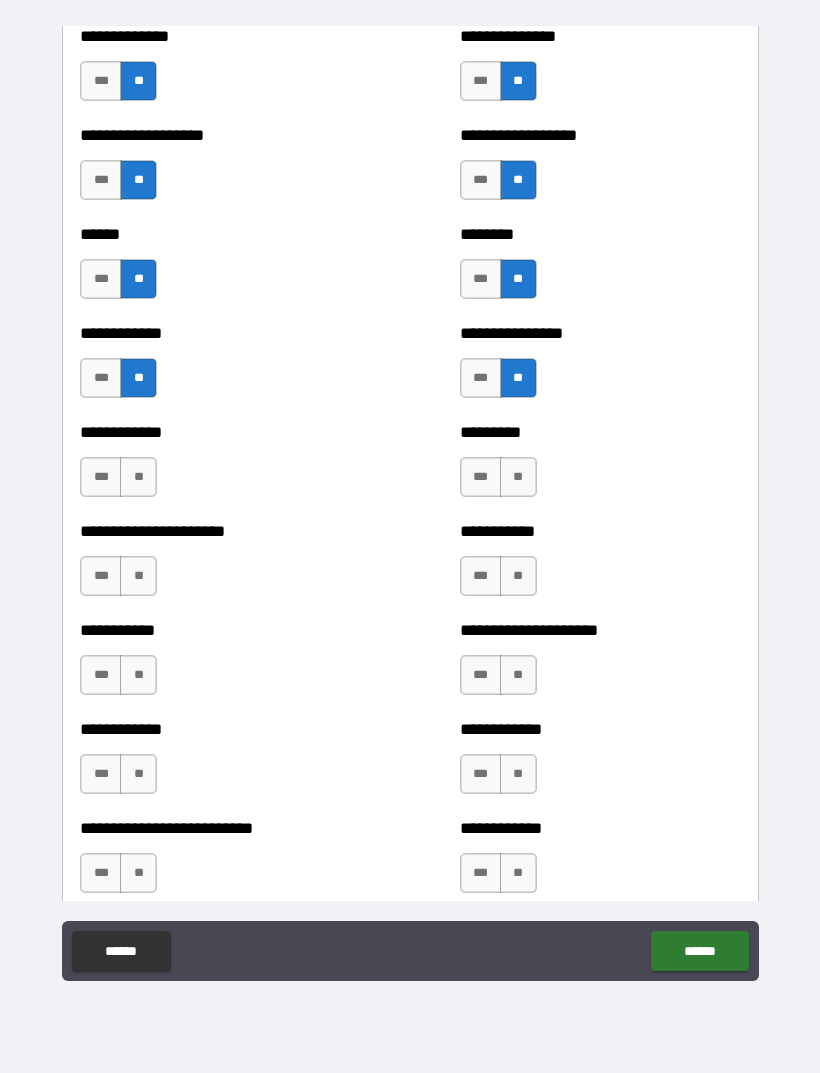 click on "**" at bounding box center (138, 477) 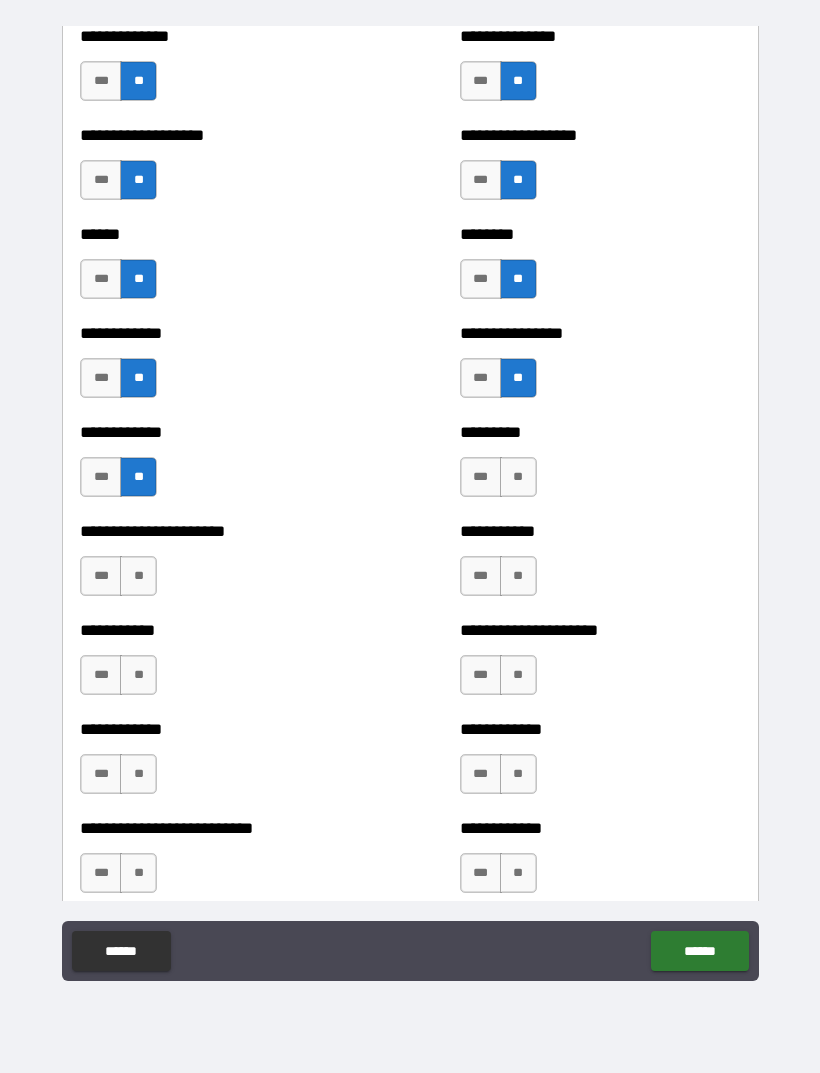 click on "**" at bounding box center [138, 576] 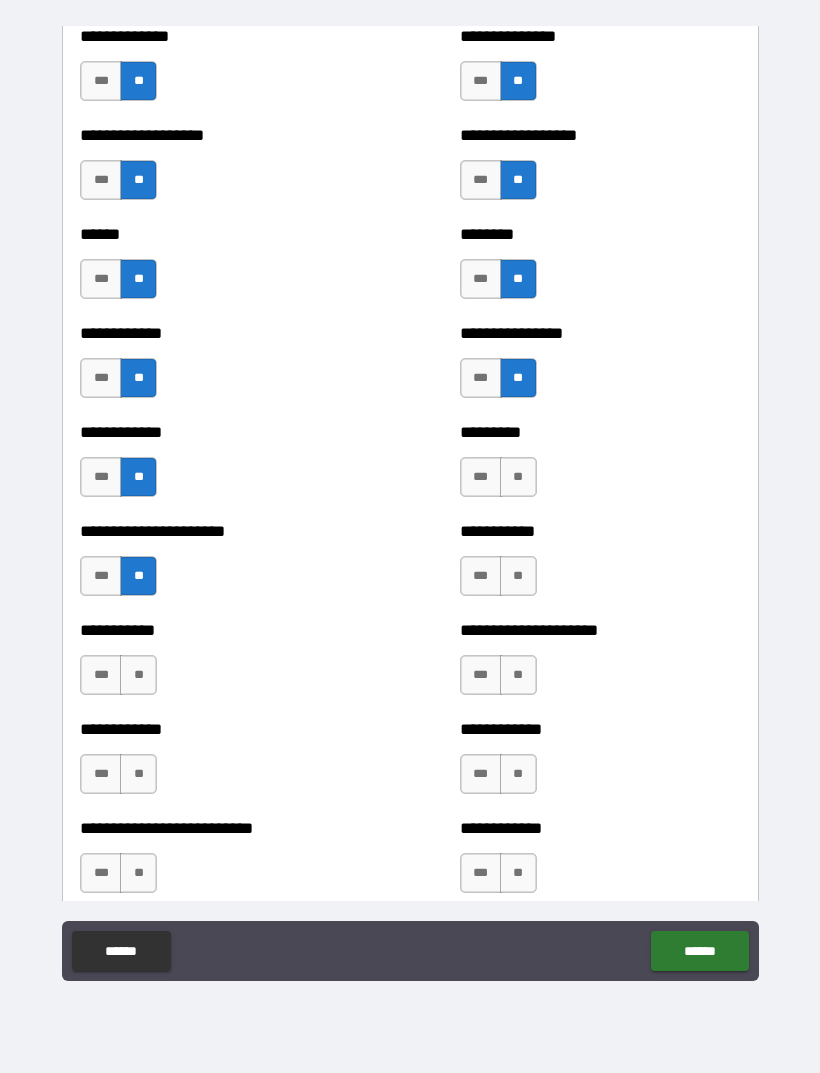 click on "**" at bounding box center [138, 675] 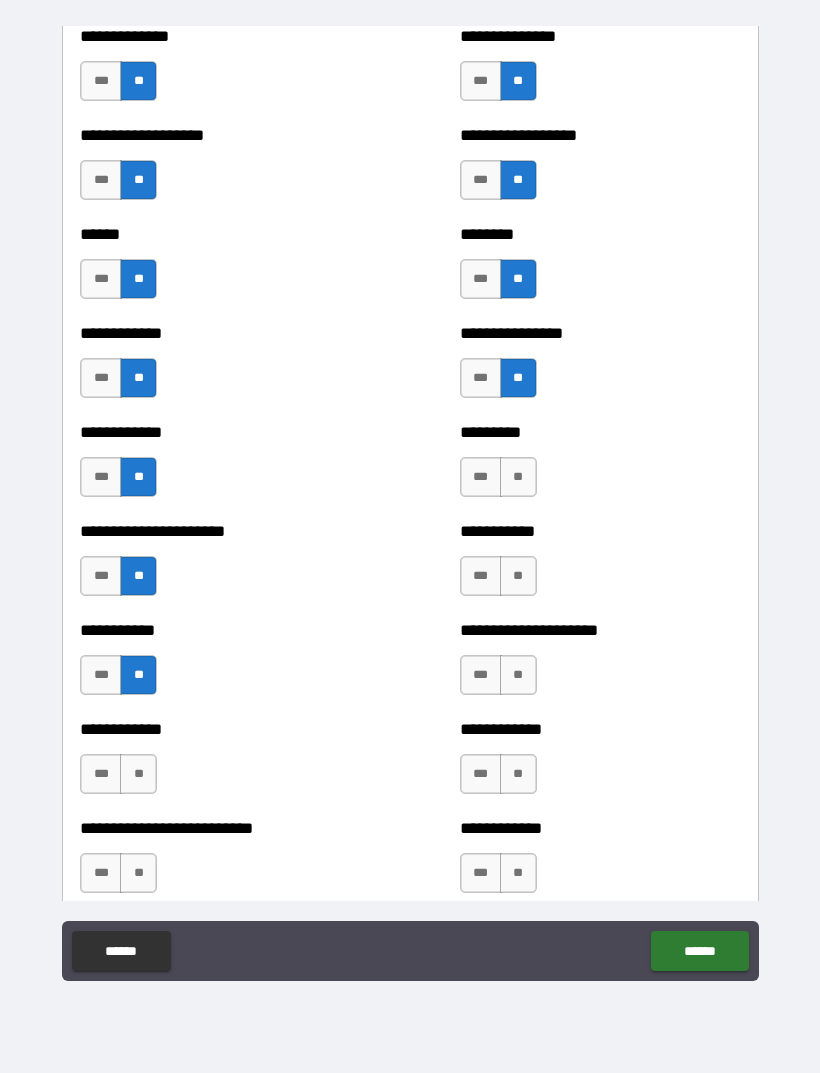 click on "**" at bounding box center (138, 774) 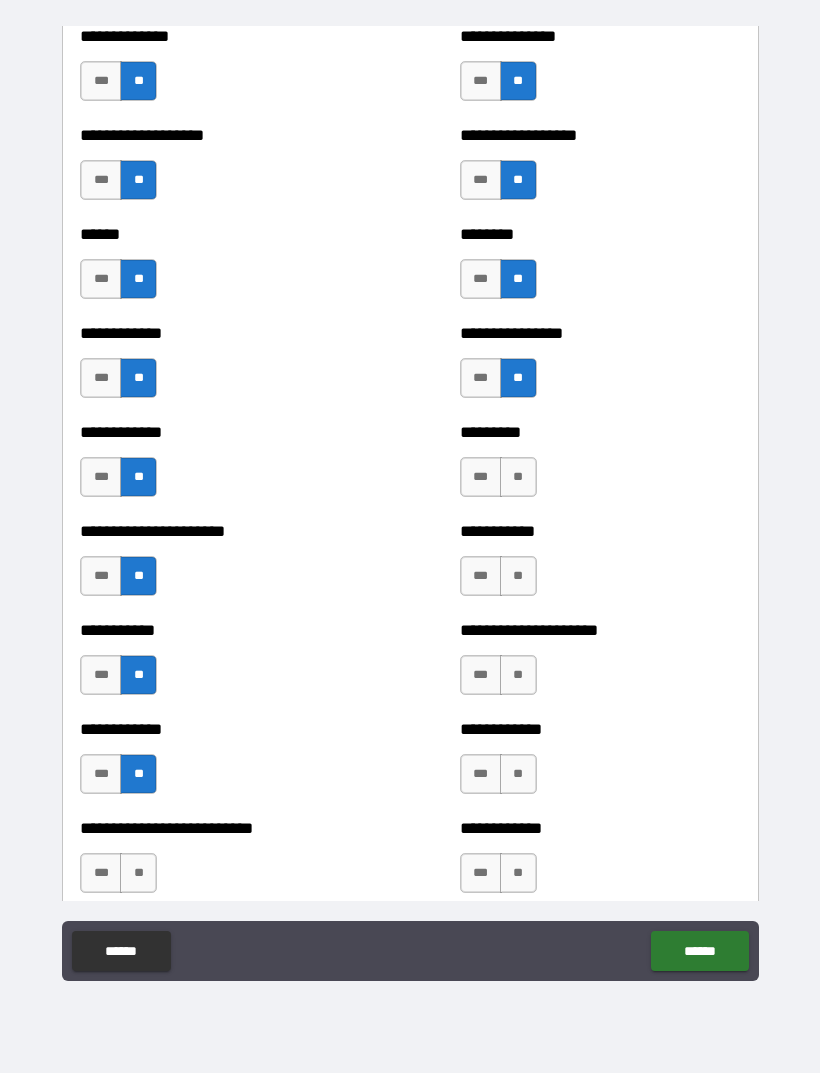 click on "**" at bounding box center (138, 873) 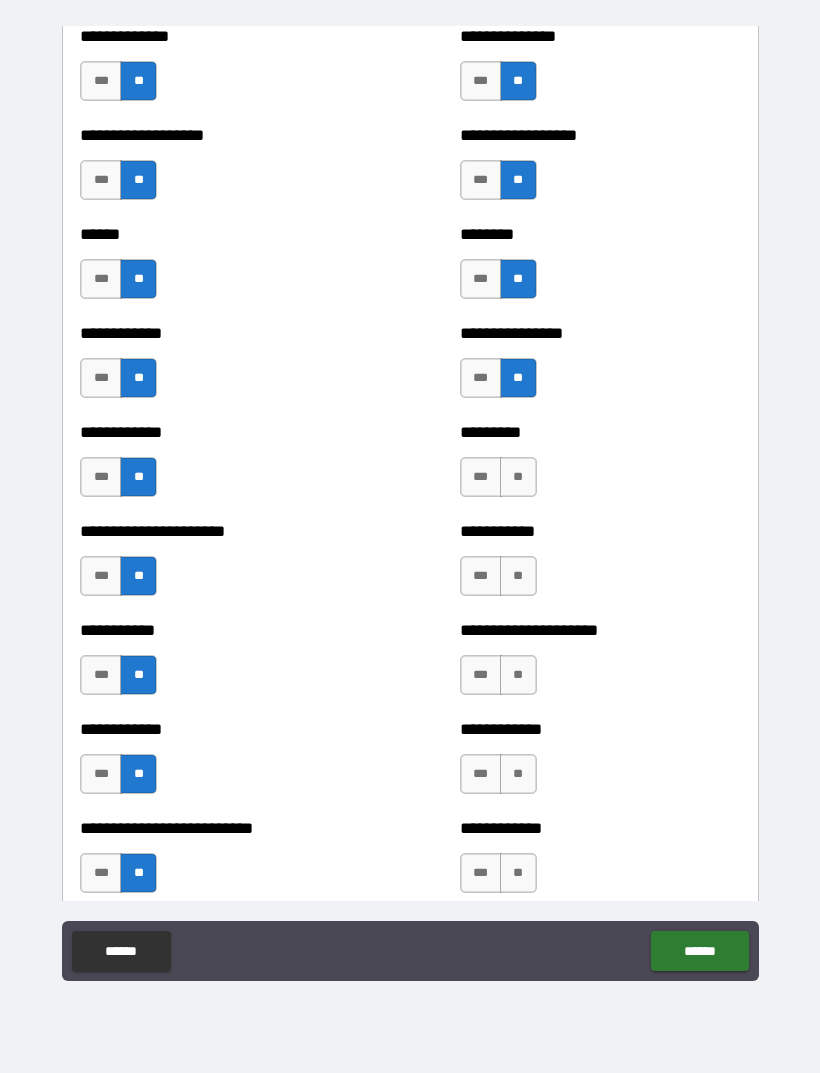 click on "**" at bounding box center [518, 873] 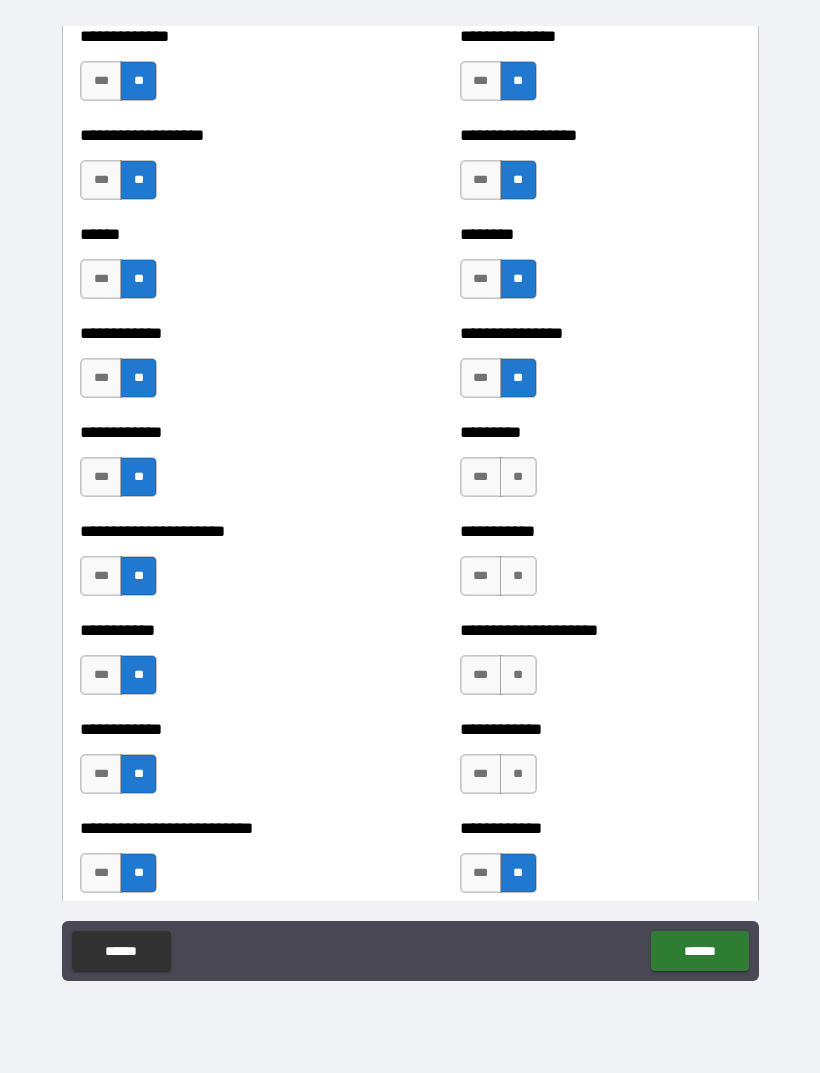 click on "**" at bounding box center [518, 774] 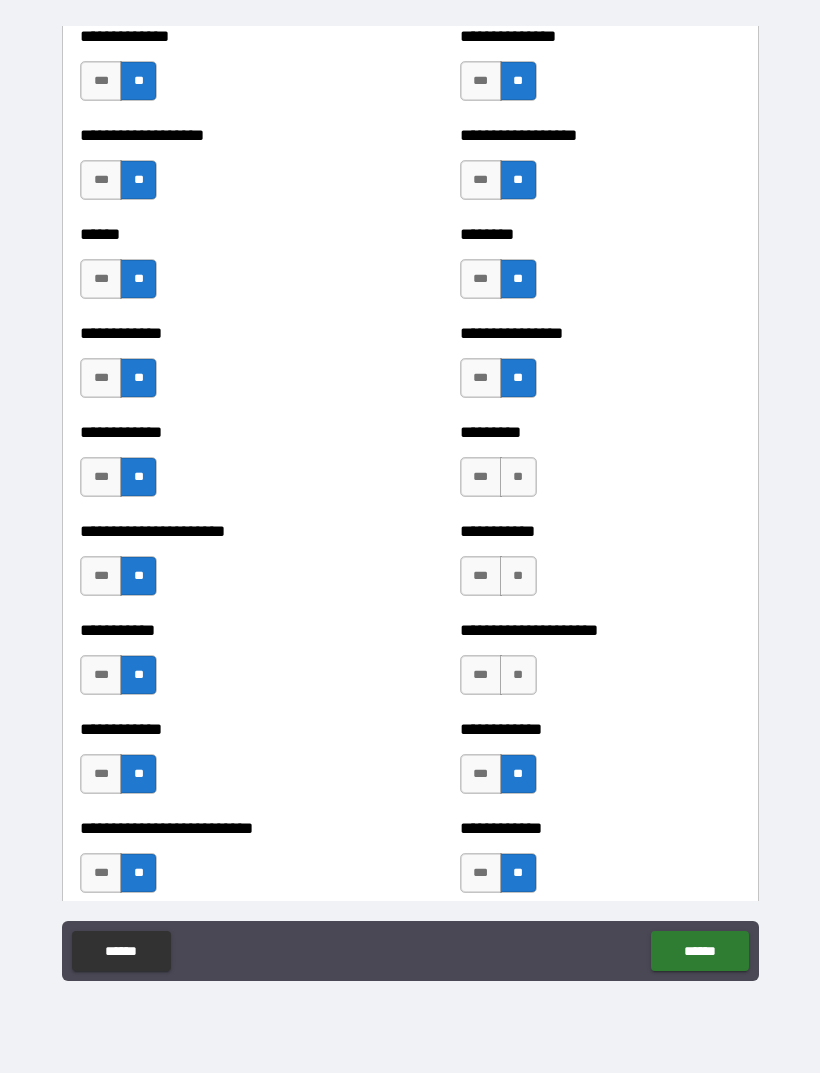 click on "**" at bounding box center [518, 576] 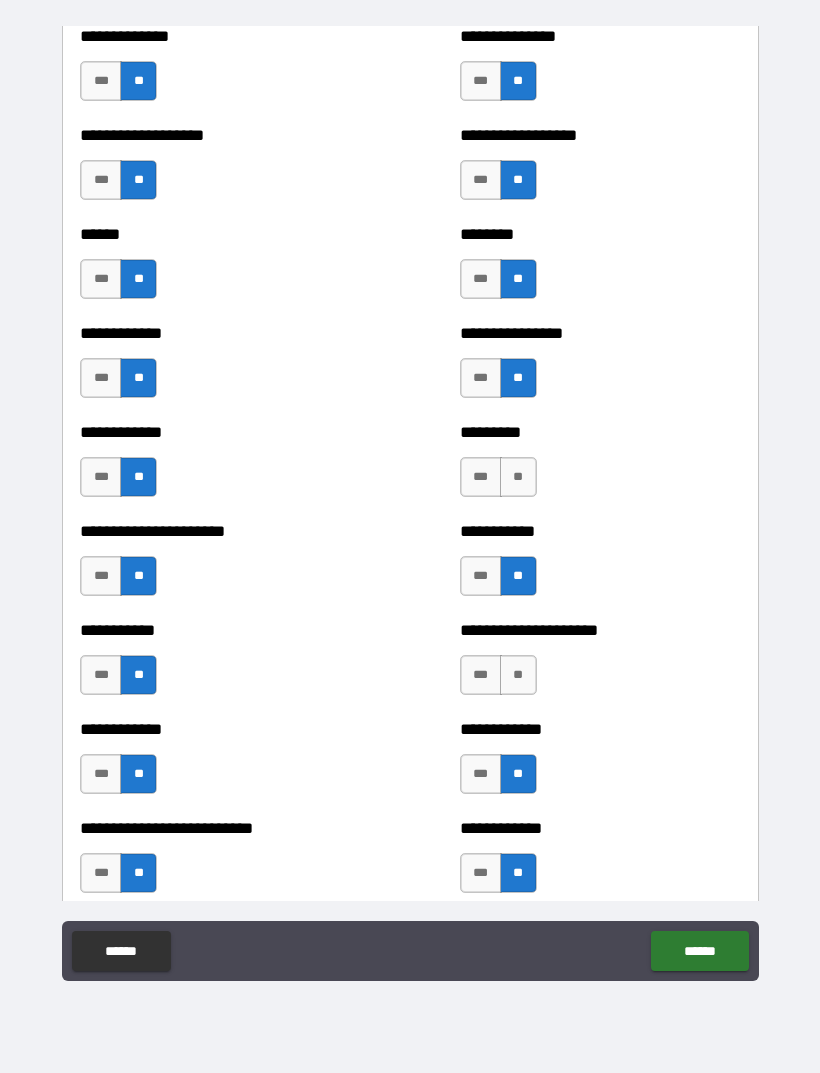 click on "**" at bounding box center [518, 477] 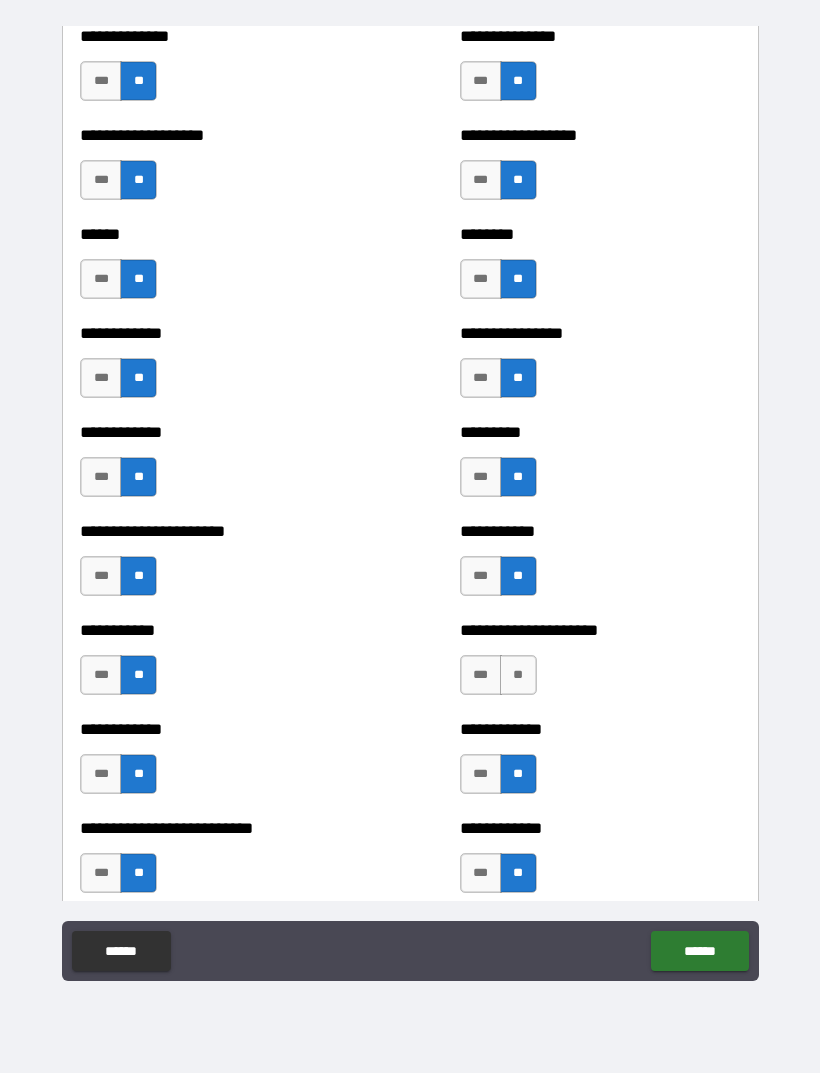 click on "**" at bounding box center (518, 675) 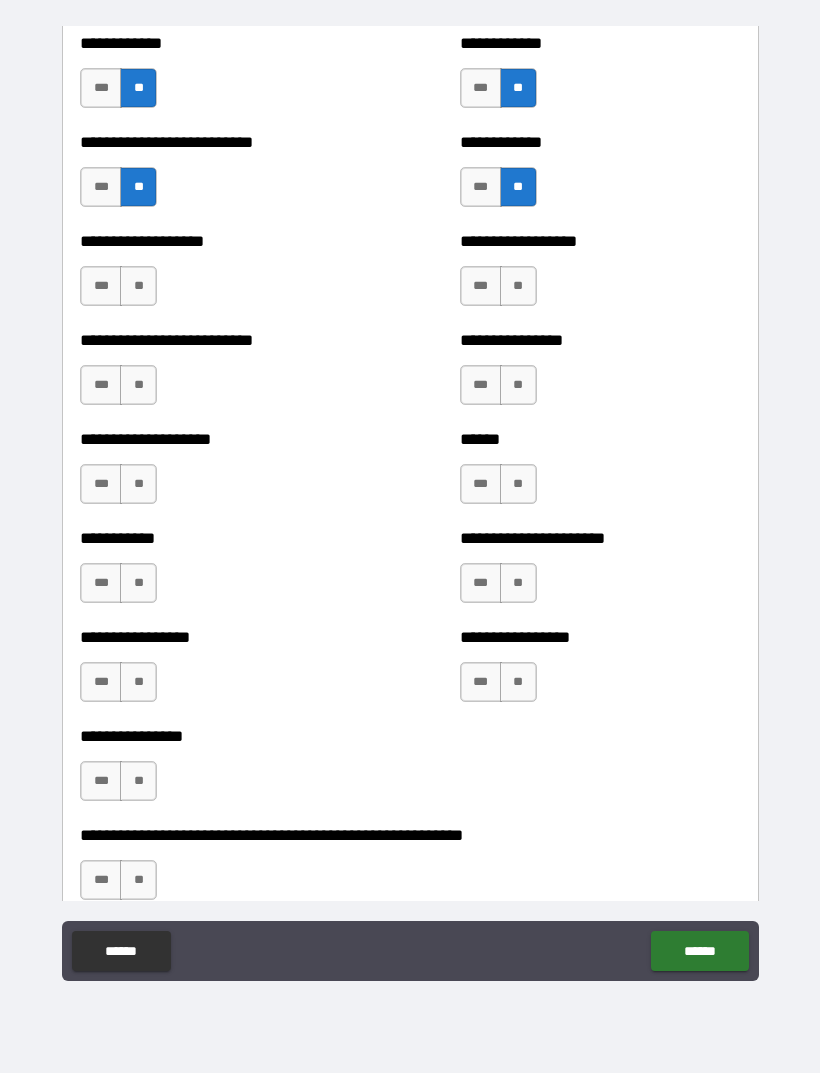 scroll, scrollTop: 5527, scrollLeft: 0, axis: vertical 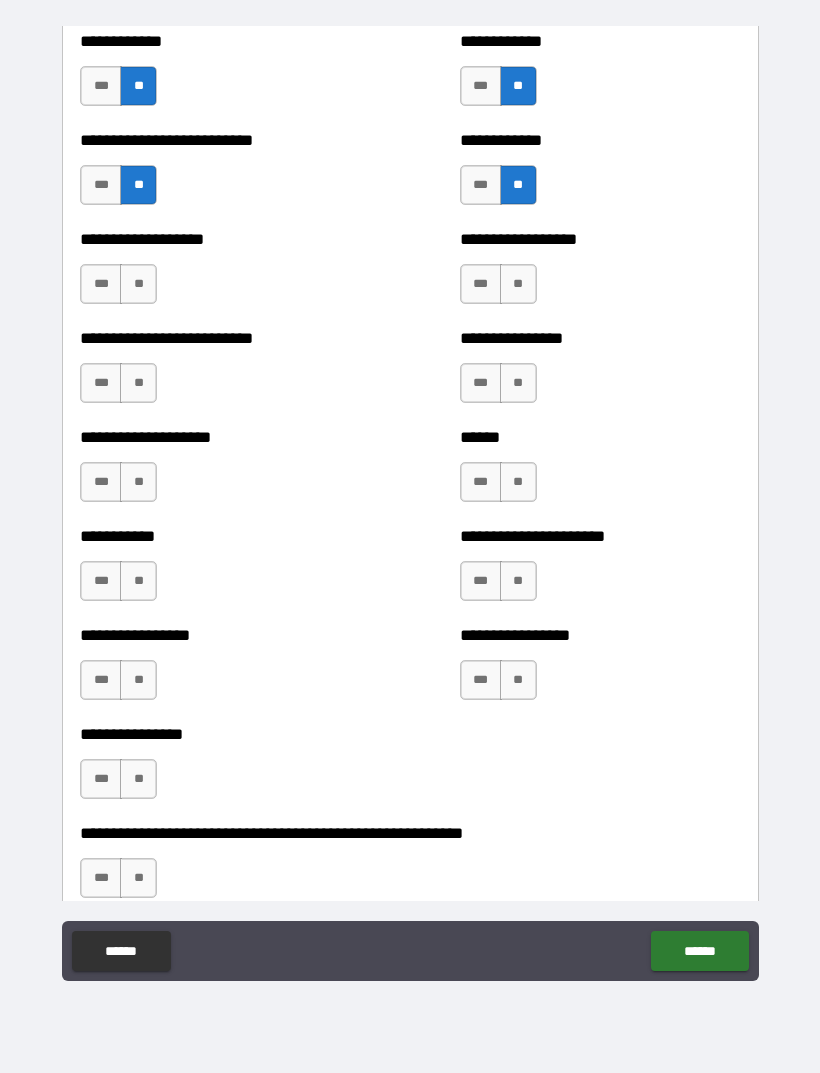 click on "**" at bounding box center [138, 284] 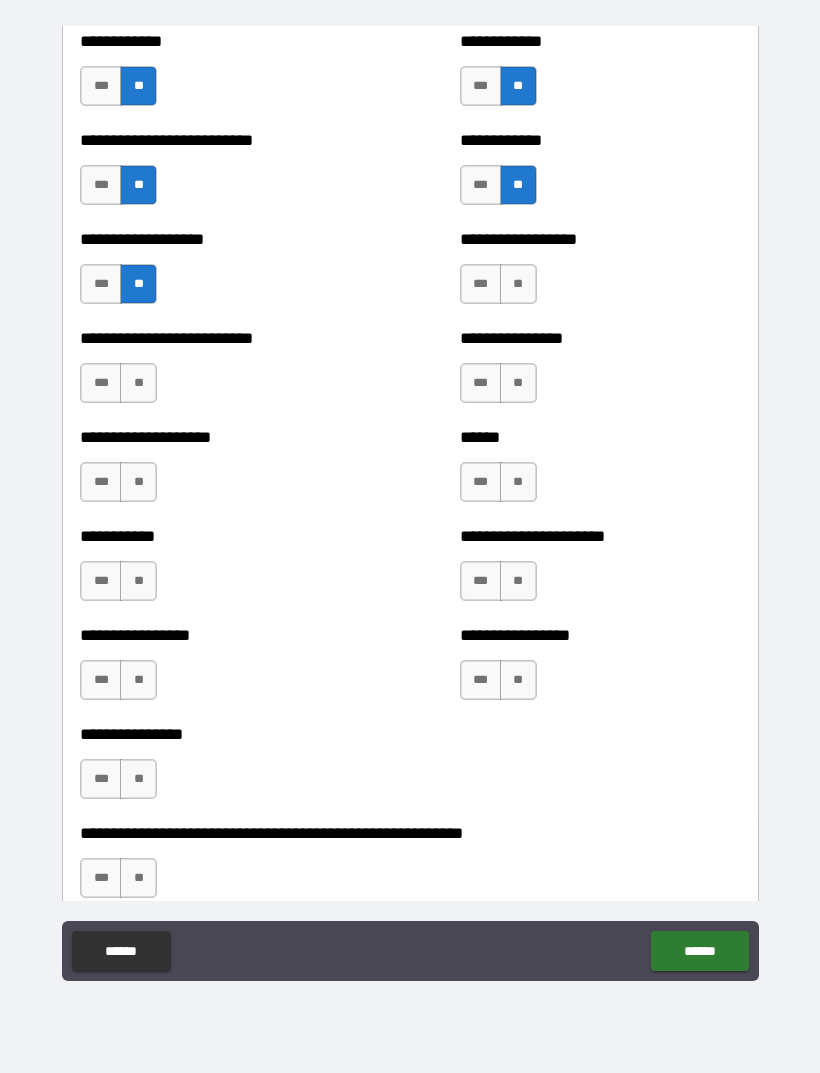 click on "**" at bounding box center [138, 383] 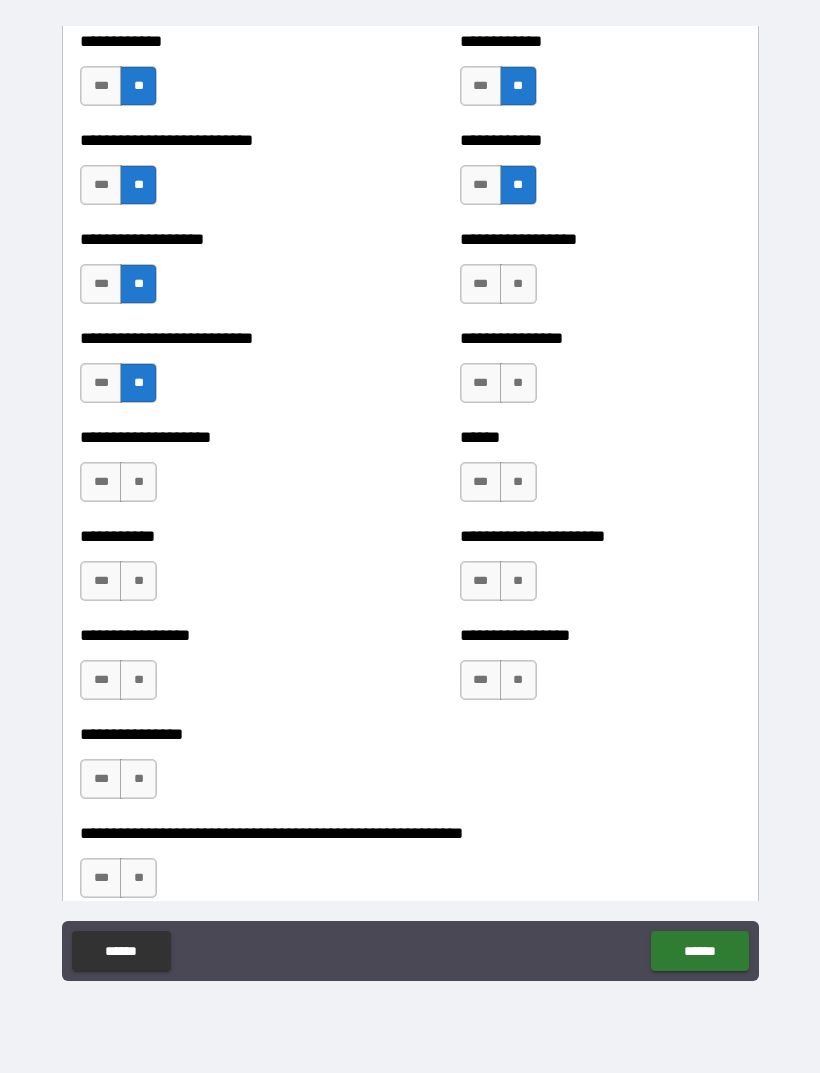 click on "**" at bounding box center (138, 482) 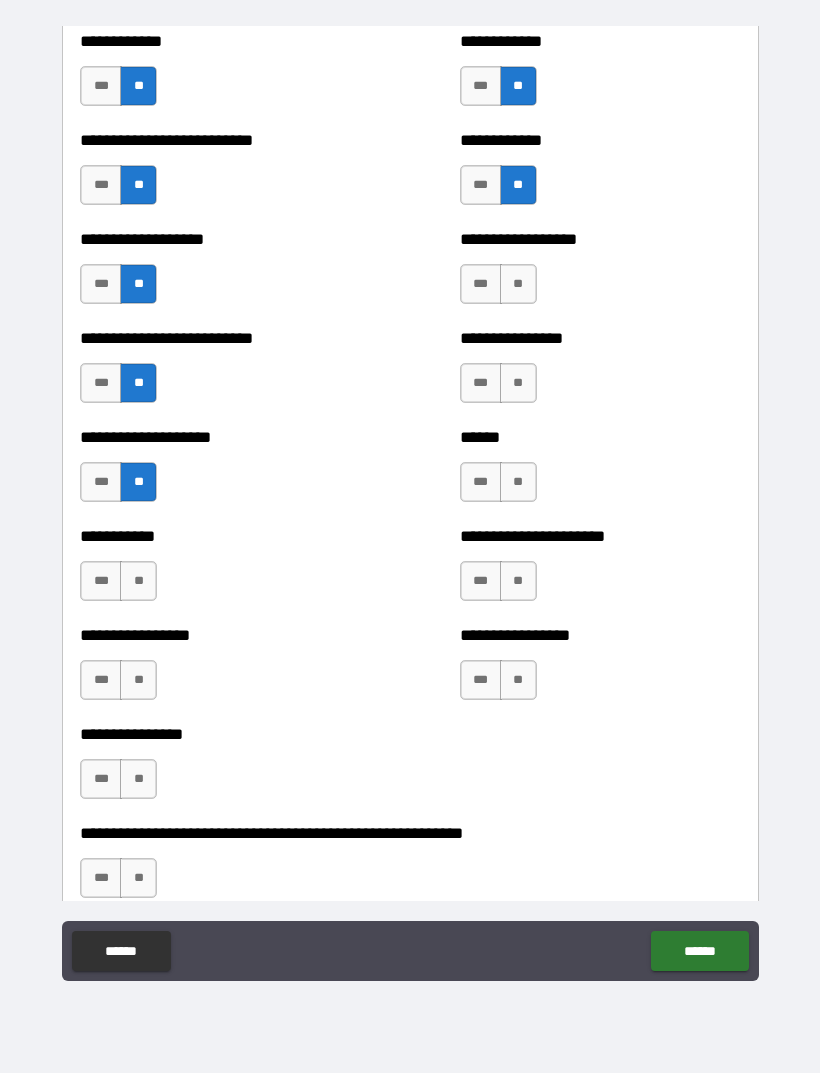 click on "**" at bounding box center (138, 581) 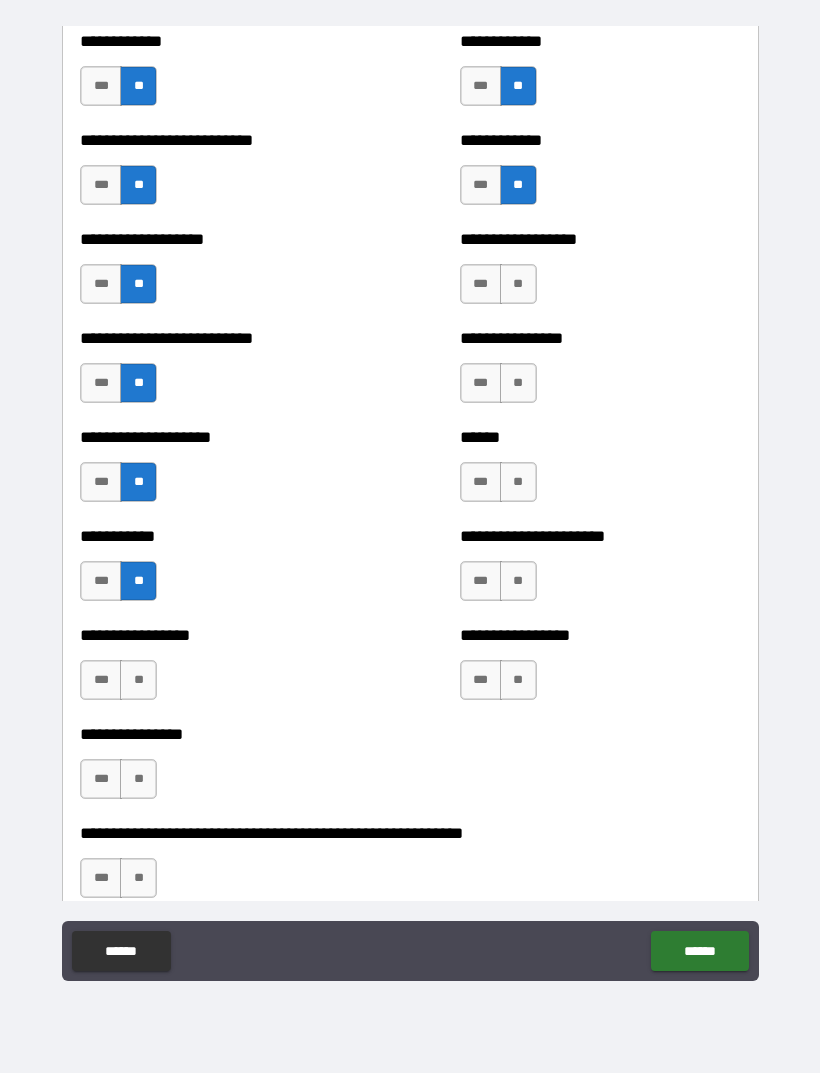 click on "**" at bounding box center [138, 680] 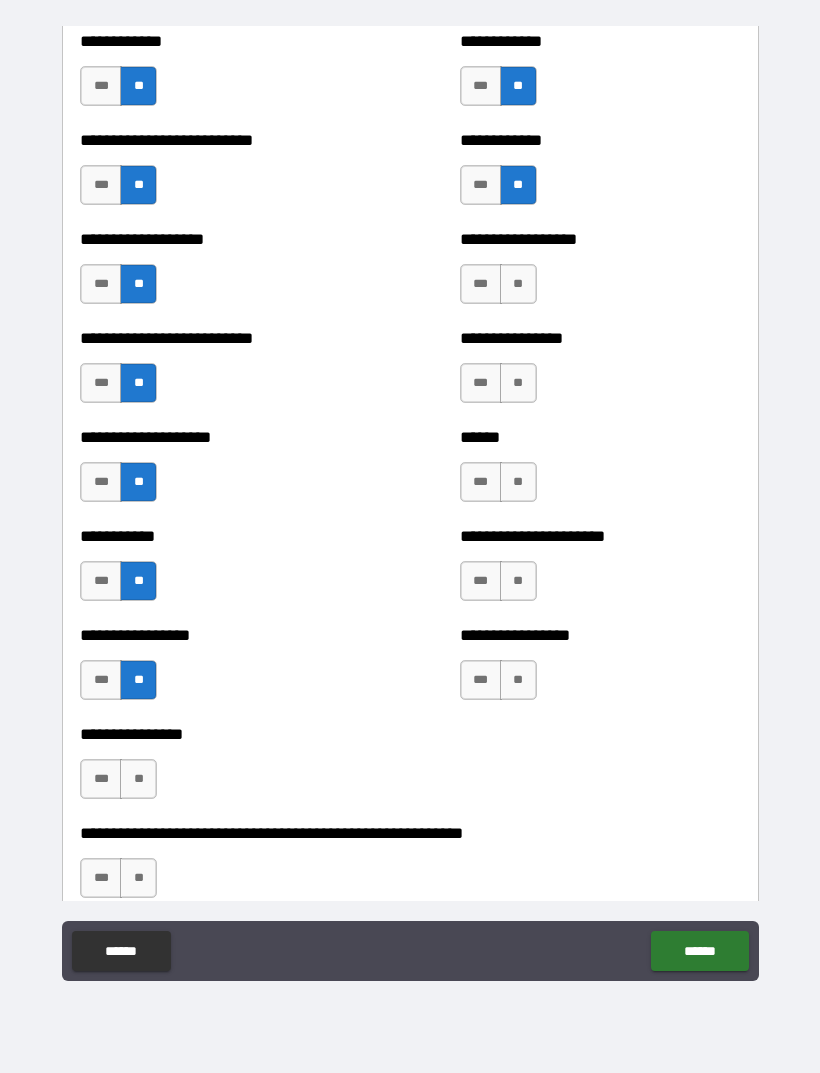 click on "**" at bounding box center (138, 779) 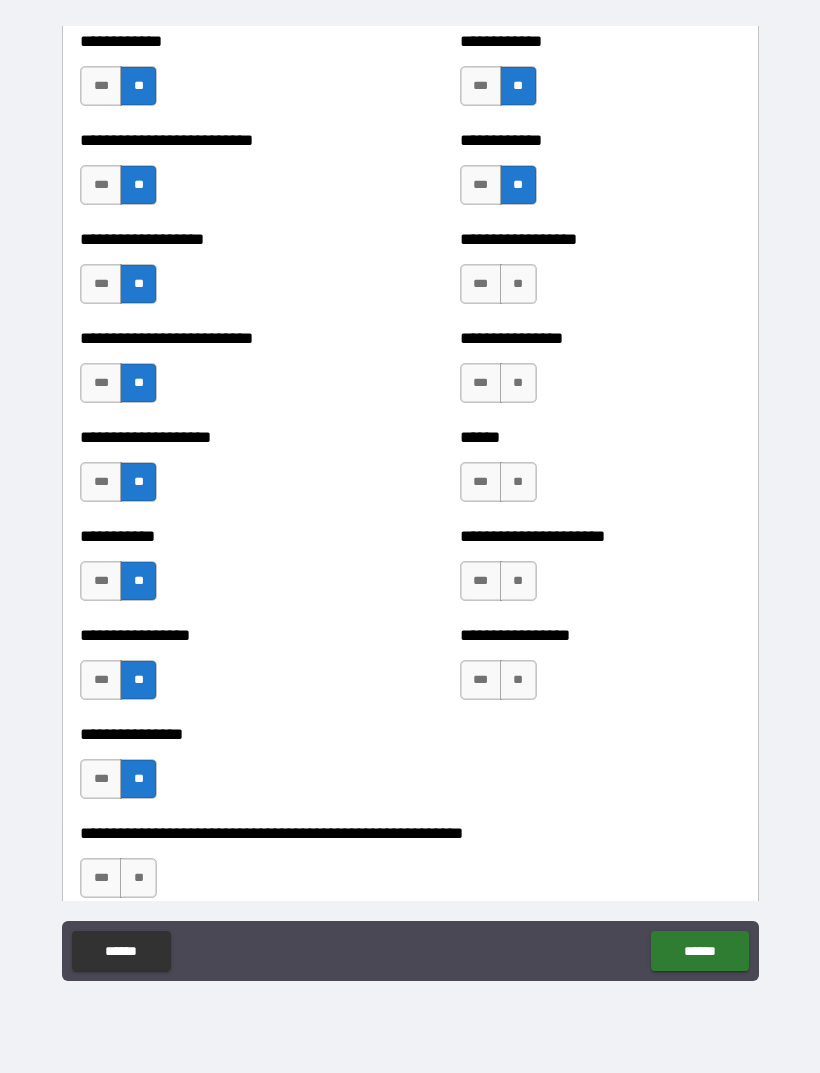 click on "**" at bounding box center [138, 878] 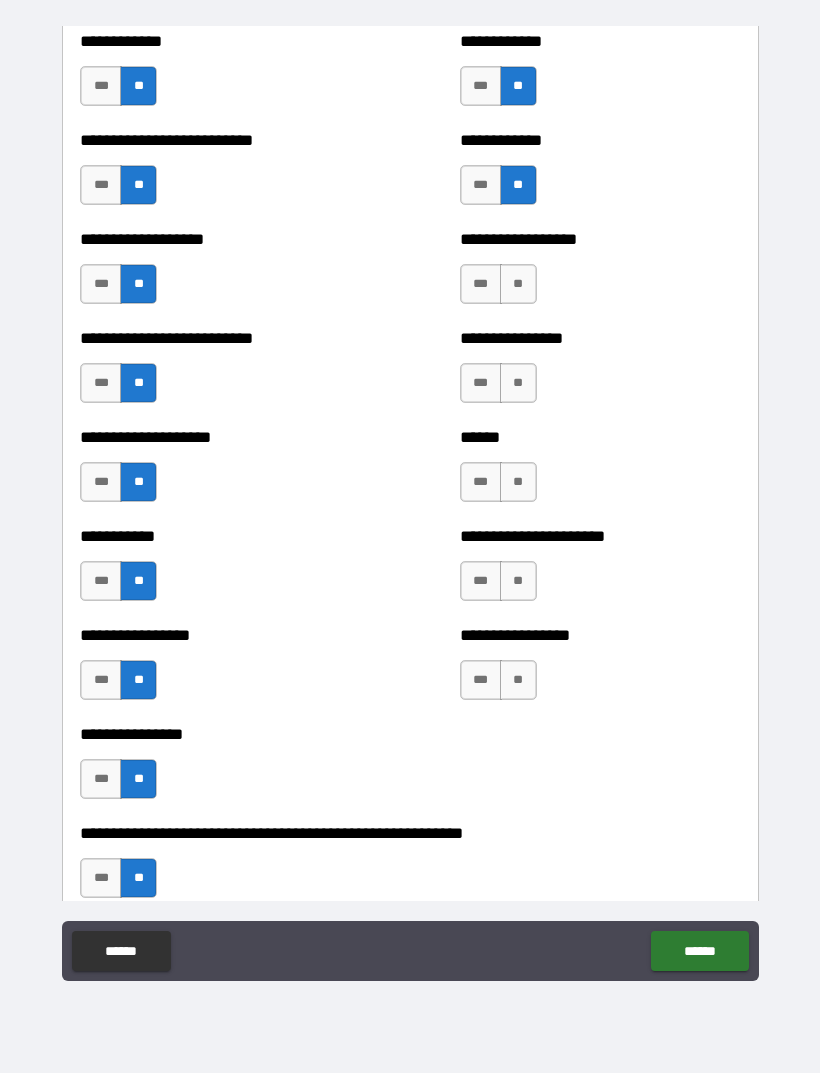 click on "**" at bounding box center [518, 680] 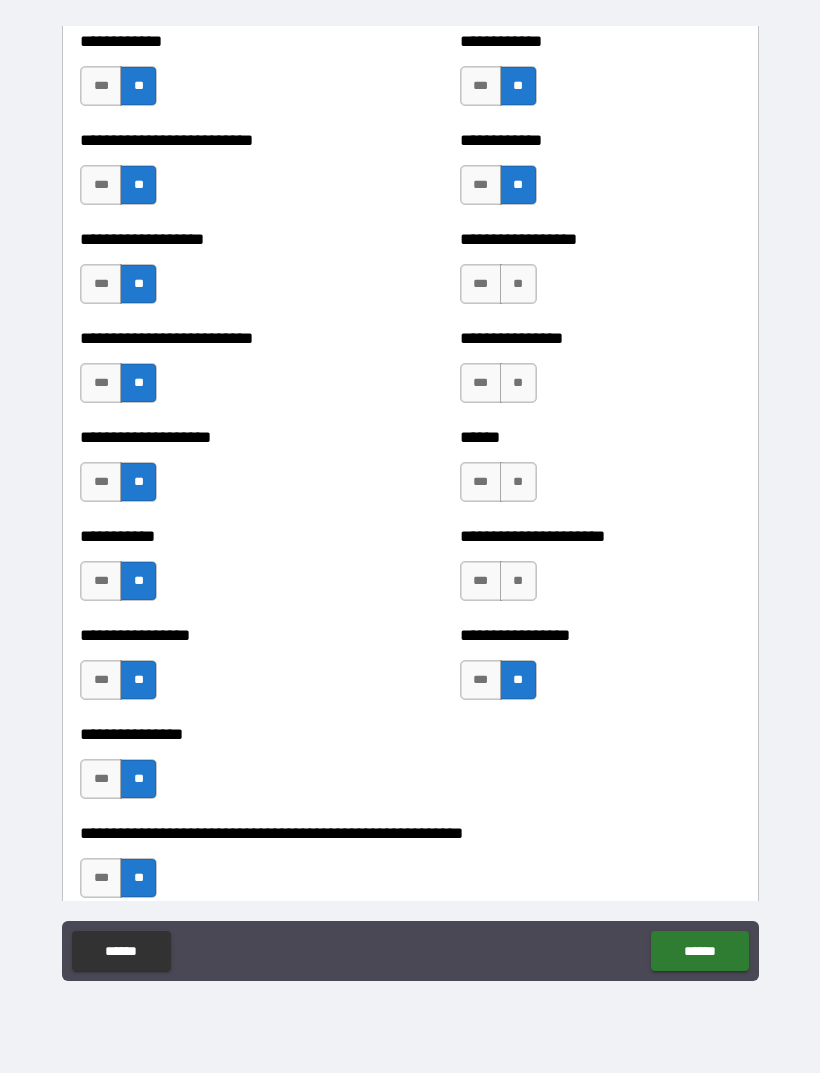 click on "**" at bounding box center [518, 581] 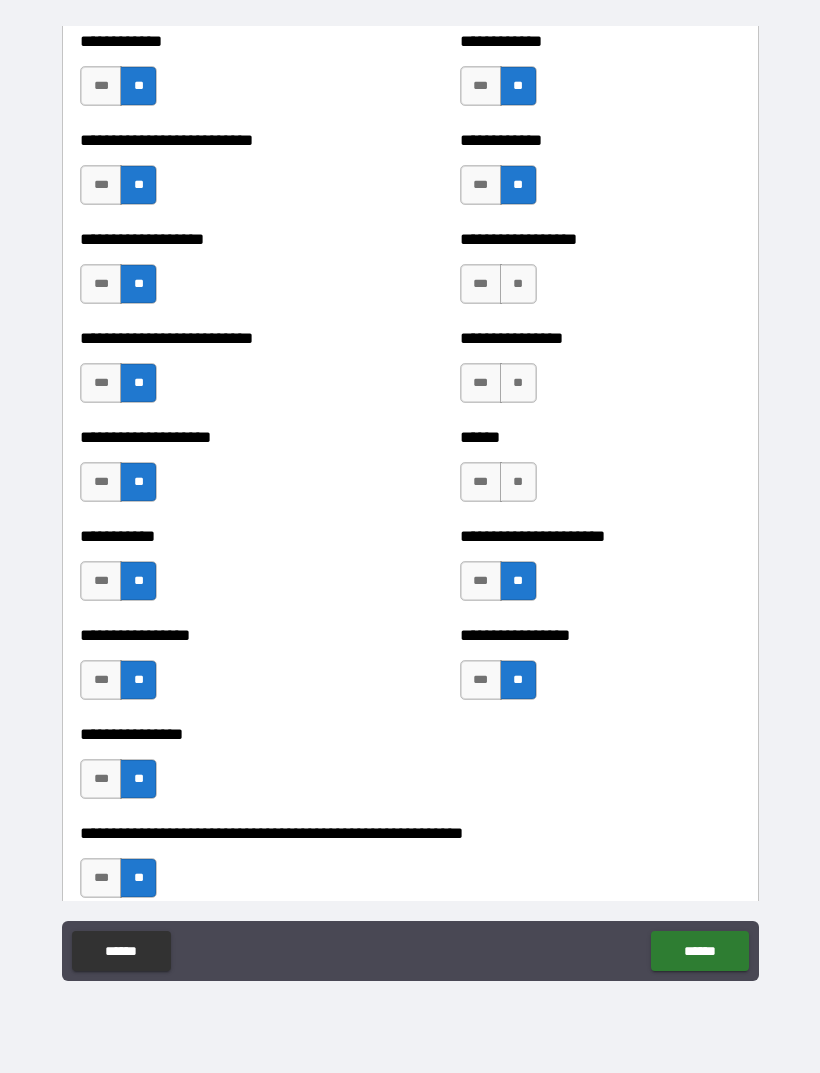 click on "**" at bounding box center (518, 482) 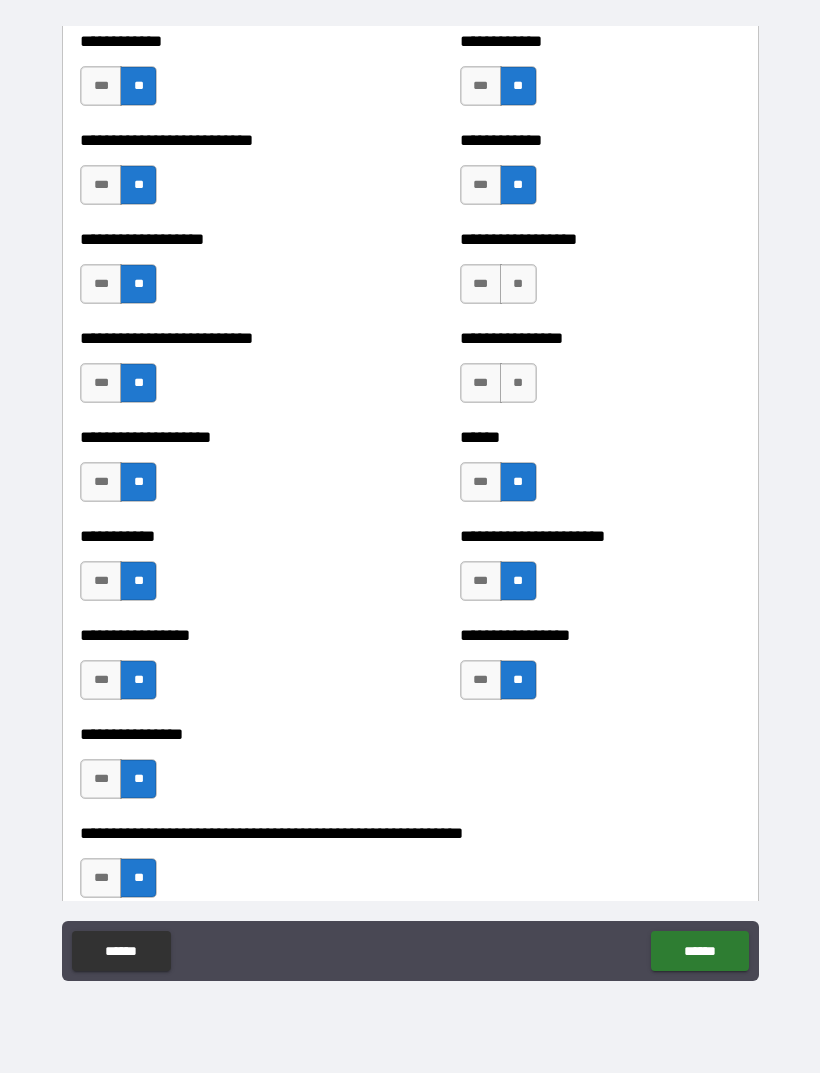 click on "**" at bounding box center [518, 383] 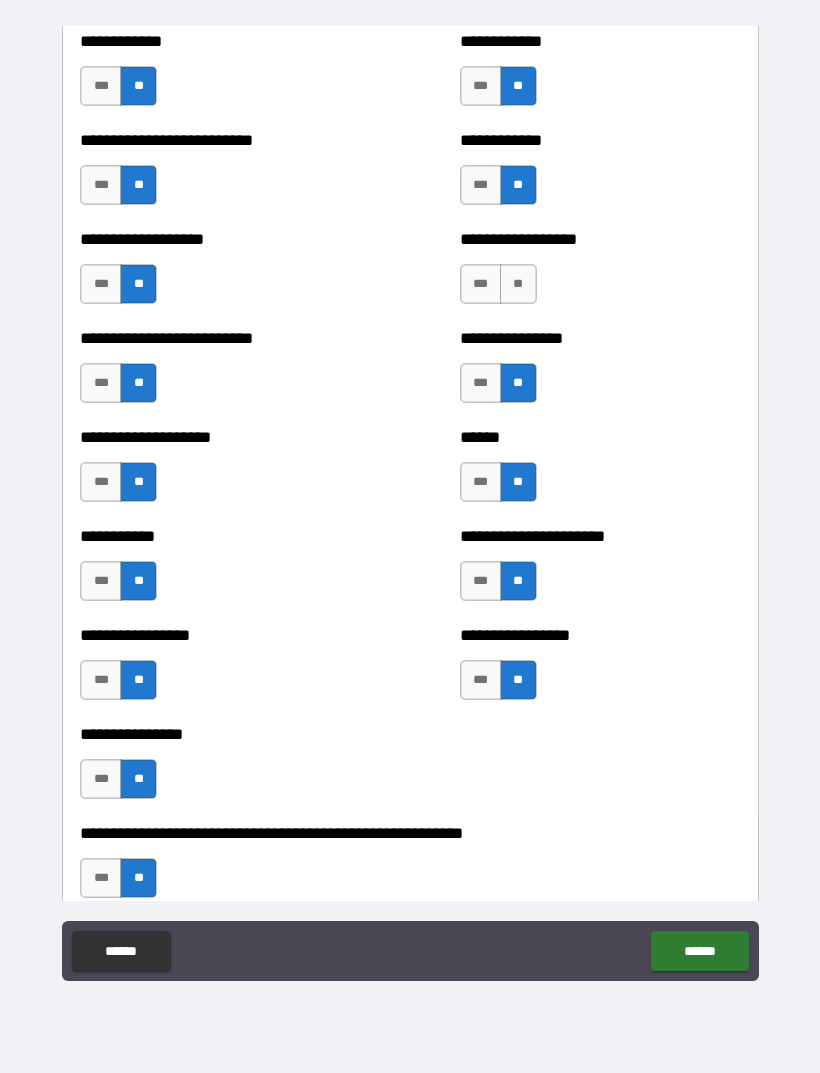 click on "**" at bounding box center [518, 284] 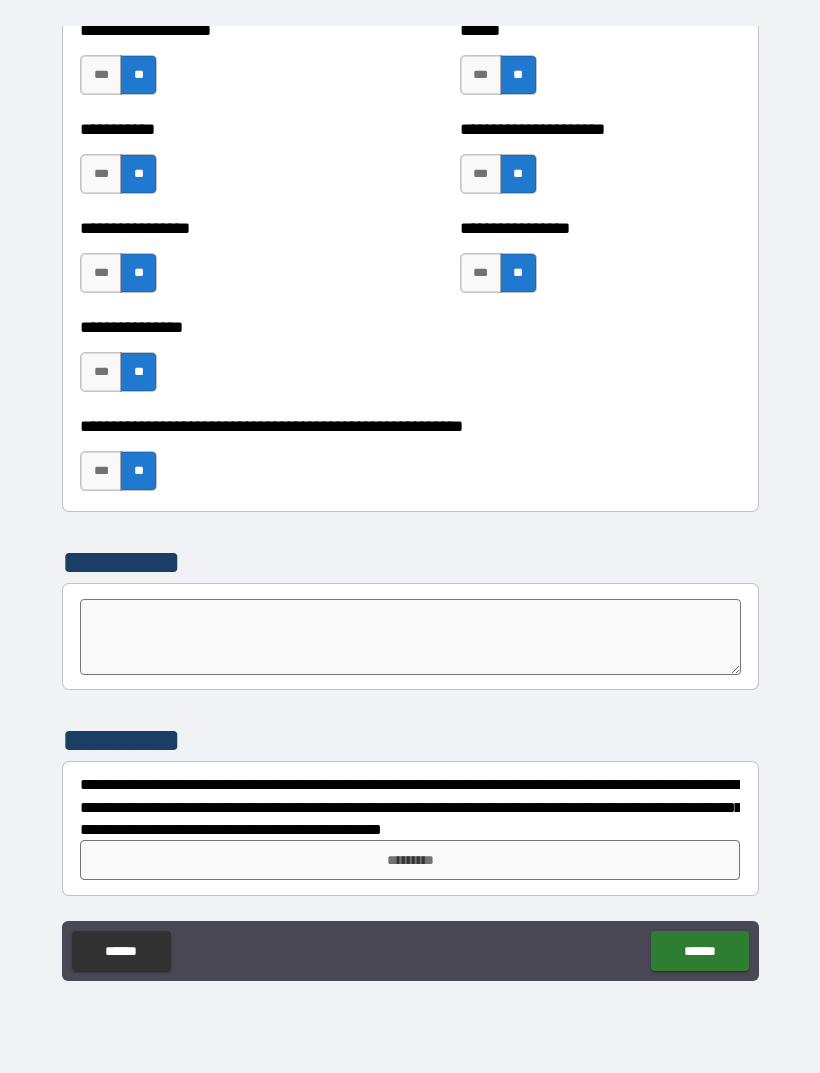 scroll, scrollTop: 5934, scrollLeft: 0, axis: vertical 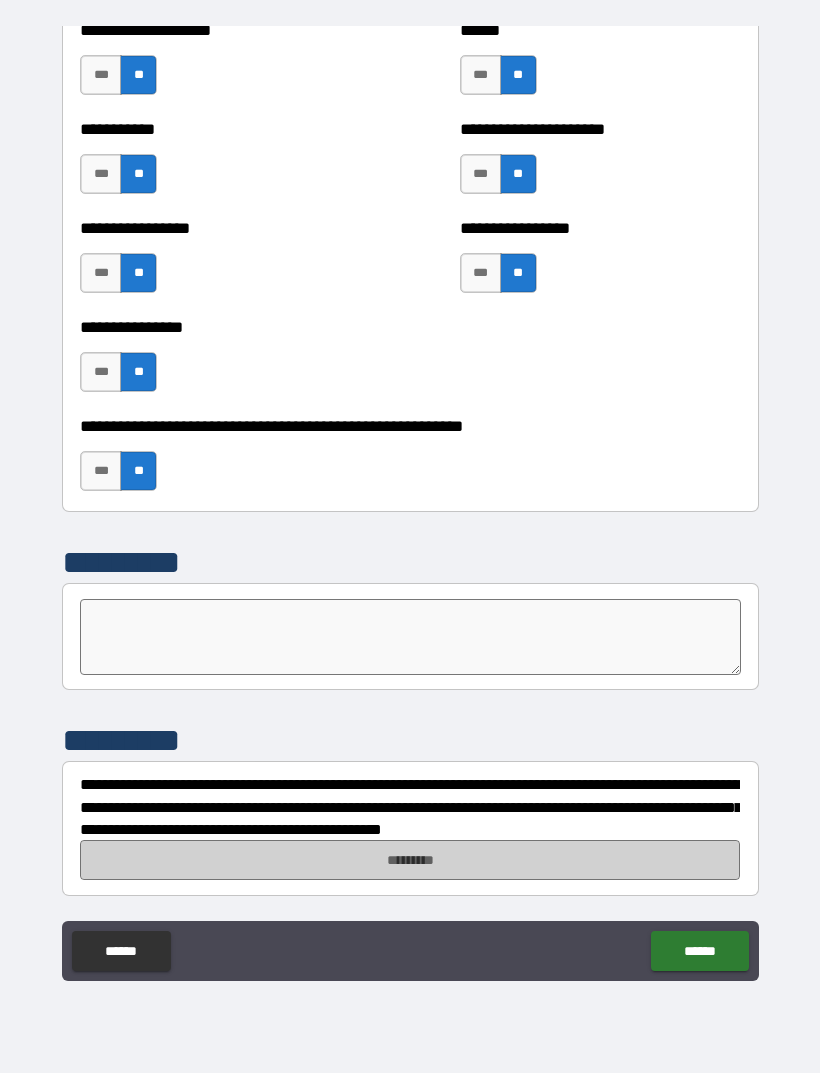 click on "*********" at bounding box center (410, 860) 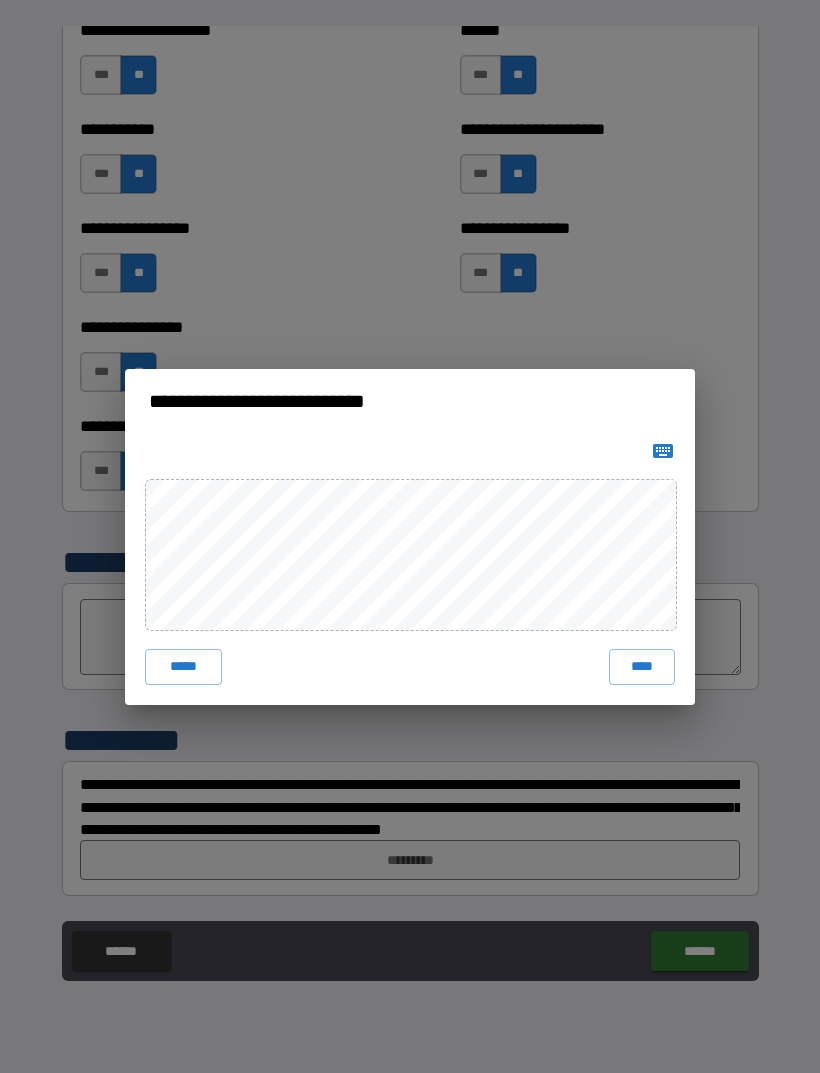 click on "****" at bounding box center (642, 667) 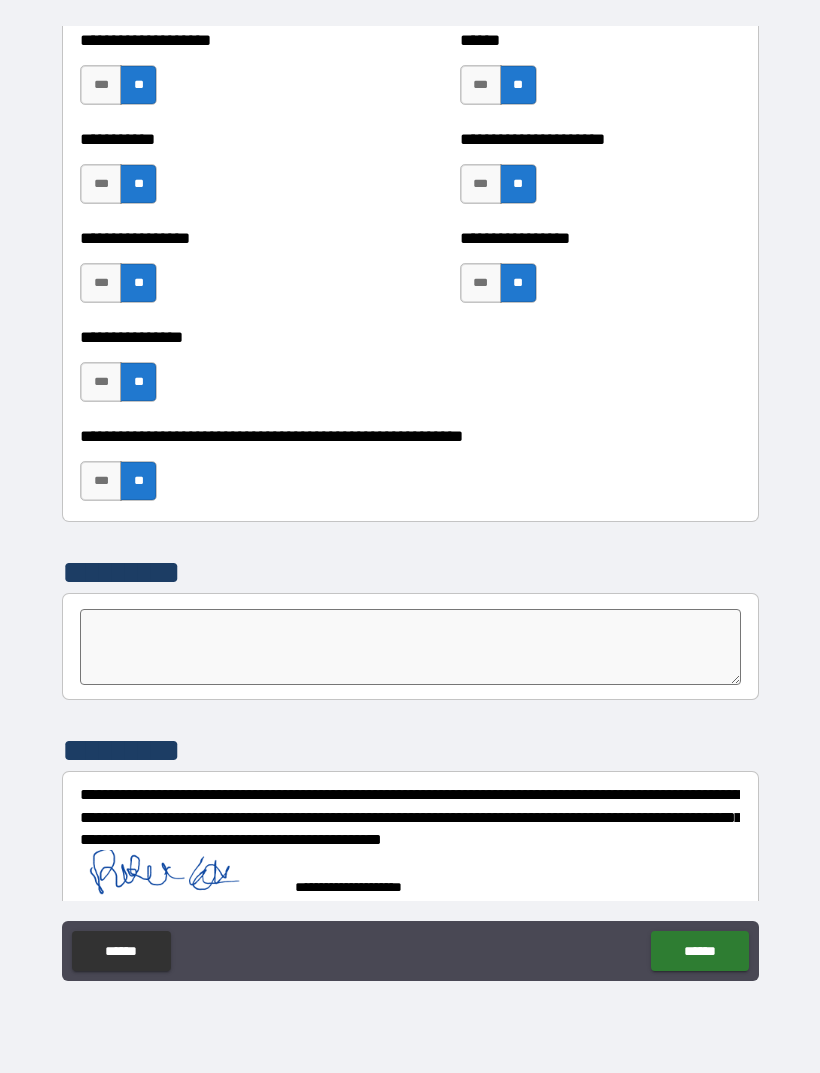 click on "******" at bounding box center (699, 951) 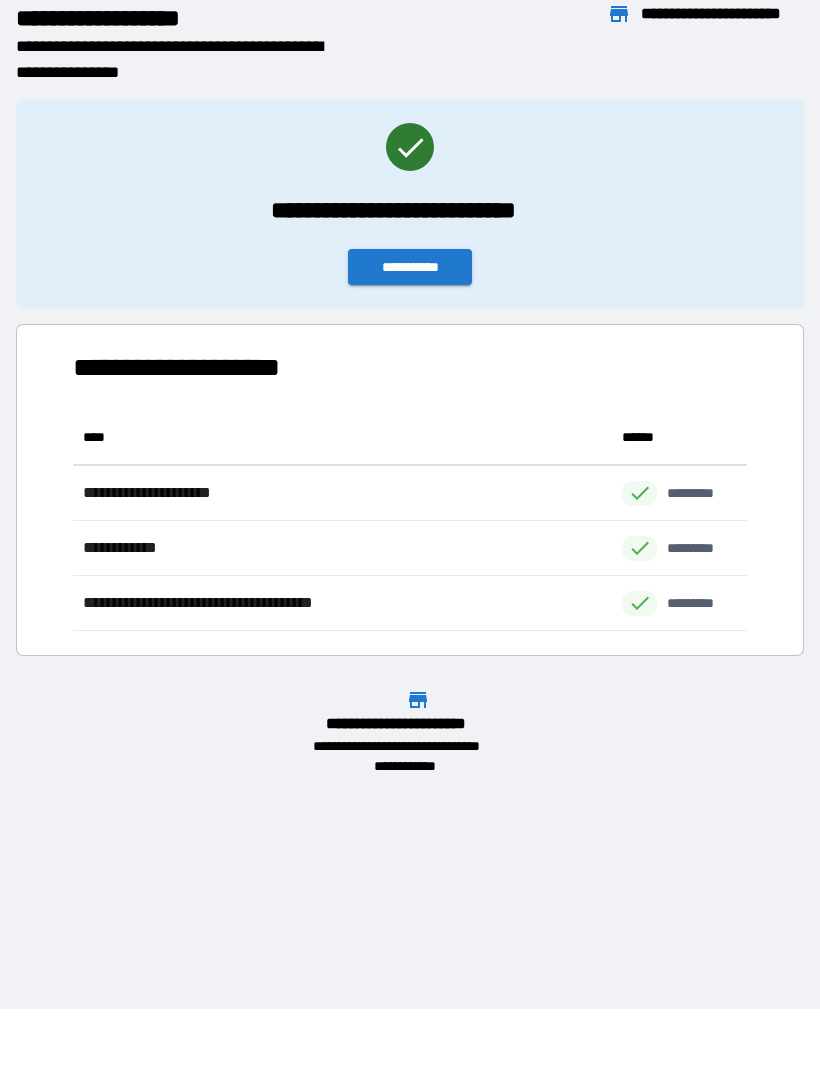 scroll, scrollTop: 1, scrollLeft: 1, axis: both 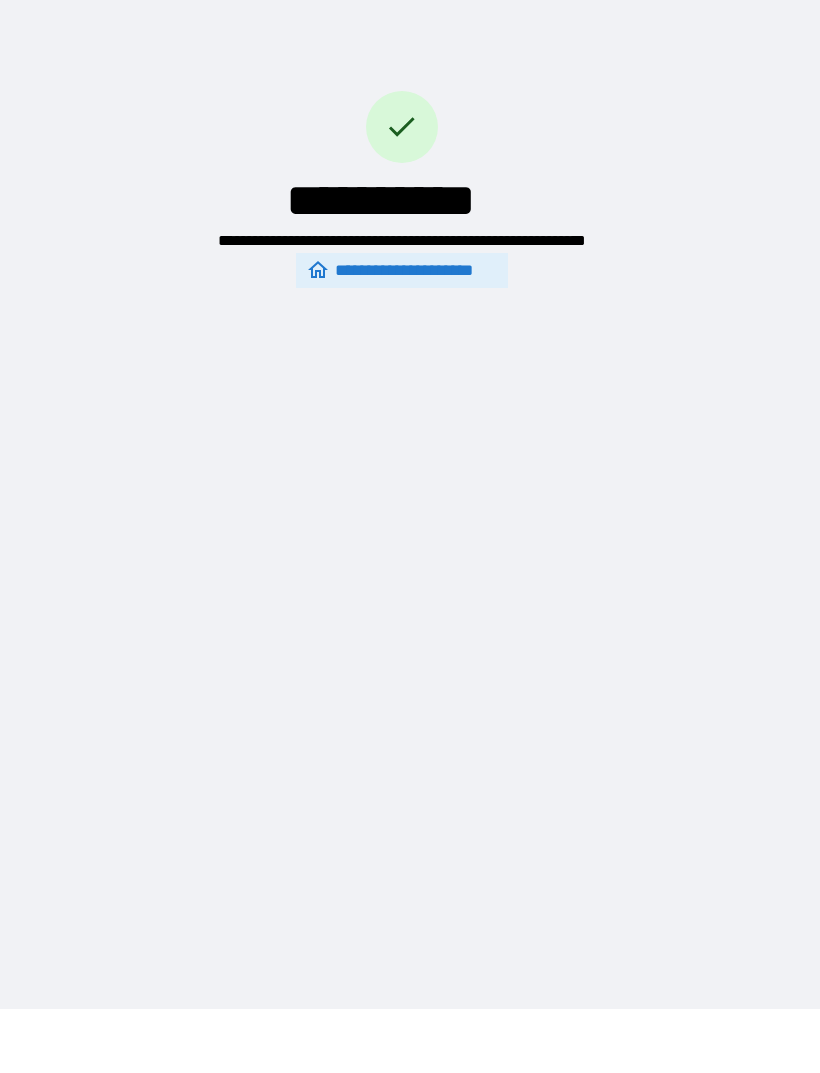 click on "**********" at bounding box center (410, 472) 